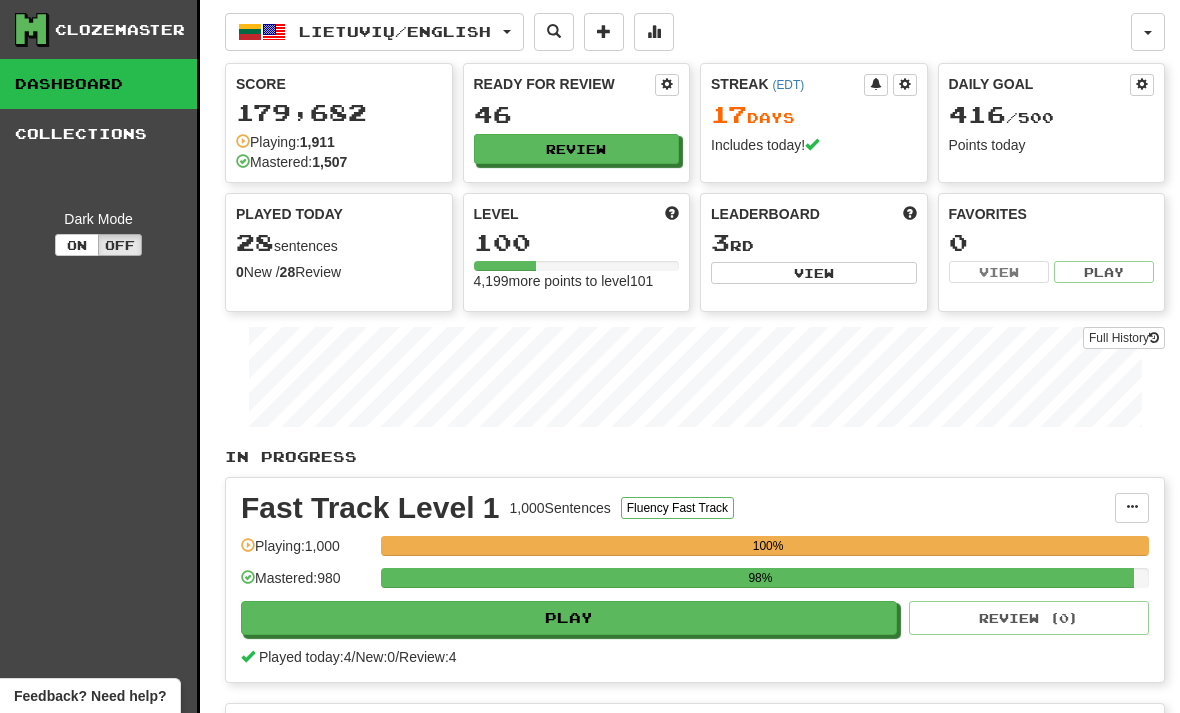 scroll, scrollTop: 0, scrollLeft: 0, axis: both 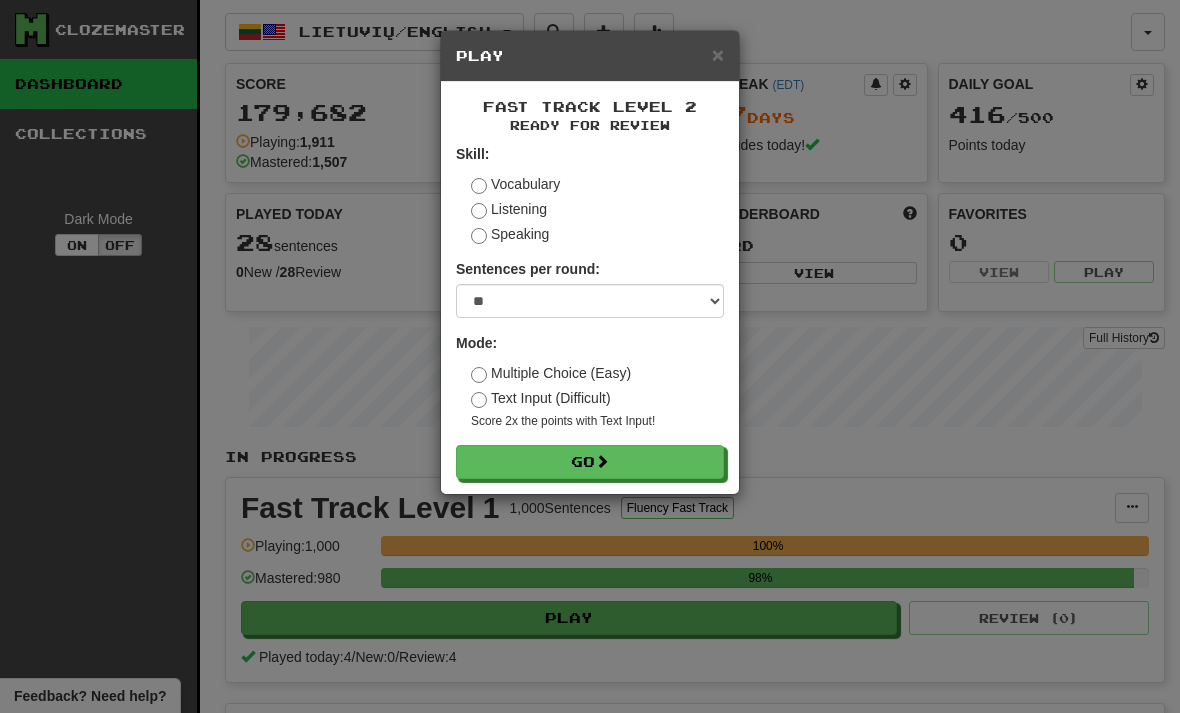 click on "Go" at bounding box center (590, 462) 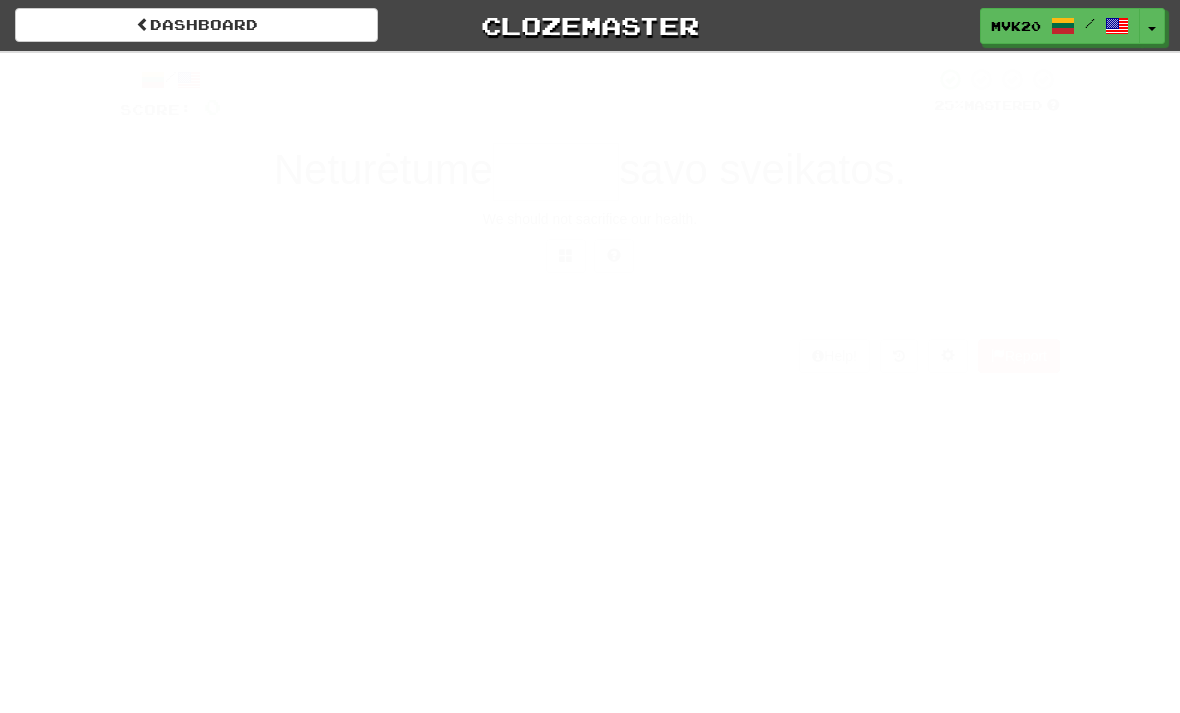 scroll, scrollTop: 0, scrollLeft: 0, axis: both 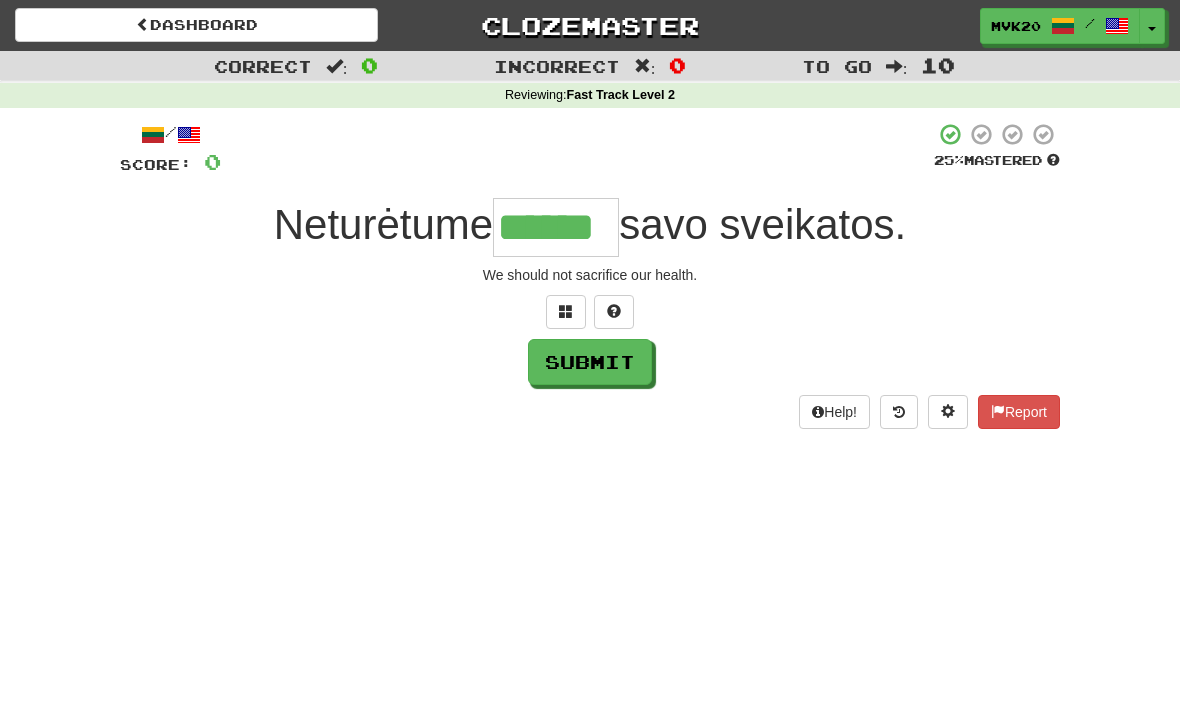 type on "******" 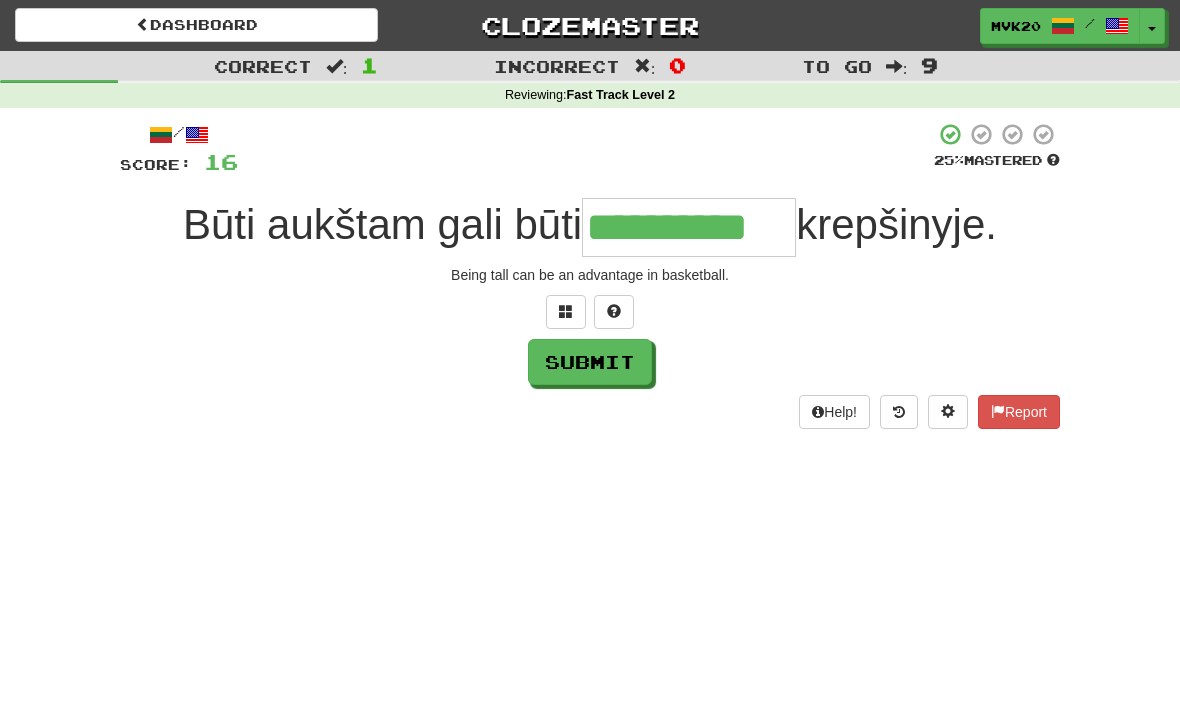 type on "**********" 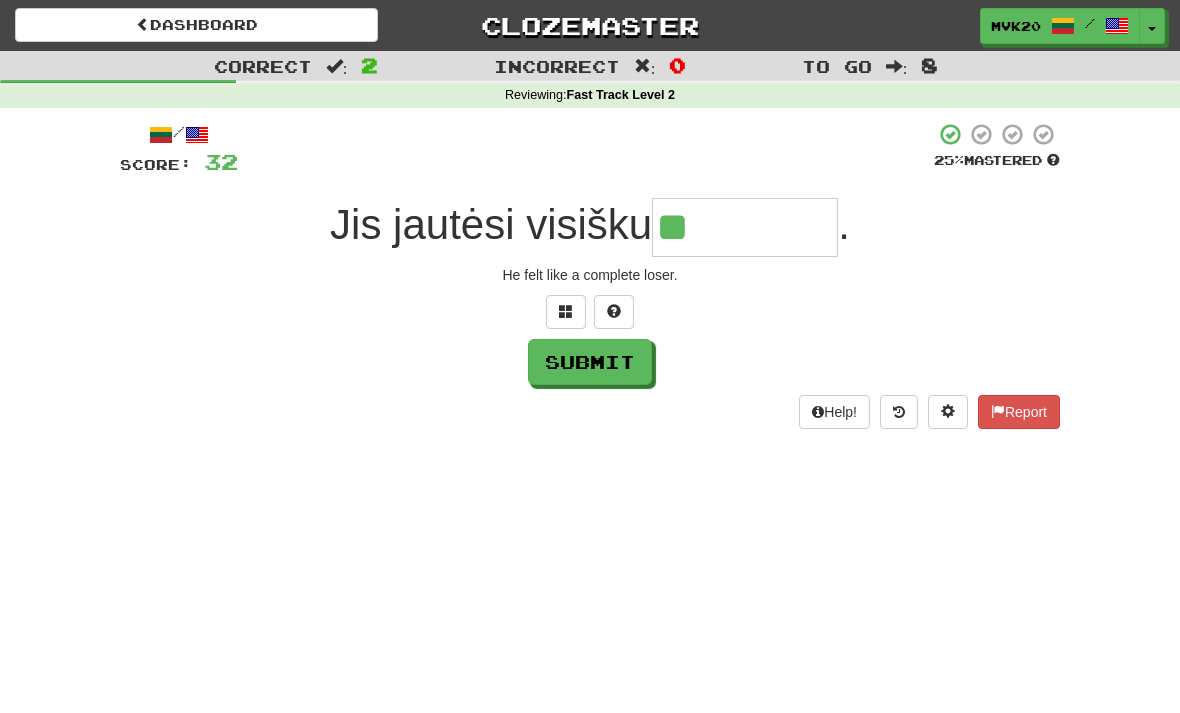 type on "*********" 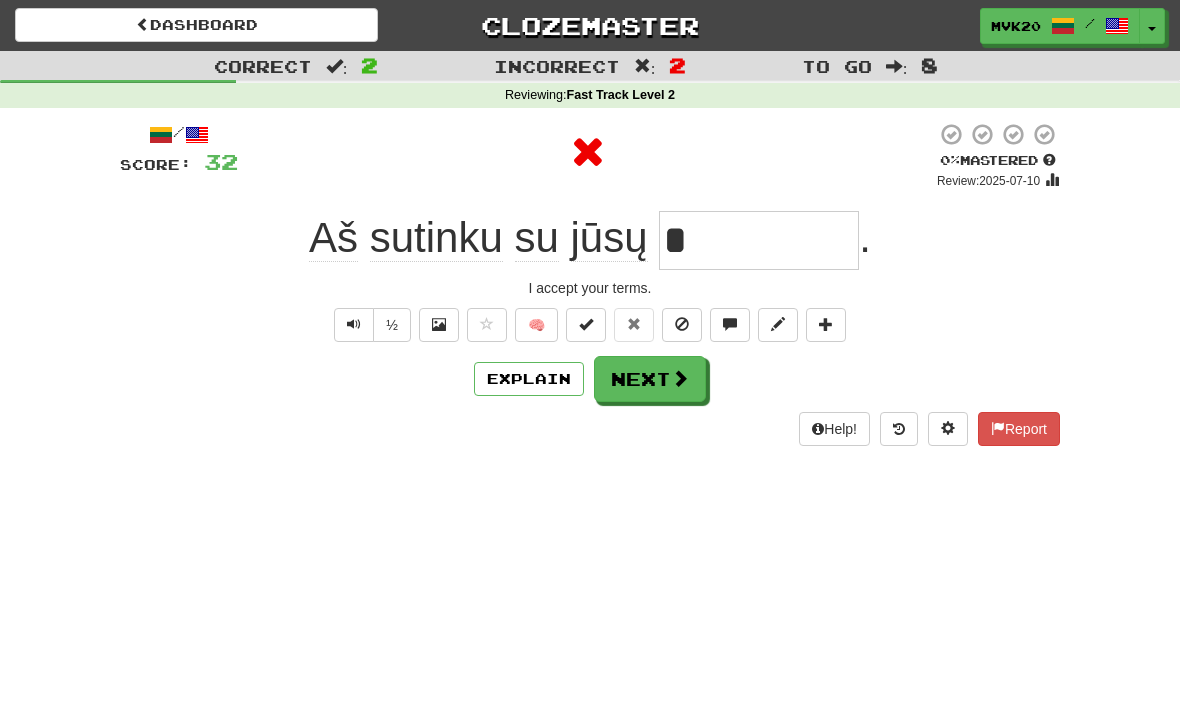 type on "*********" 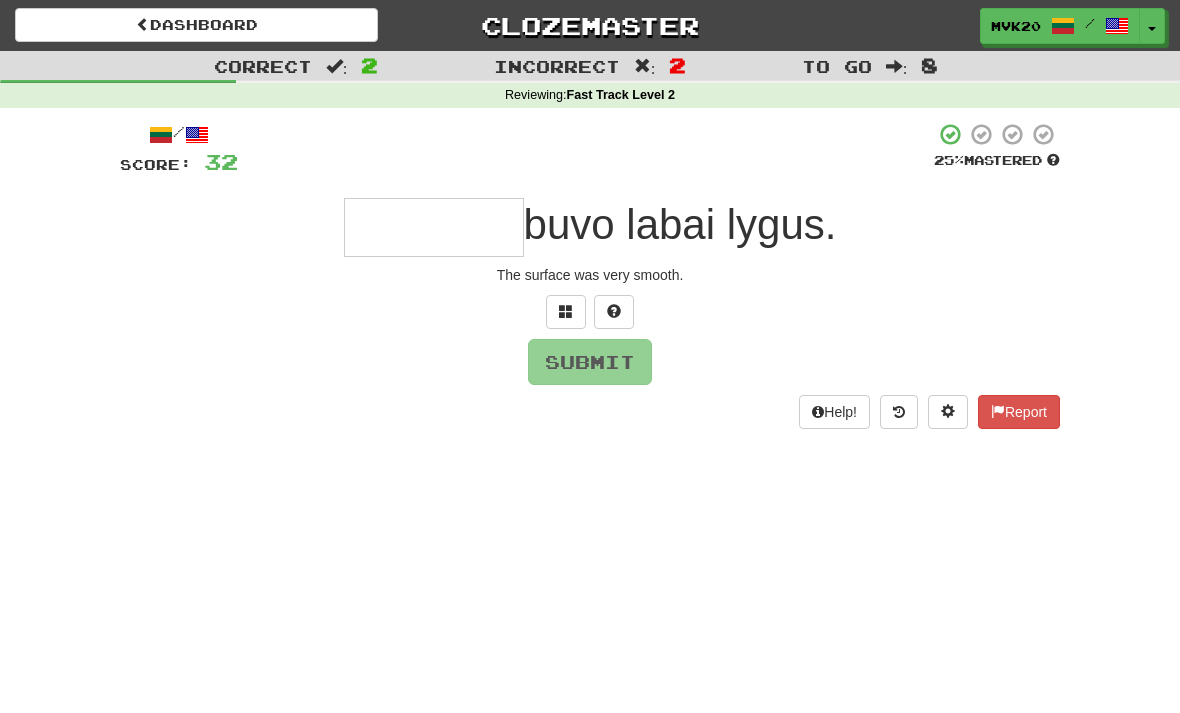 type on "*" 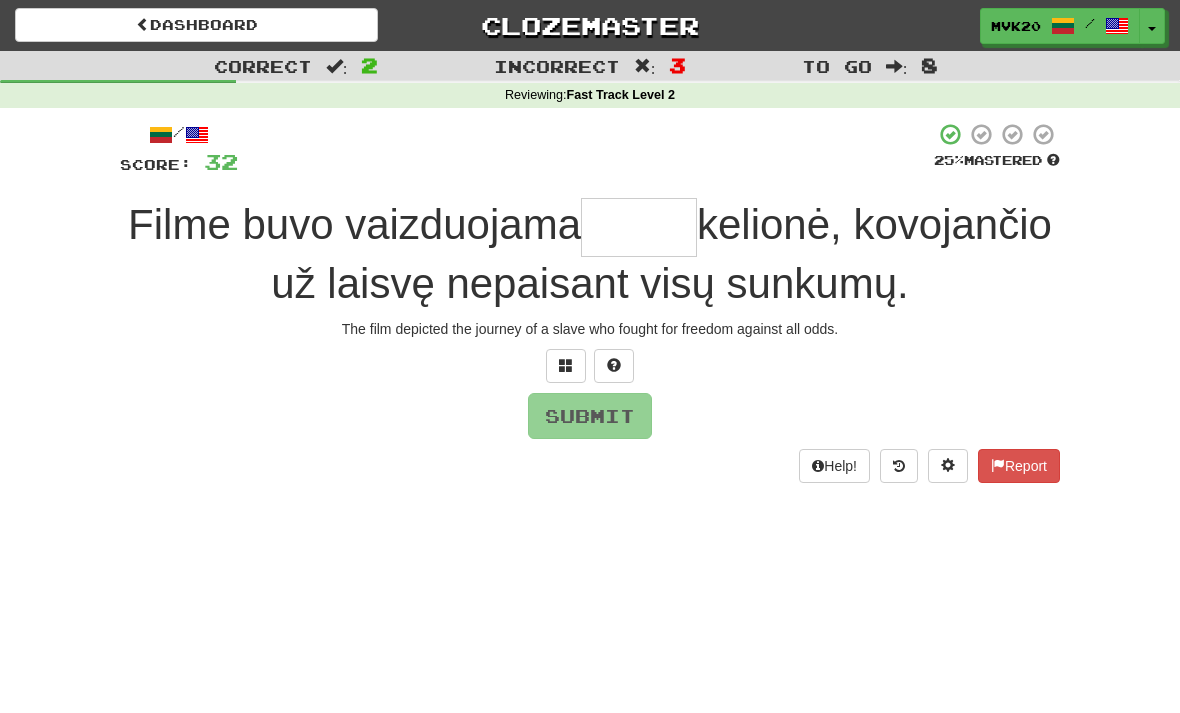 type on "*" 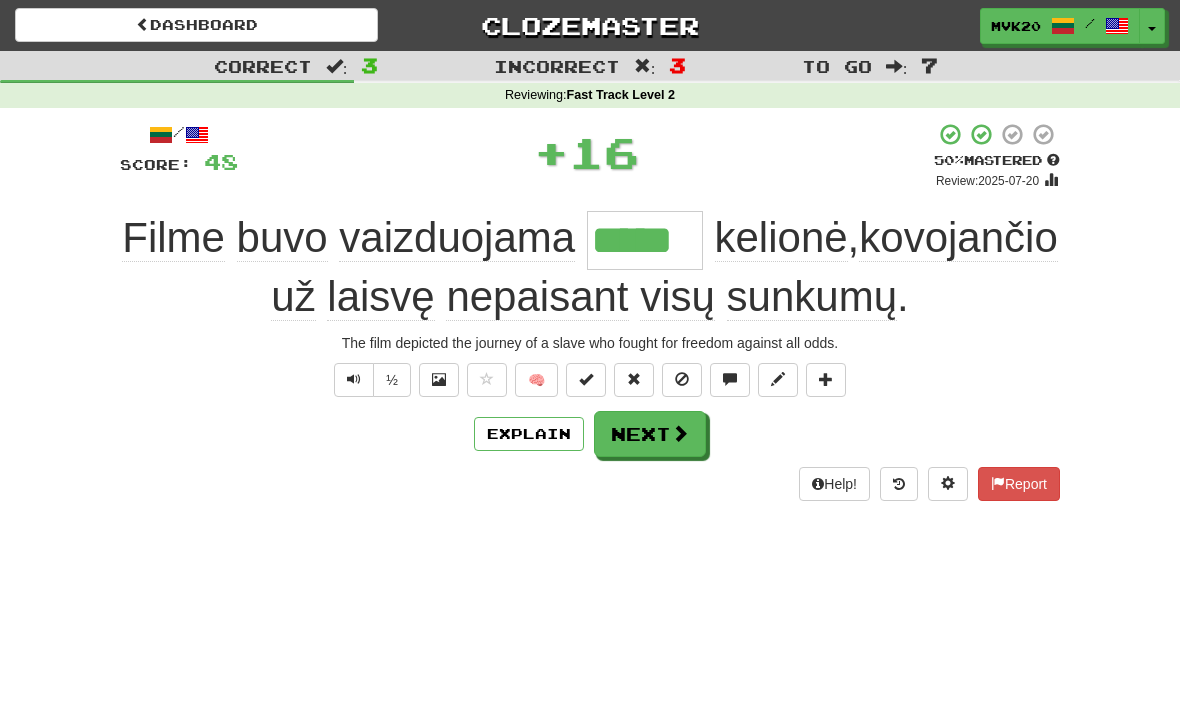 type on "*****" 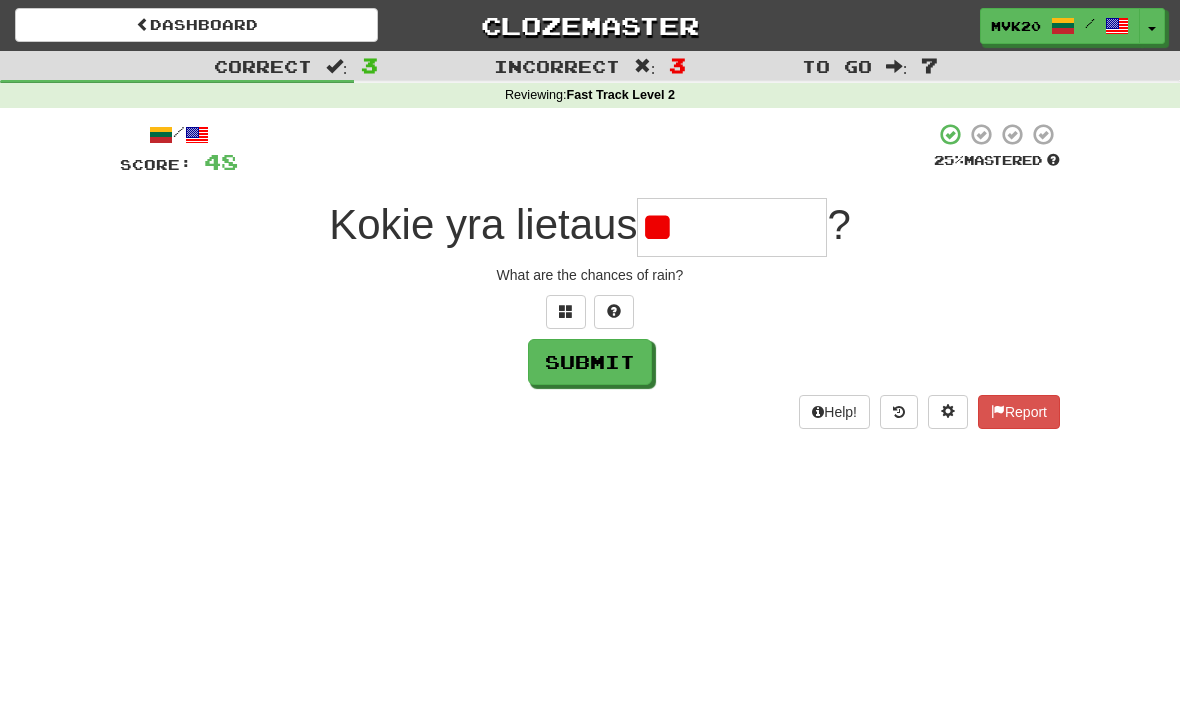 type on "*" 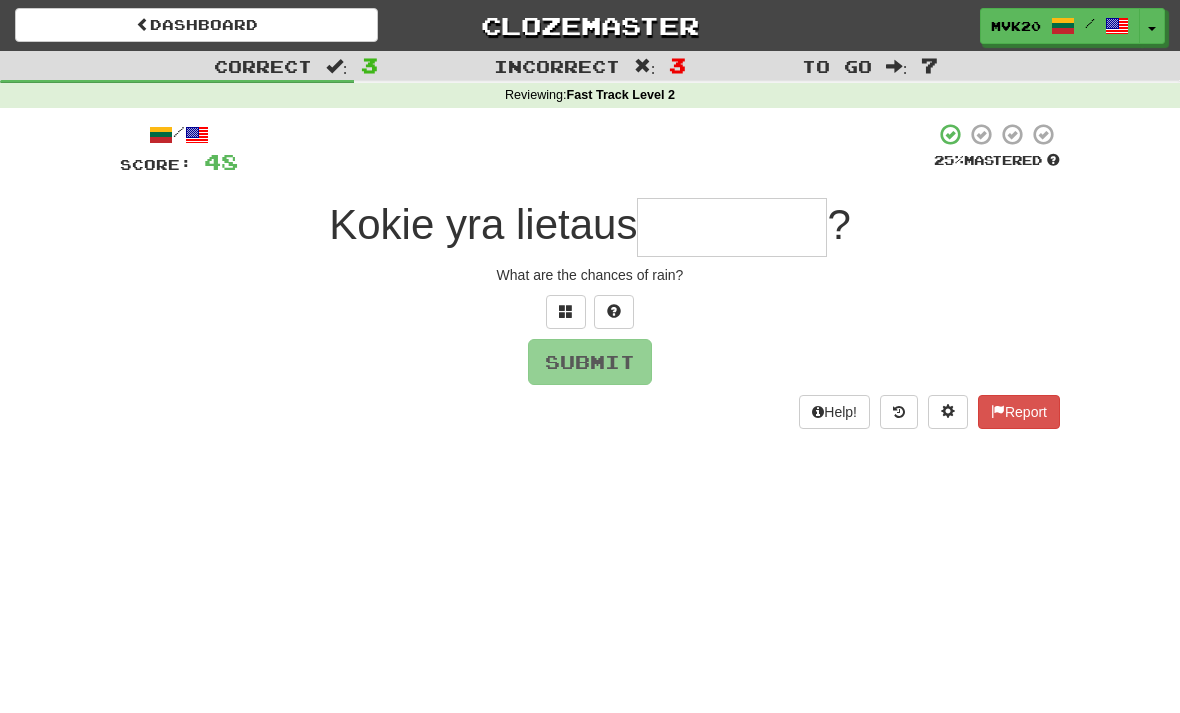 type on "*" 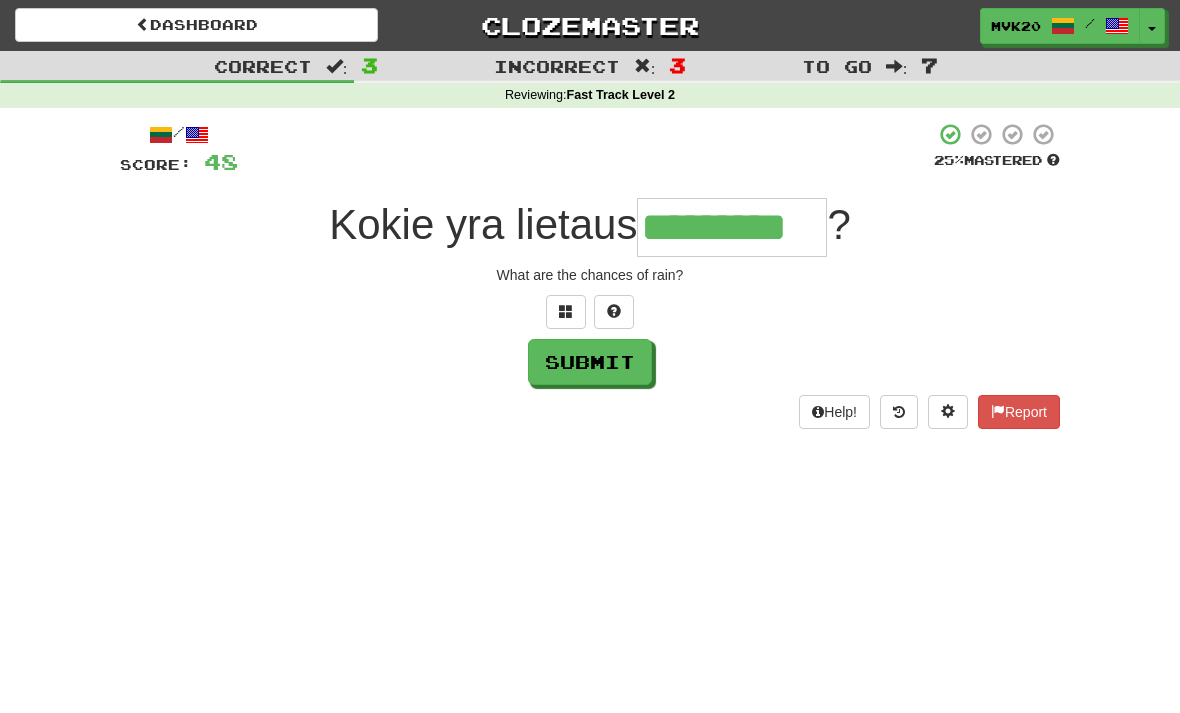 type on "*********" 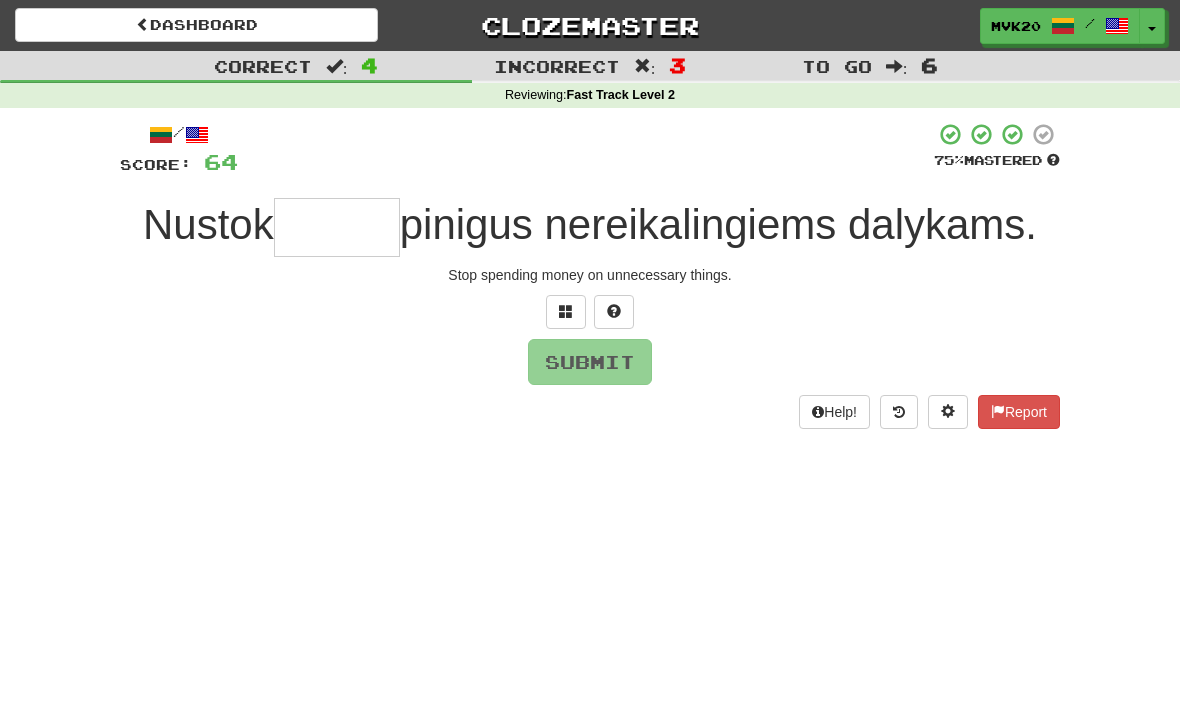 type on "*" 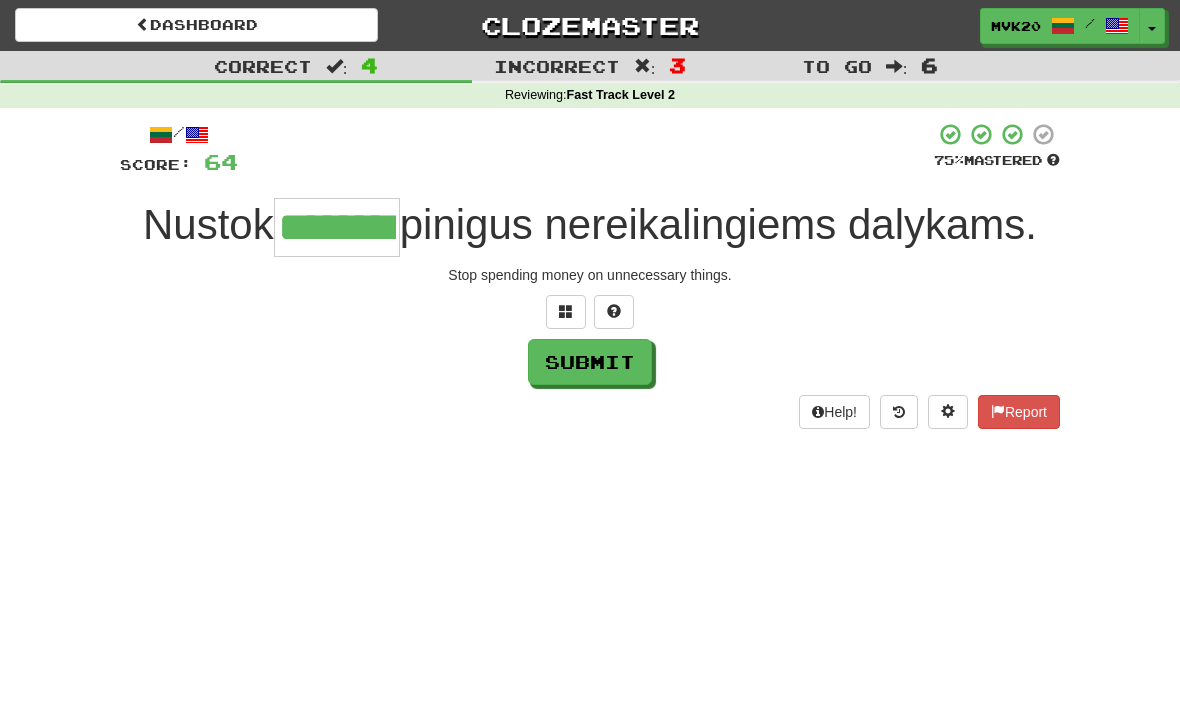 type on "********" 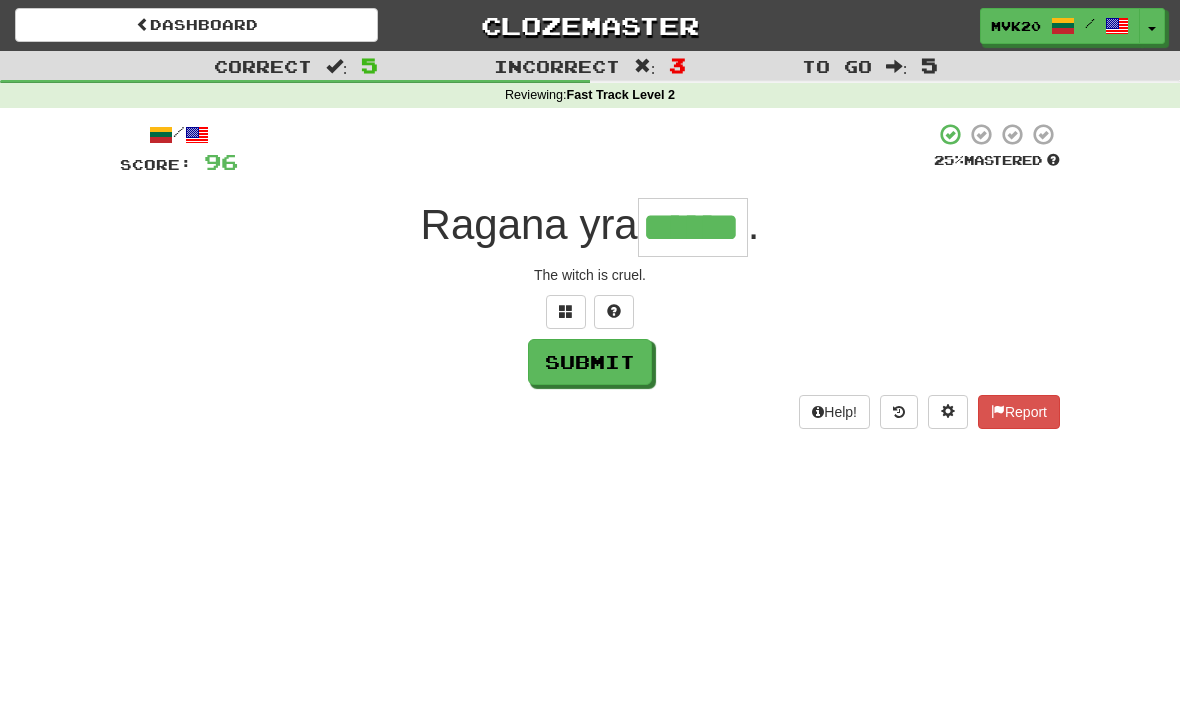 type on "******" 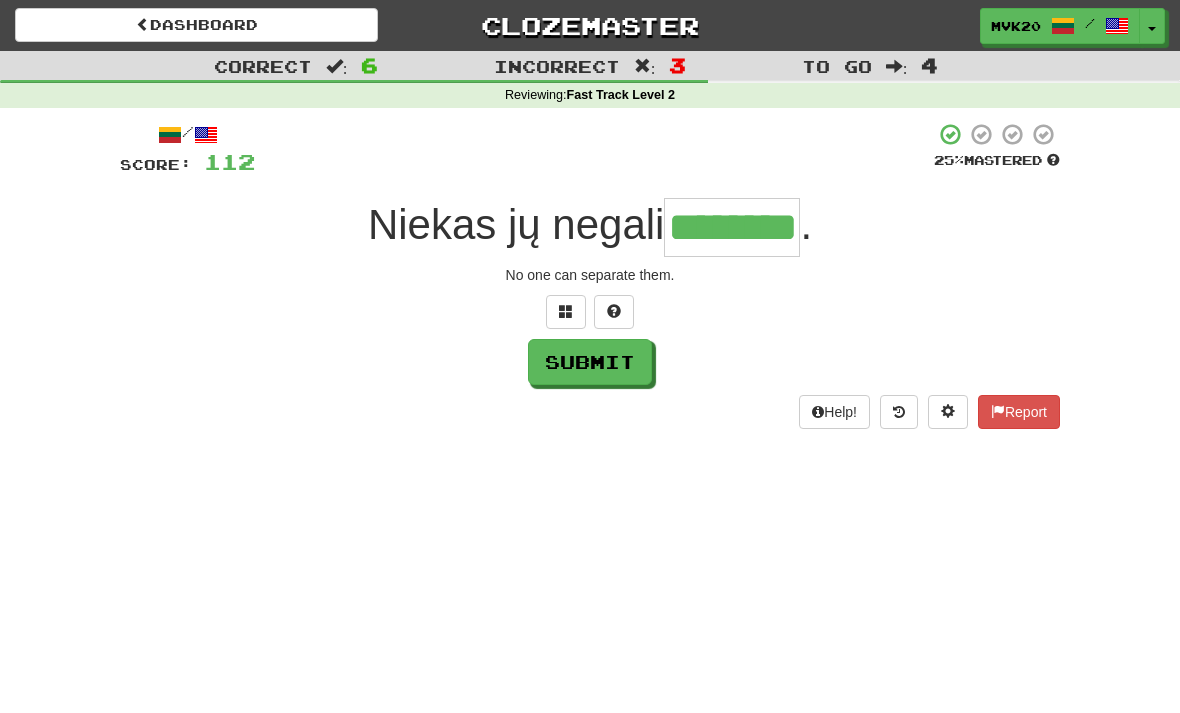 type on "********" 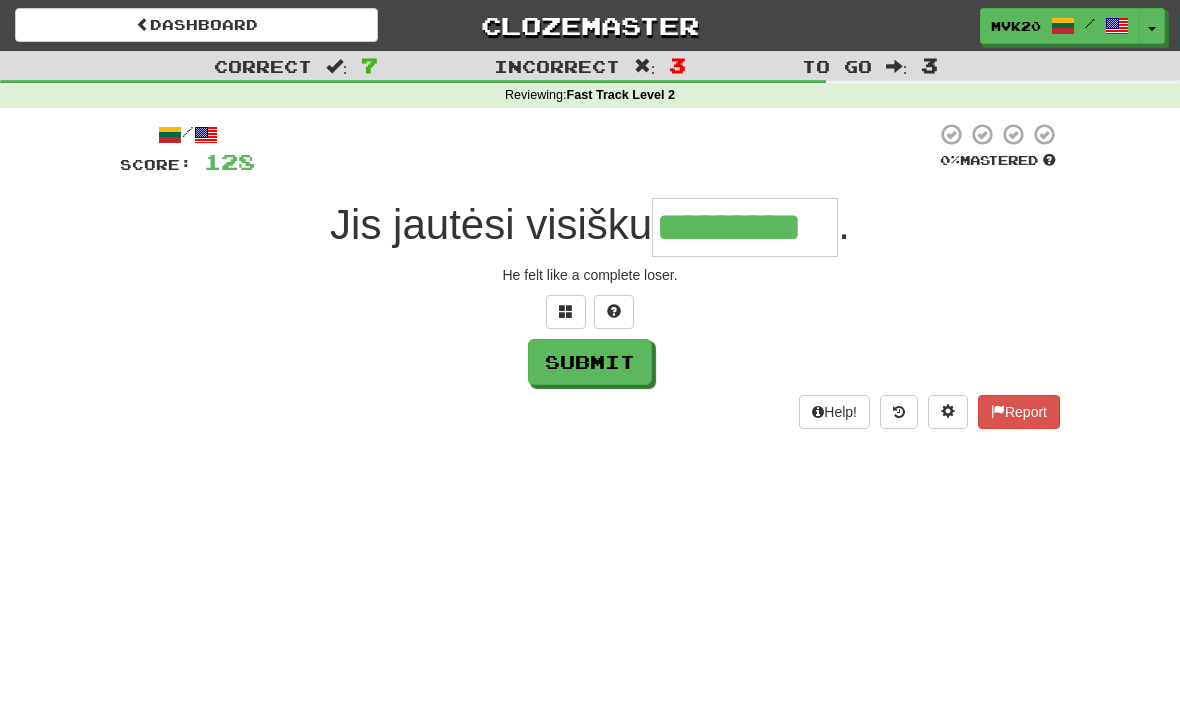 type on "*********" 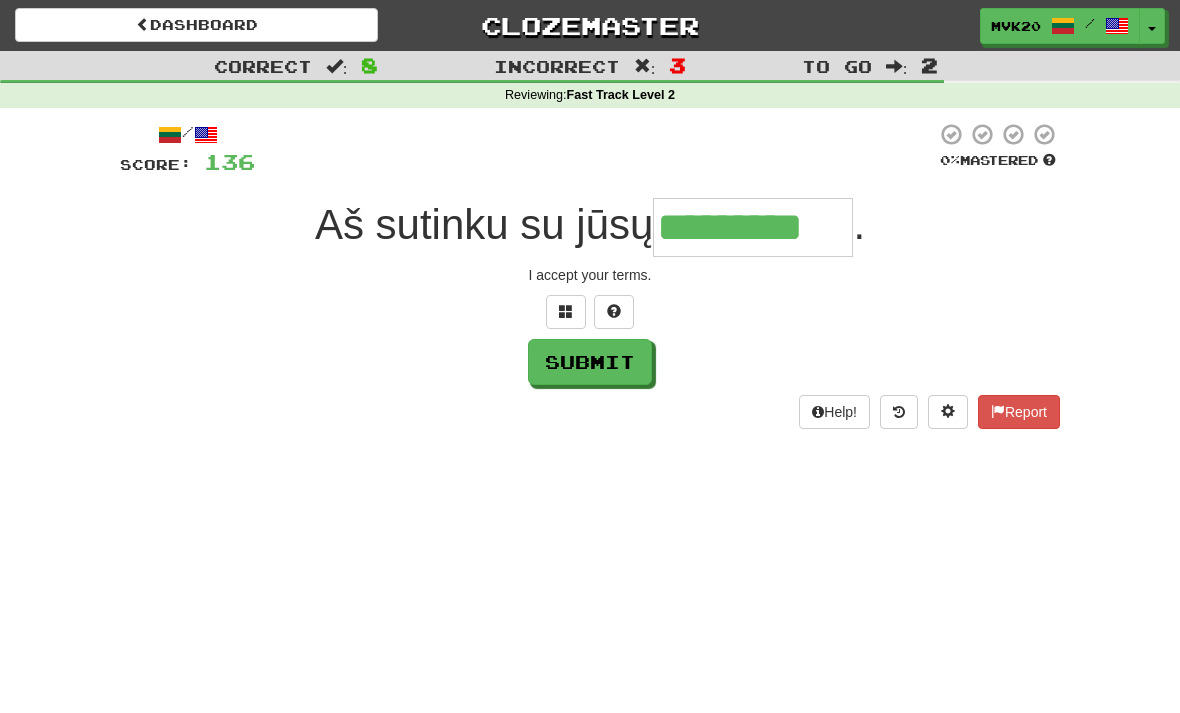 type on "*********" 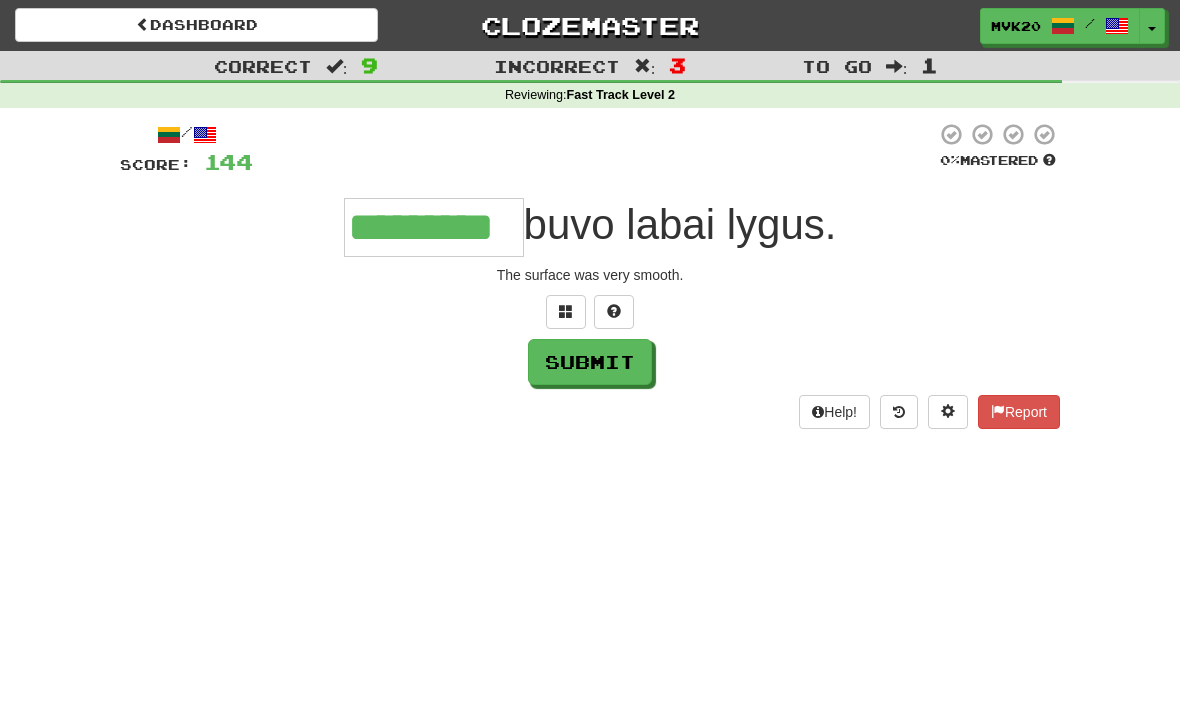 type on "*********" 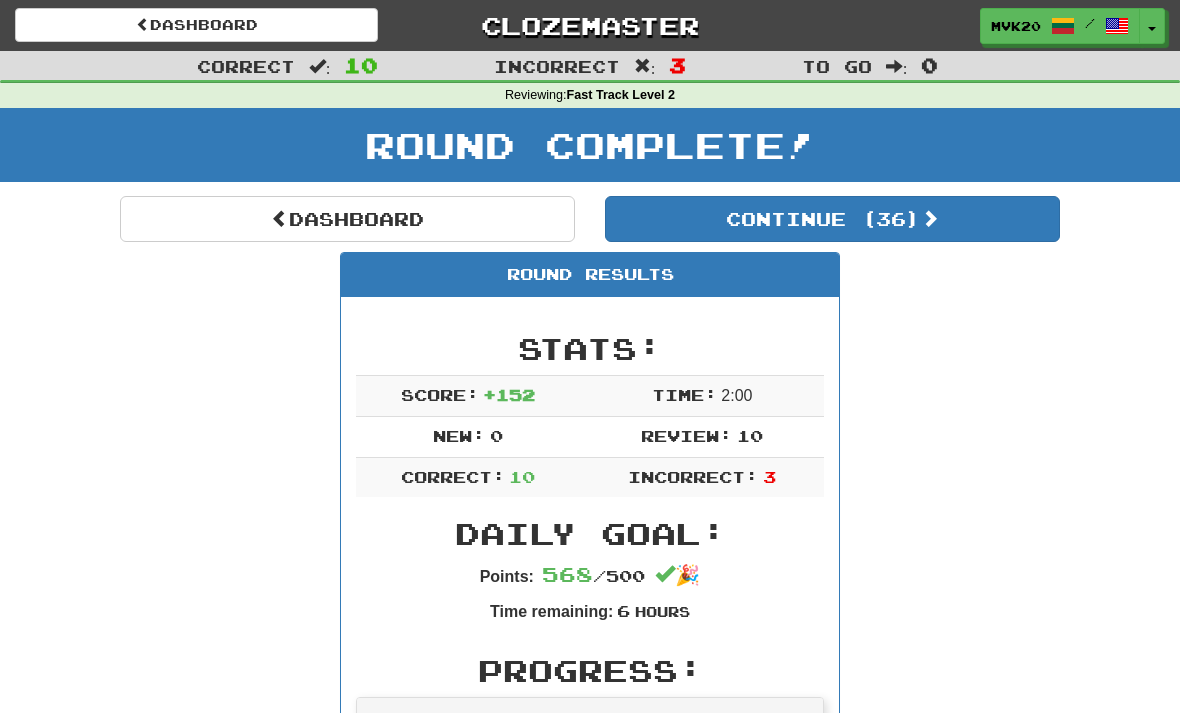 click on "Dashboard" at bounding box center [347, 219] 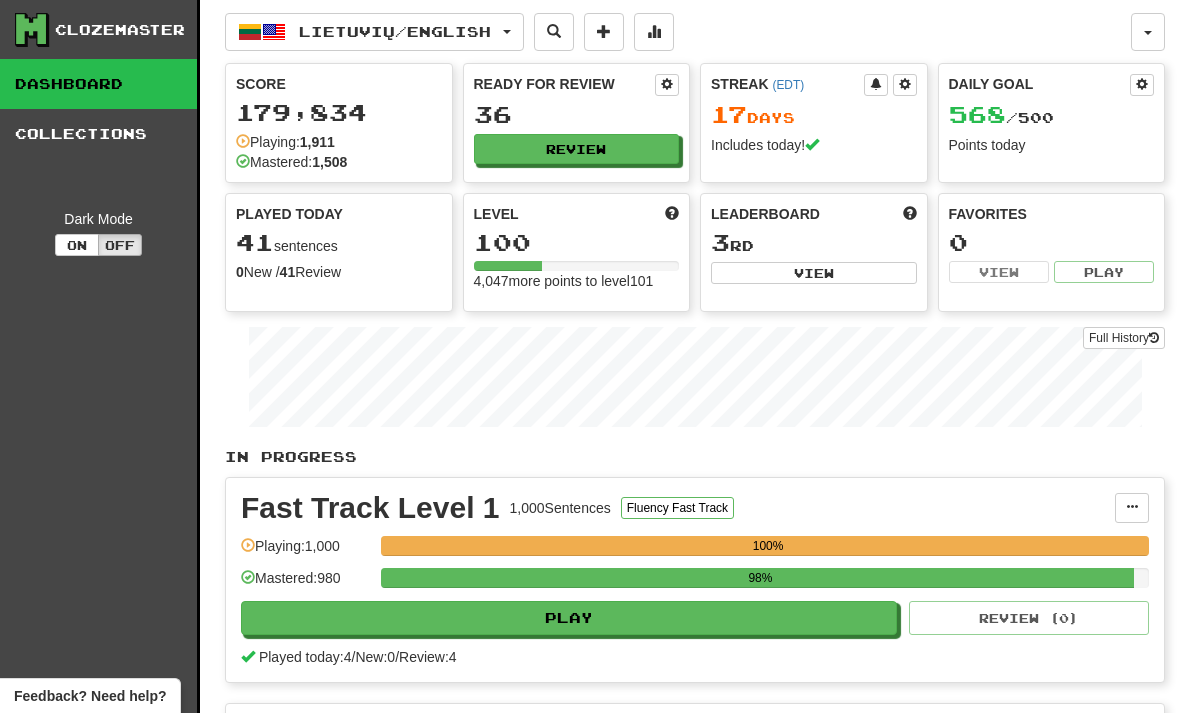 scroll, scrollTop: 0, scrollLeft: 0, axis: both 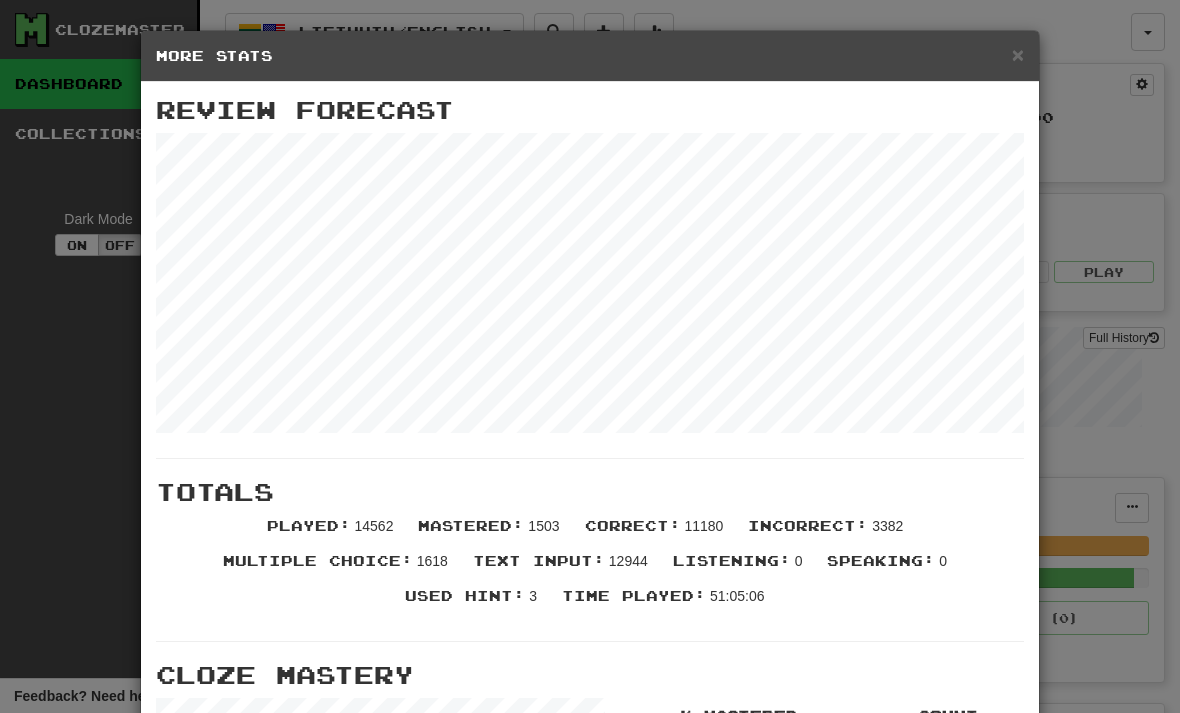 click on "×" at bounding box center [1018, 54] 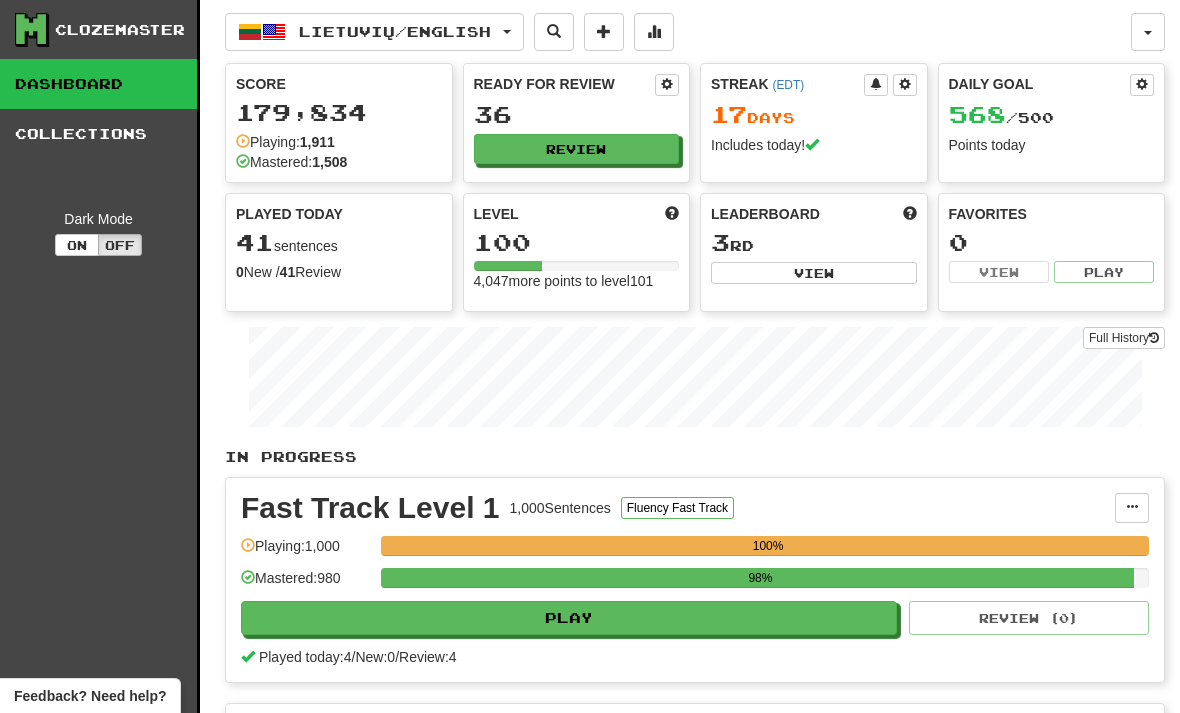 click on "Review" 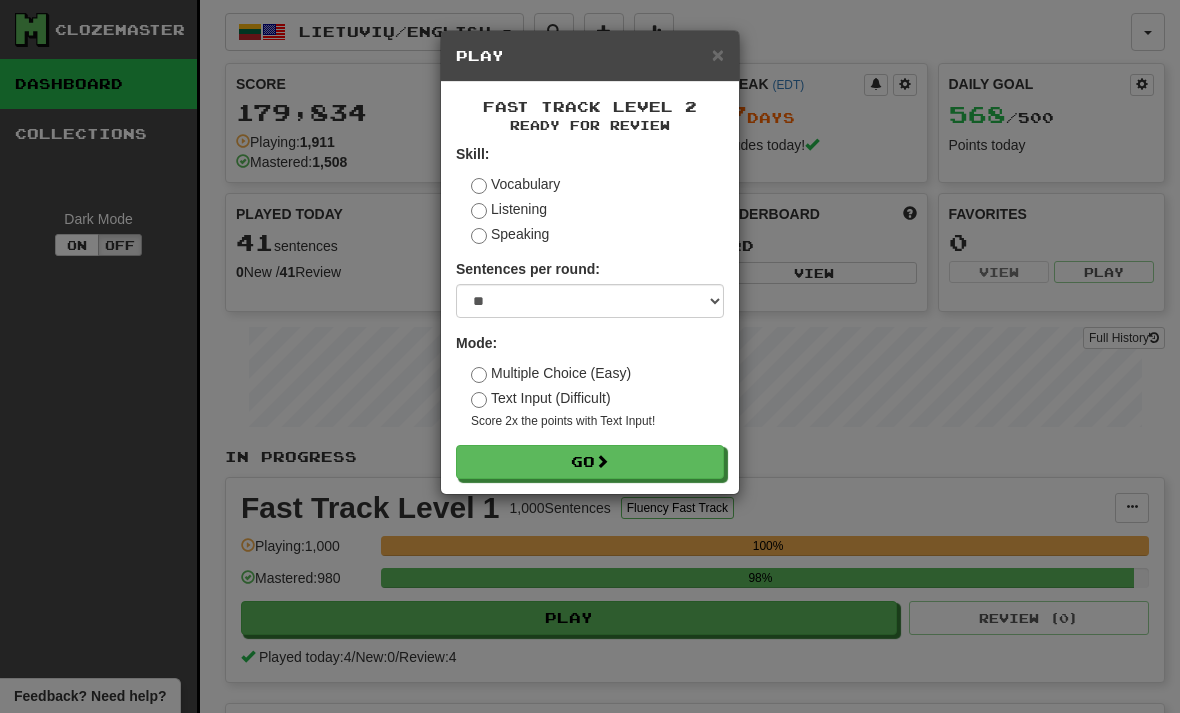 click on "Go" at bounding box center [590, 462] 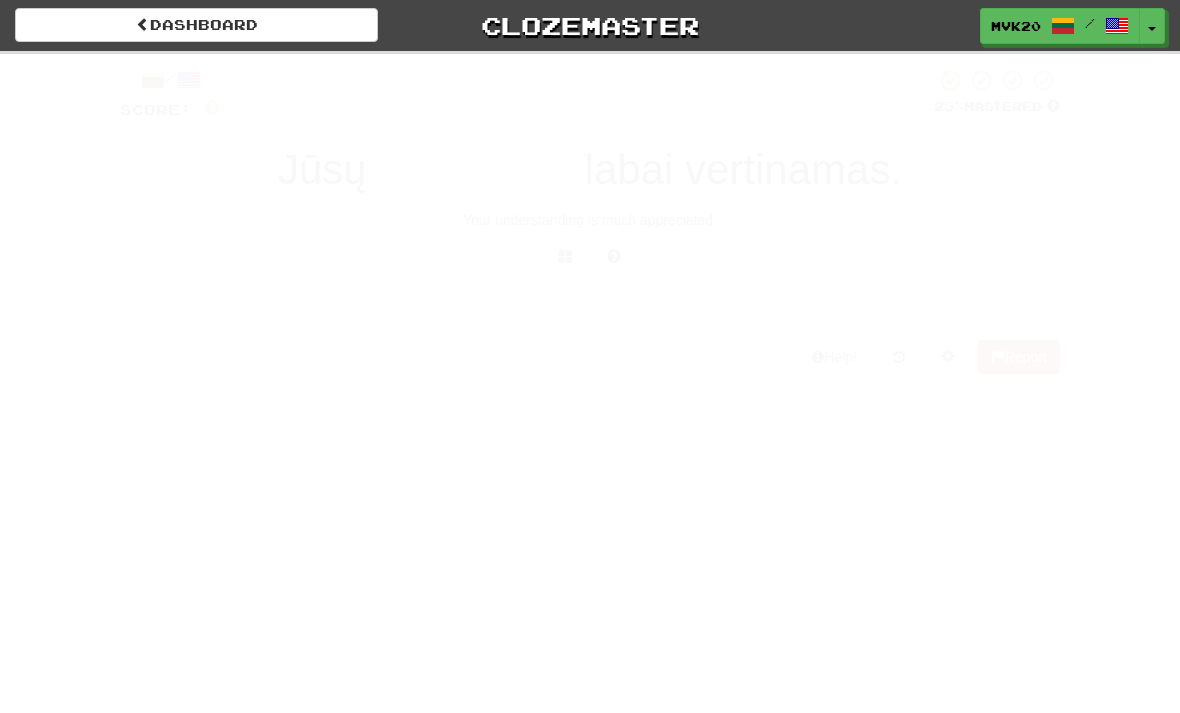 scroll, scrollTop: 0, scrollLeft: 0, axis: both 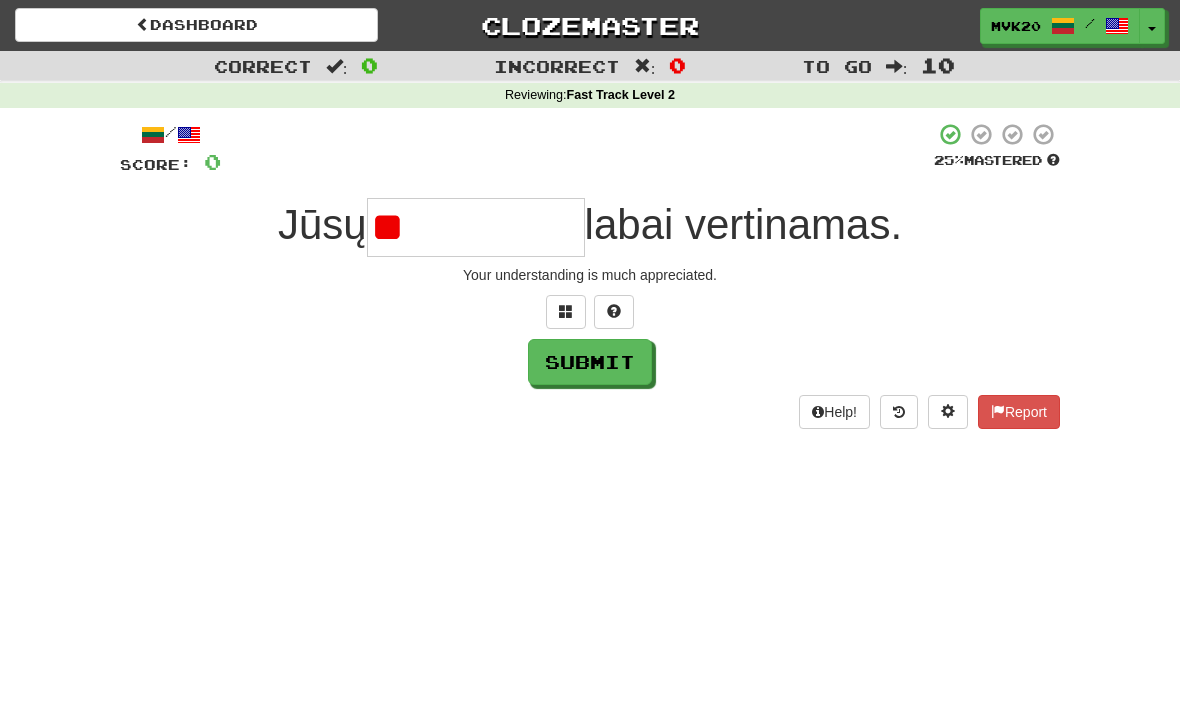 type on "*" 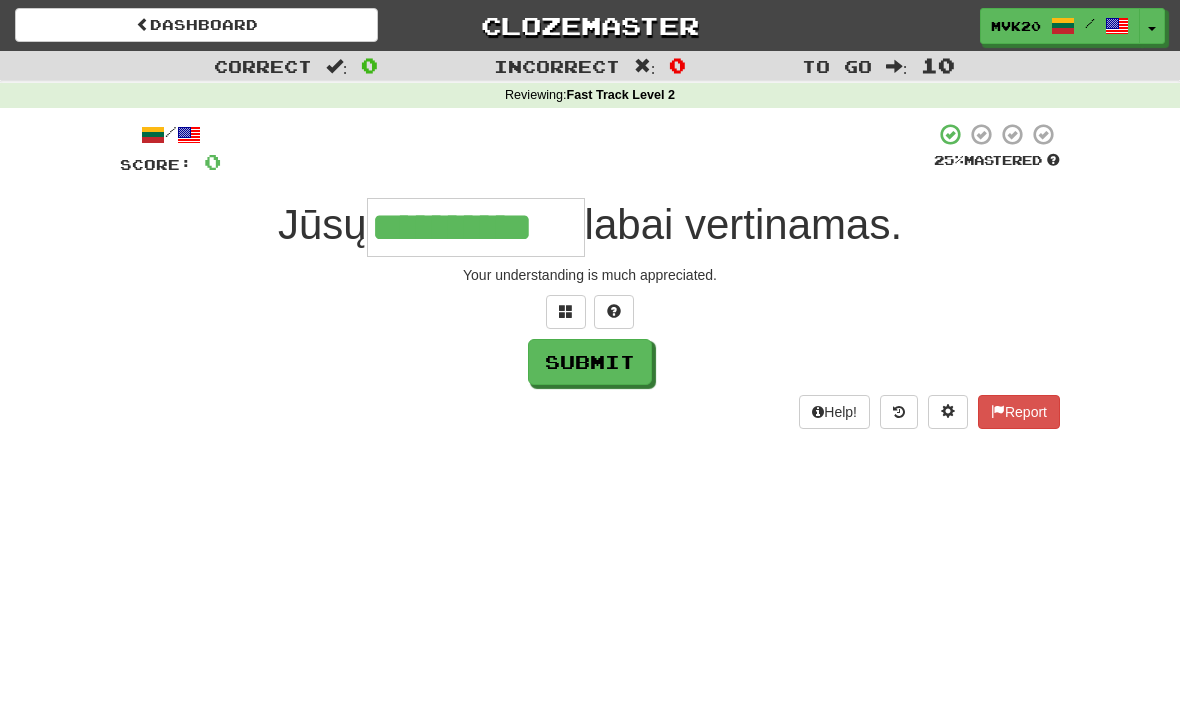 type on "**********" 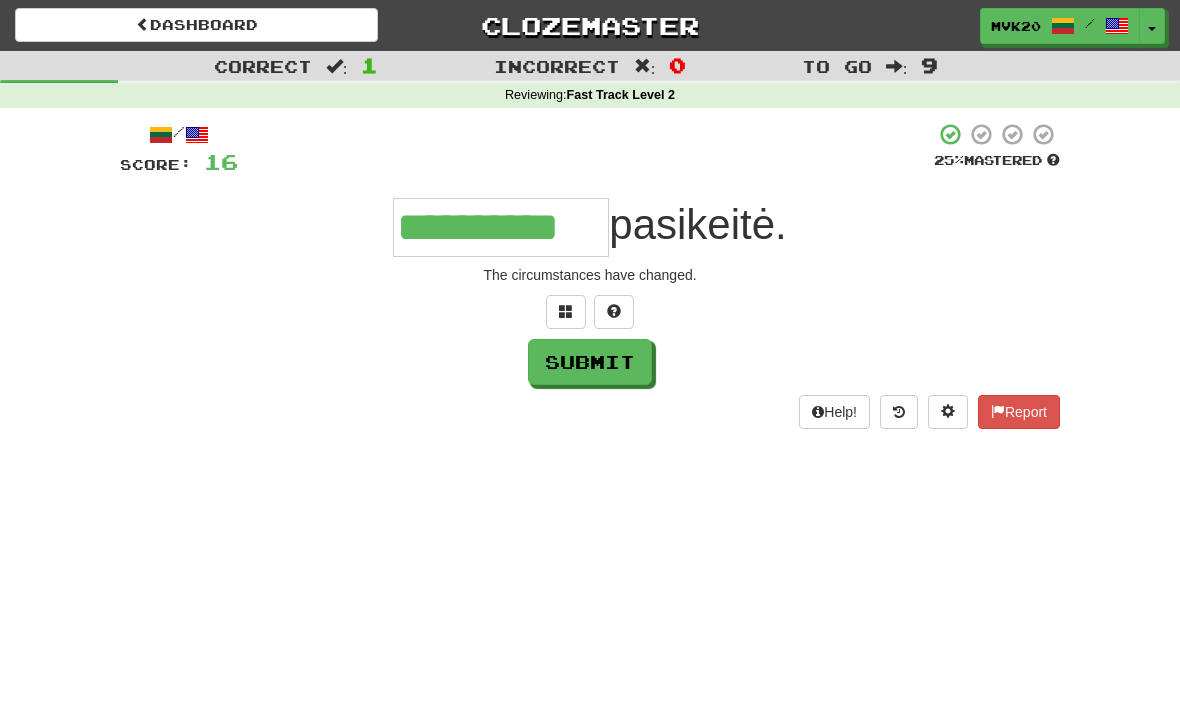 type on "**********" 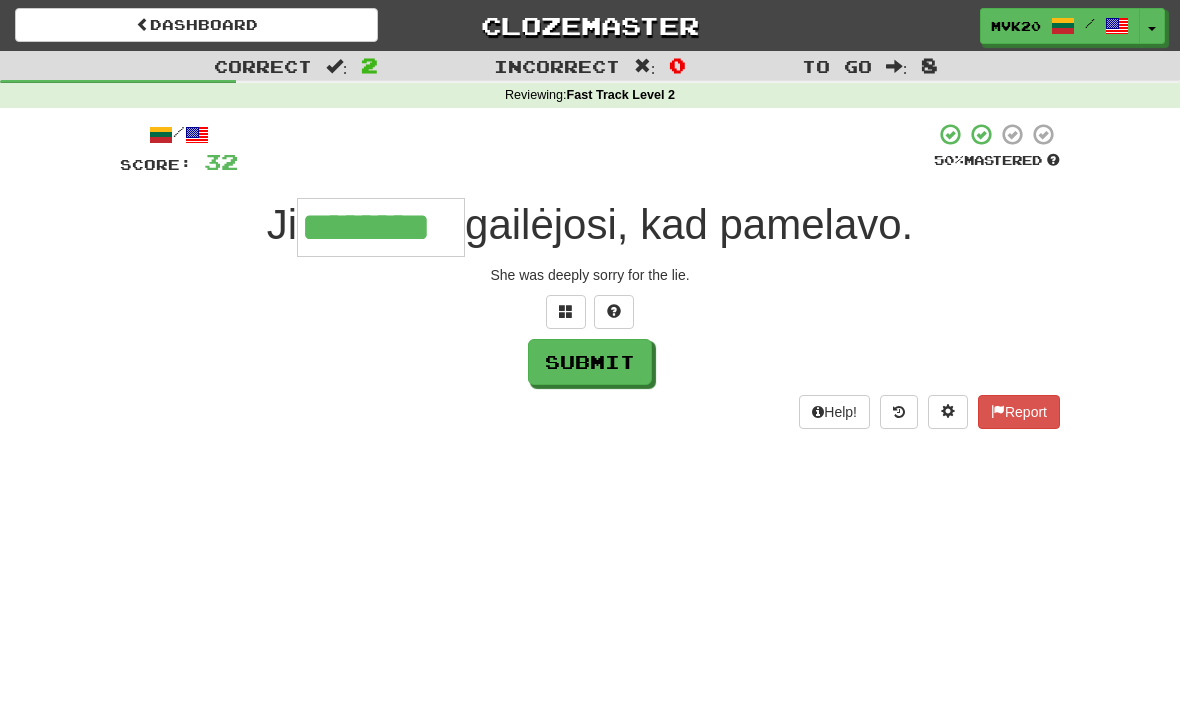 type on "********" 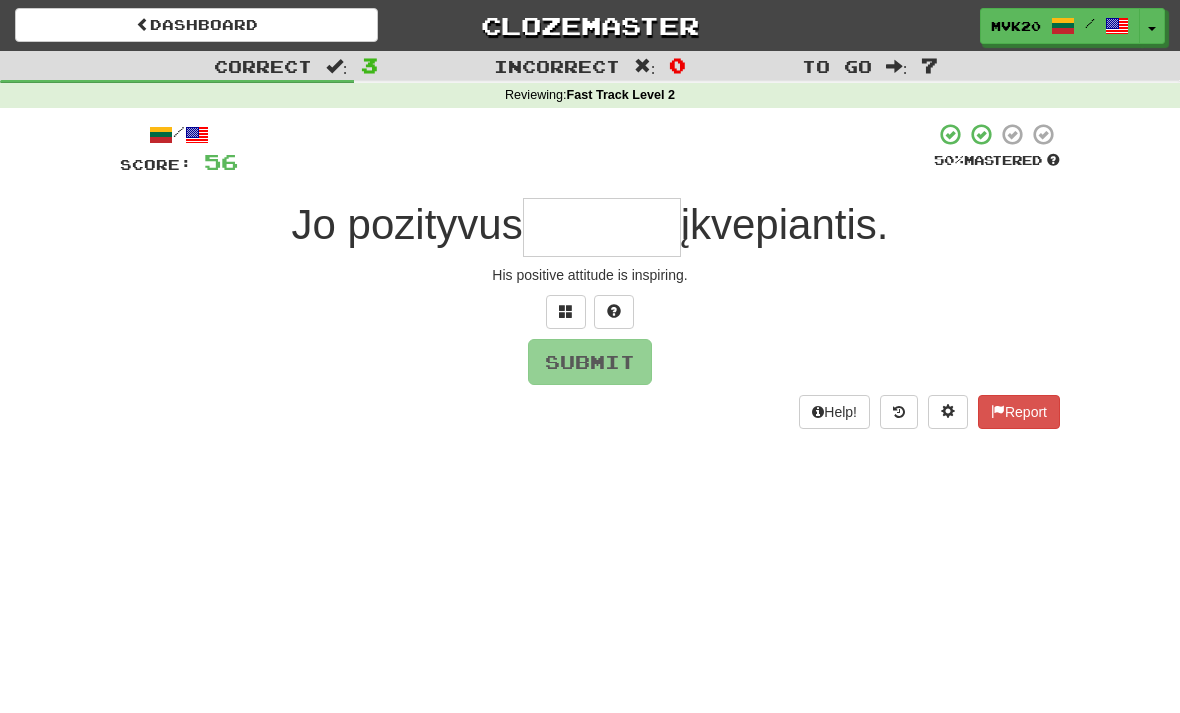 type on "*" 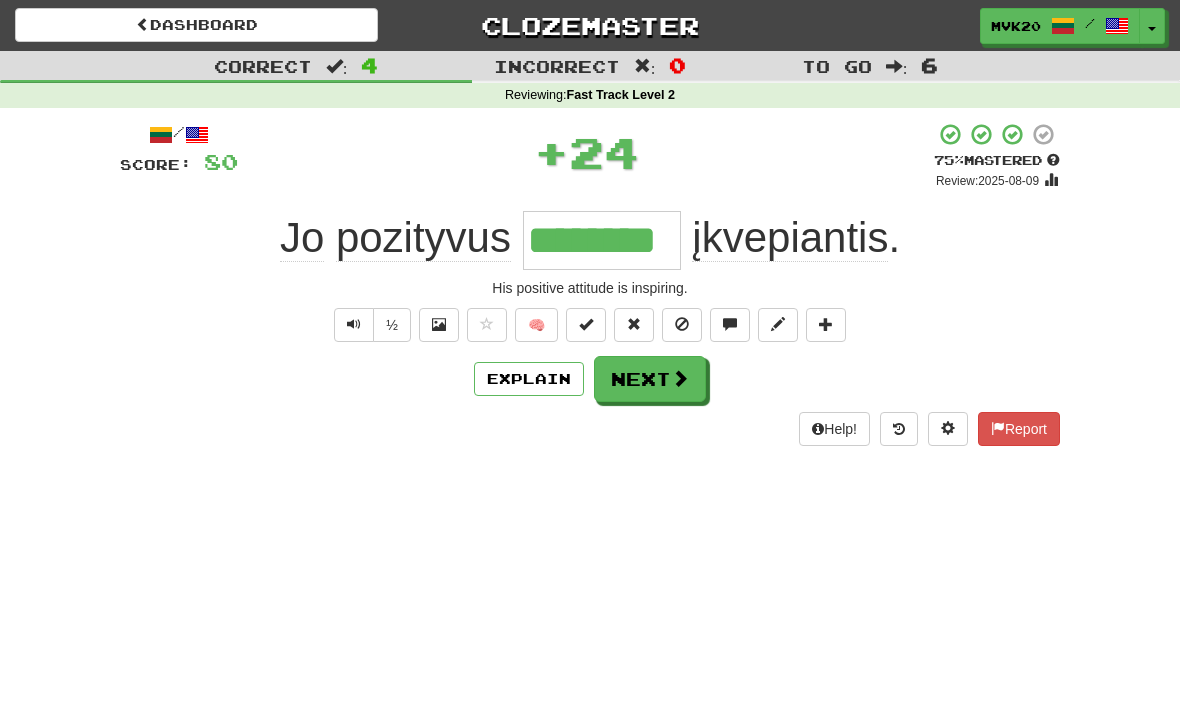 type on "********" 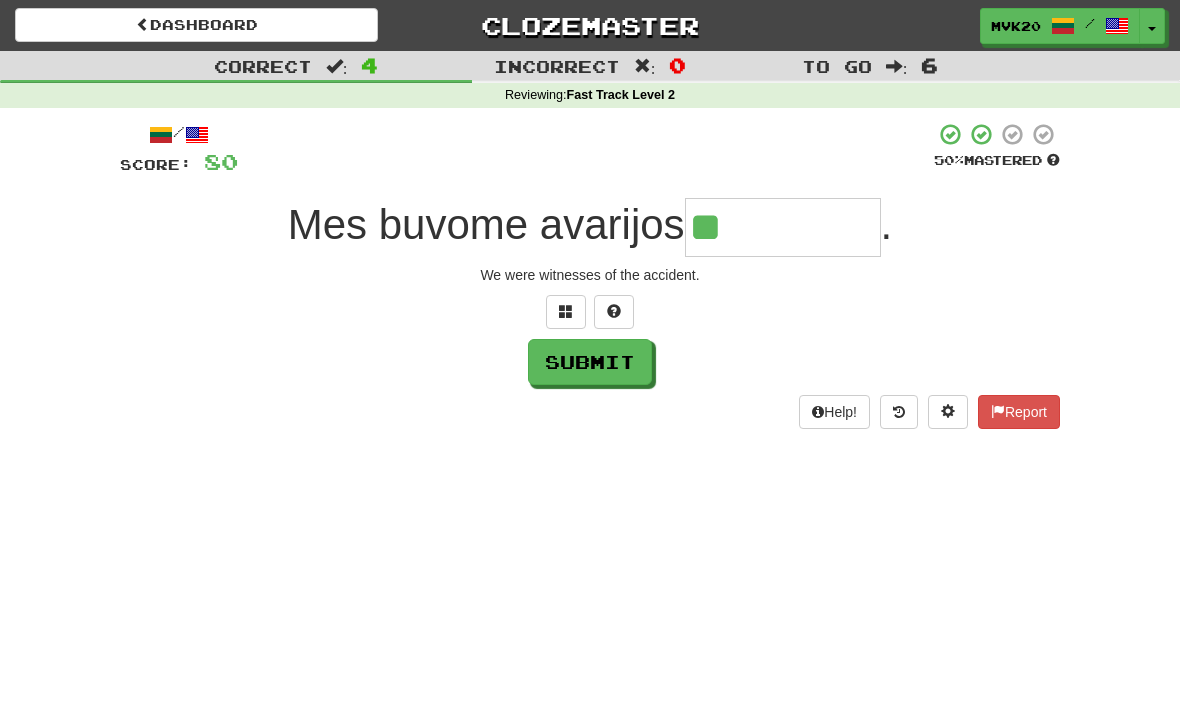 type on "**********" 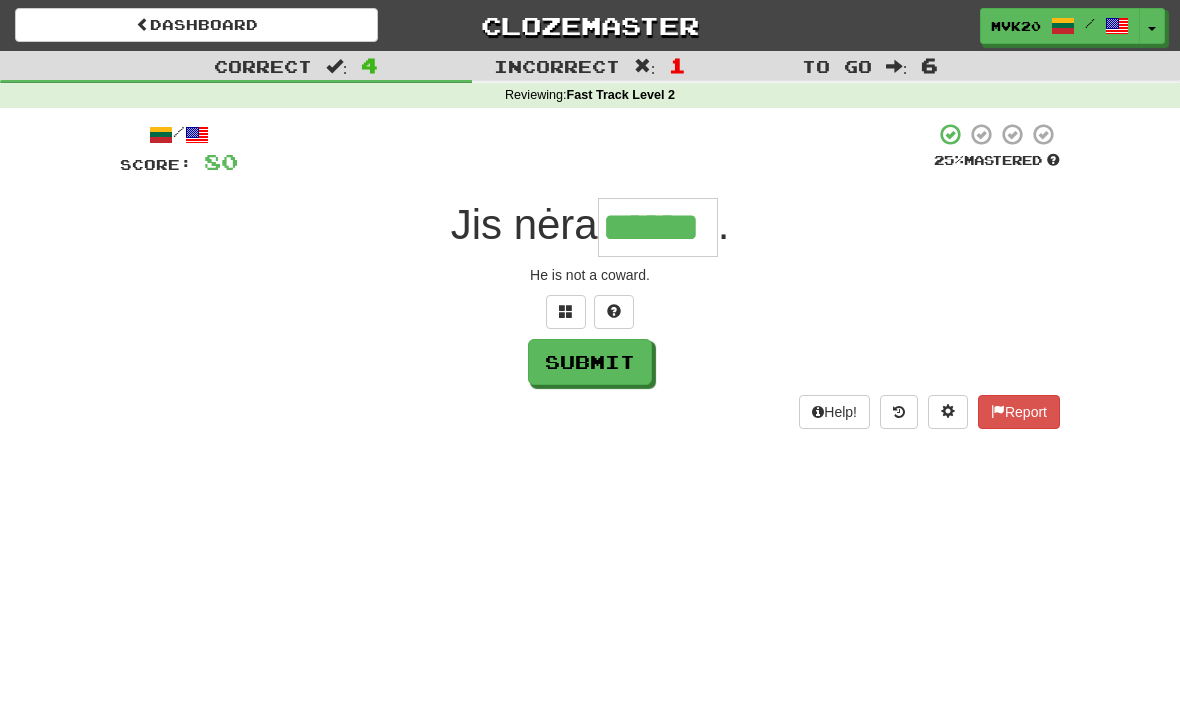 type on "******" 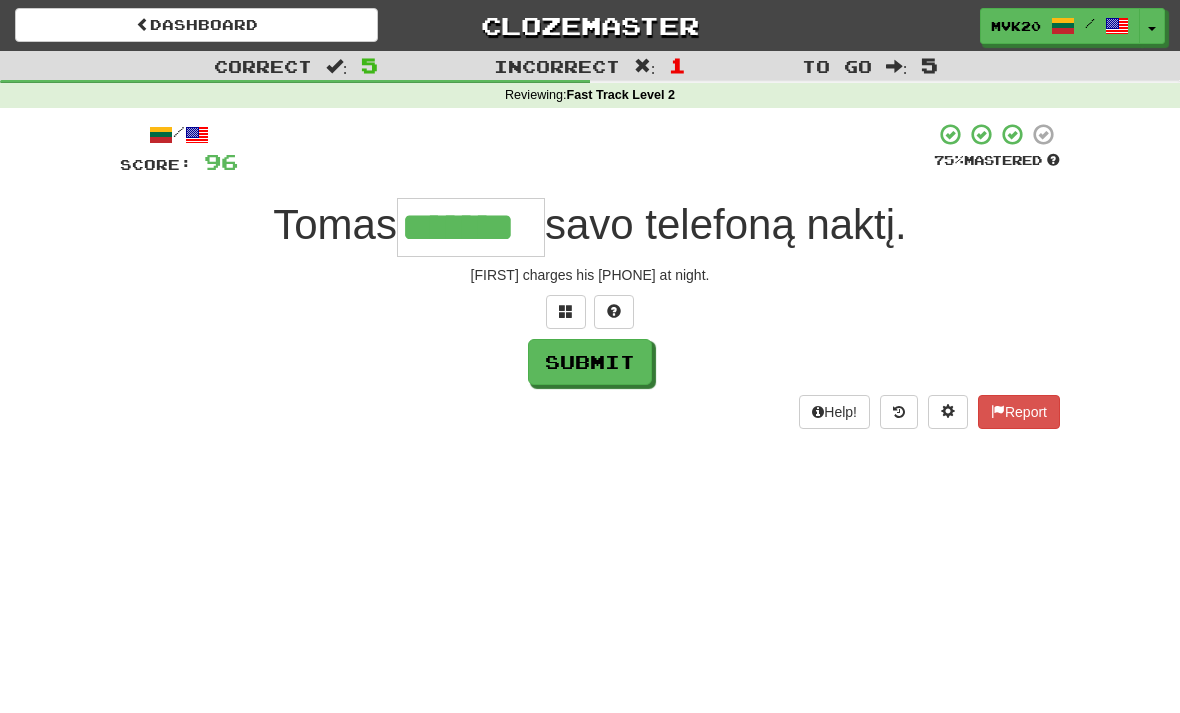 type on "*******" 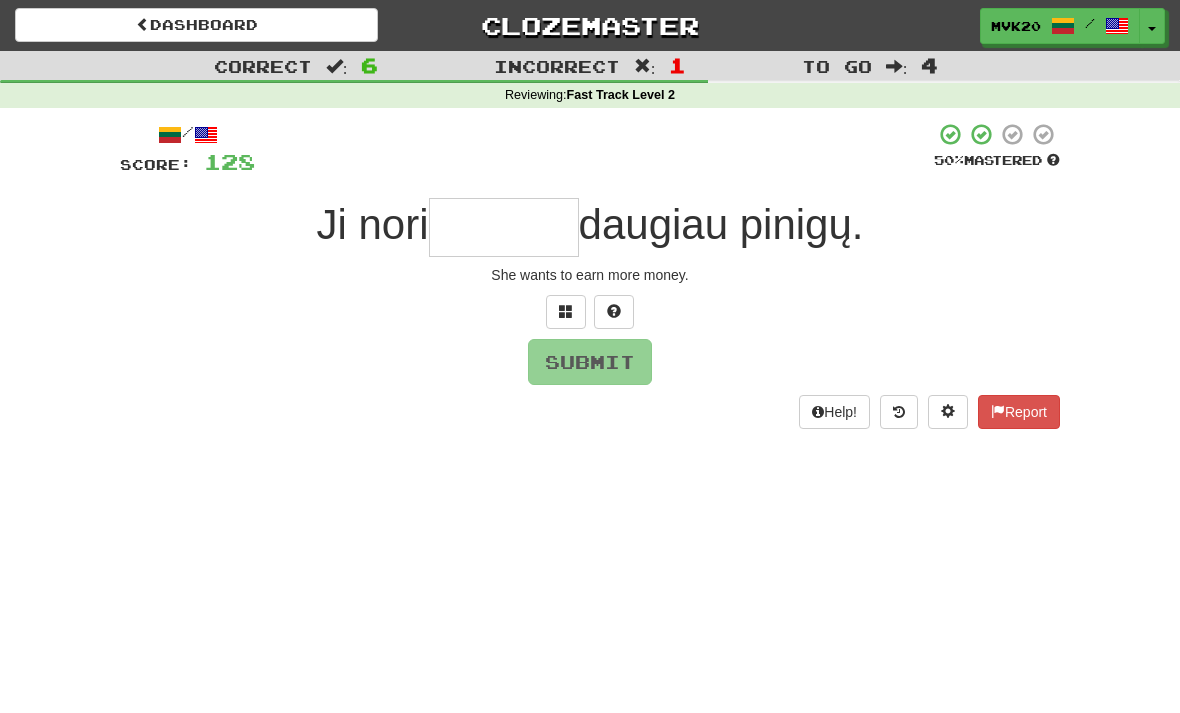 type on "*" 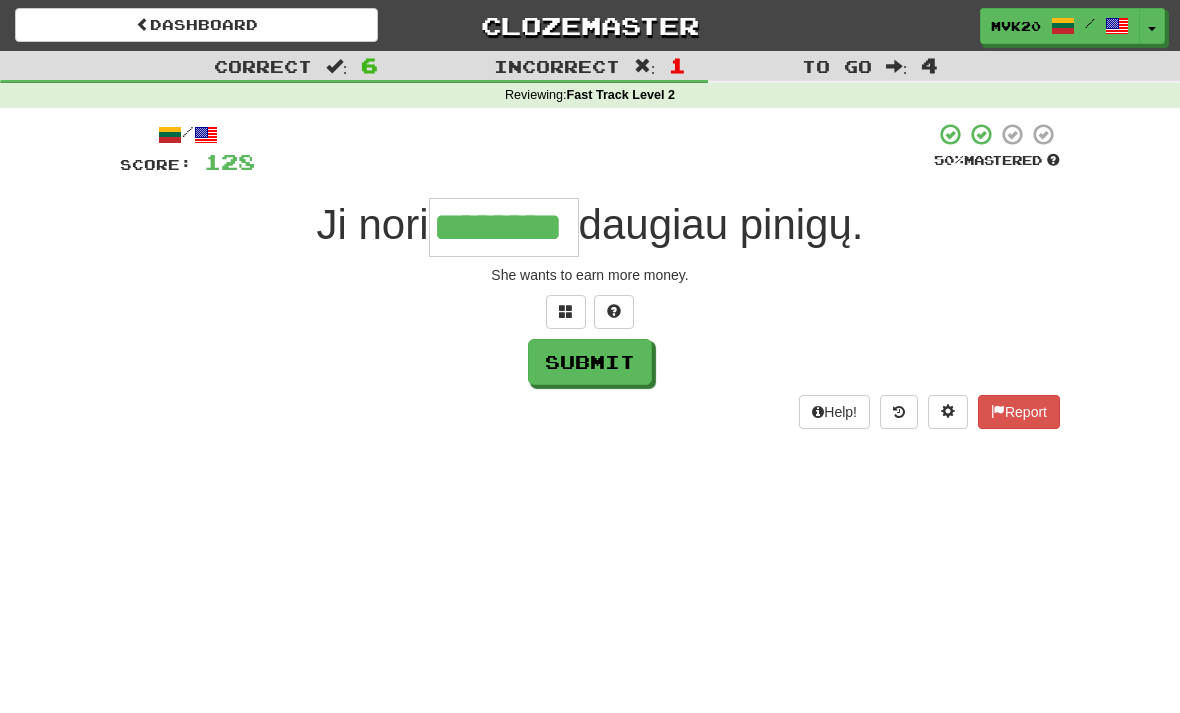 type on "********" 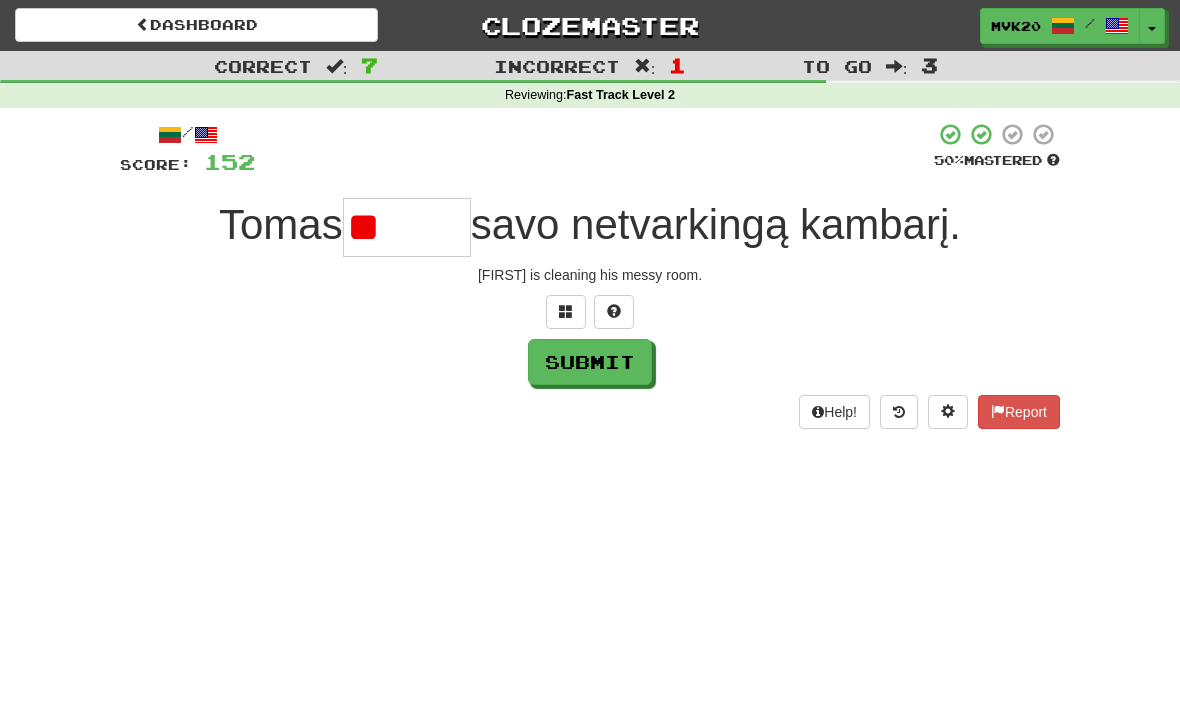type on "*" 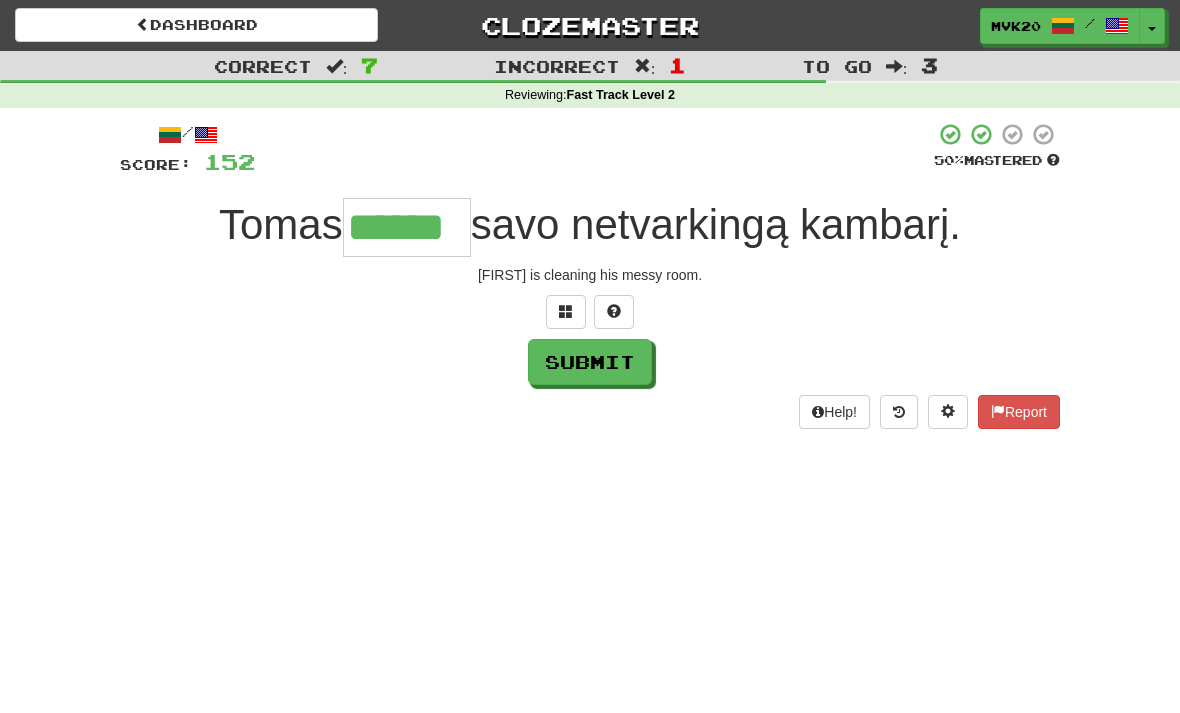 type on "******" 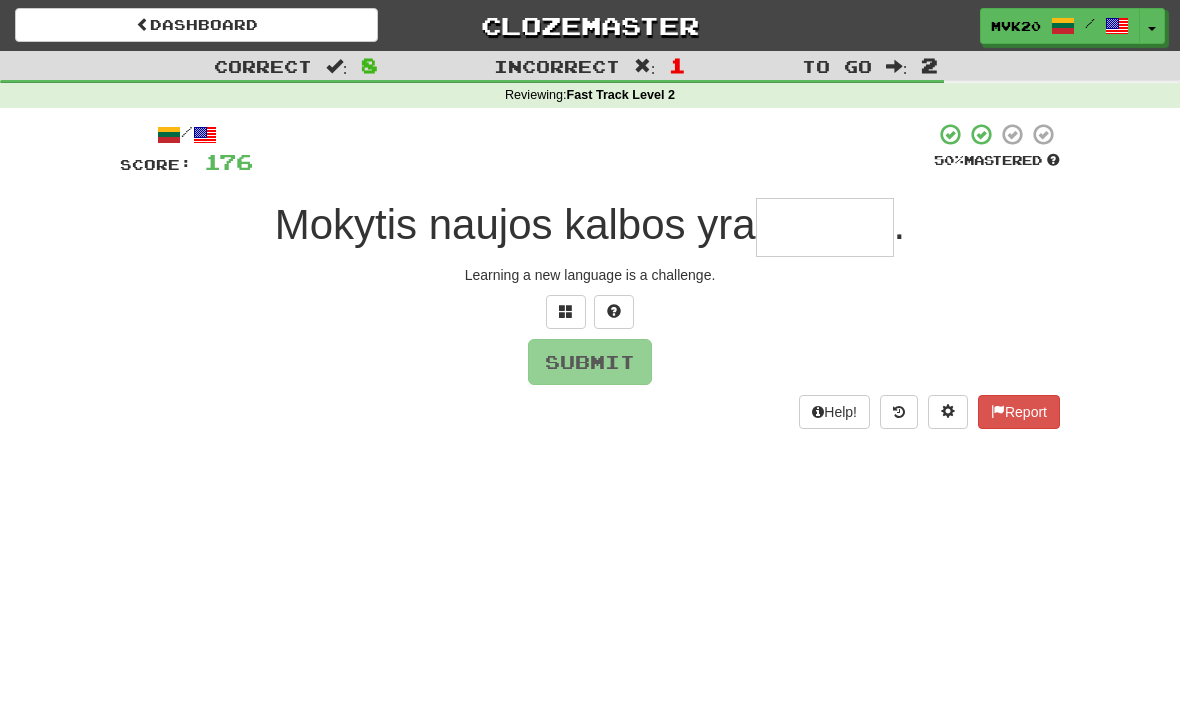 type on "*" 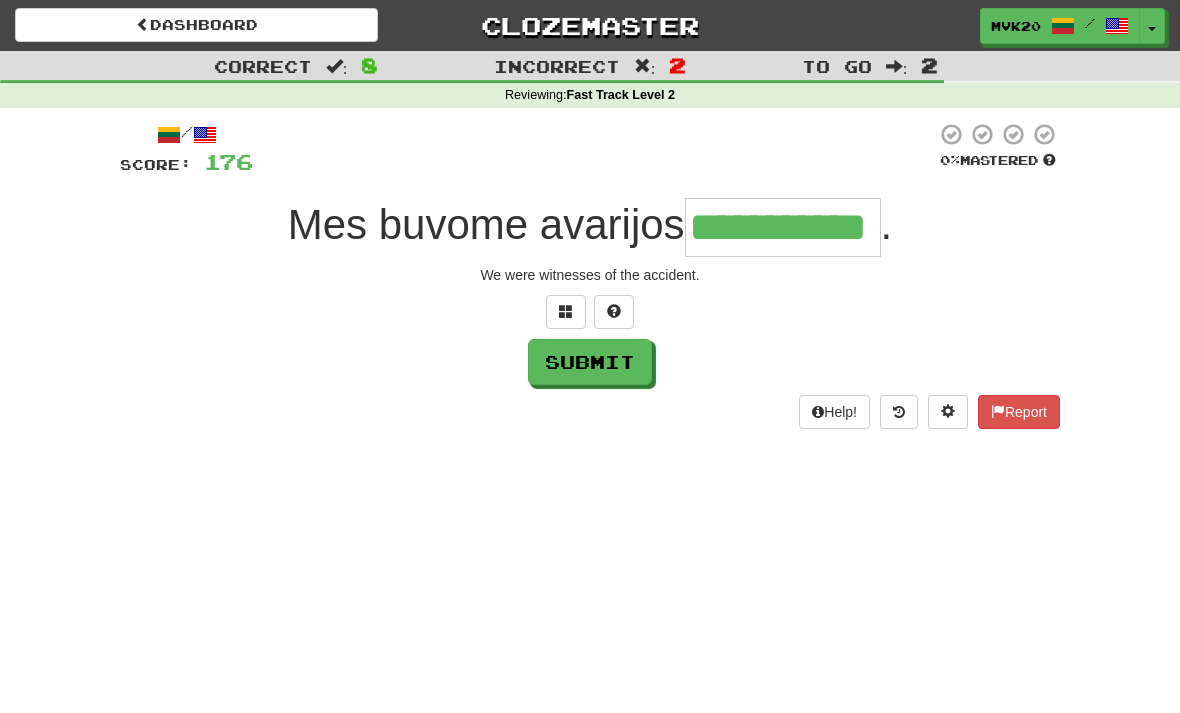 type on "**********" 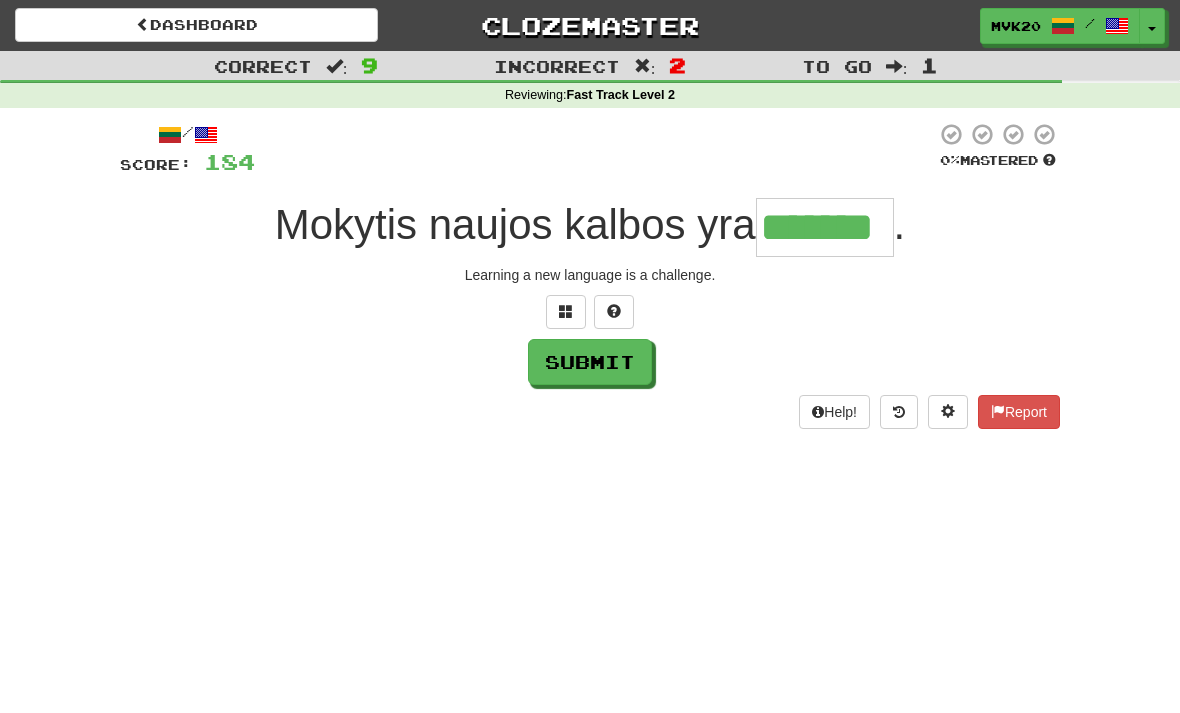 type on "*******" 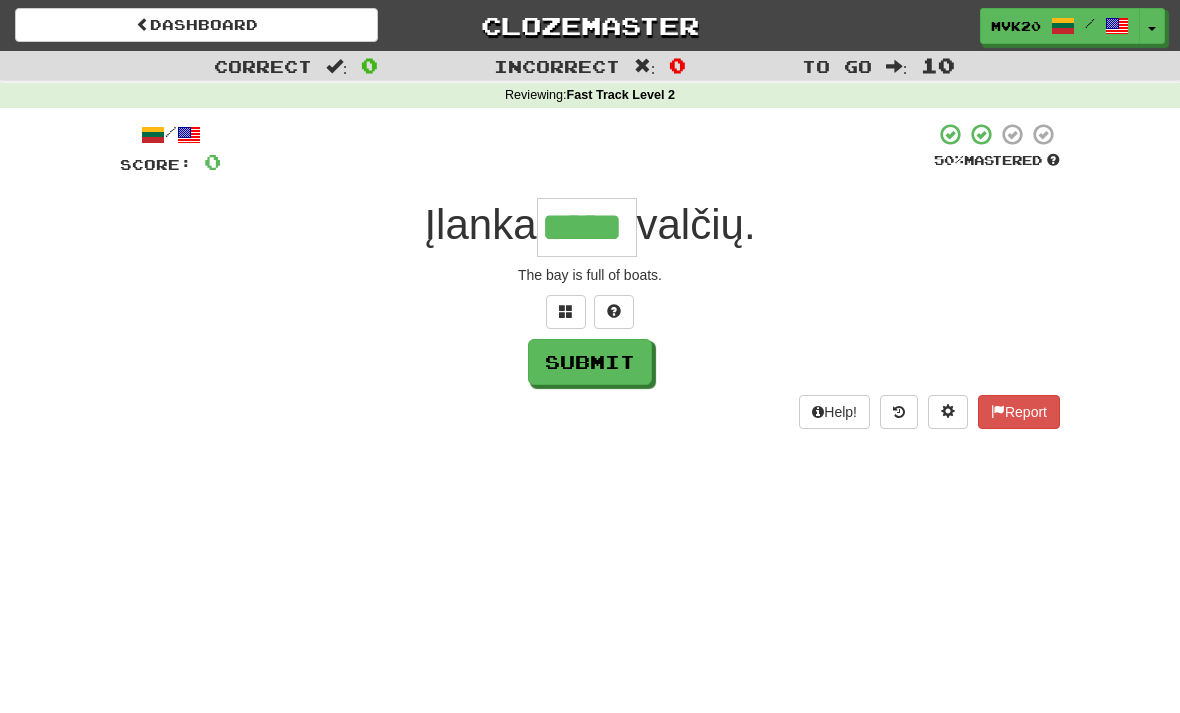 type on "*****" 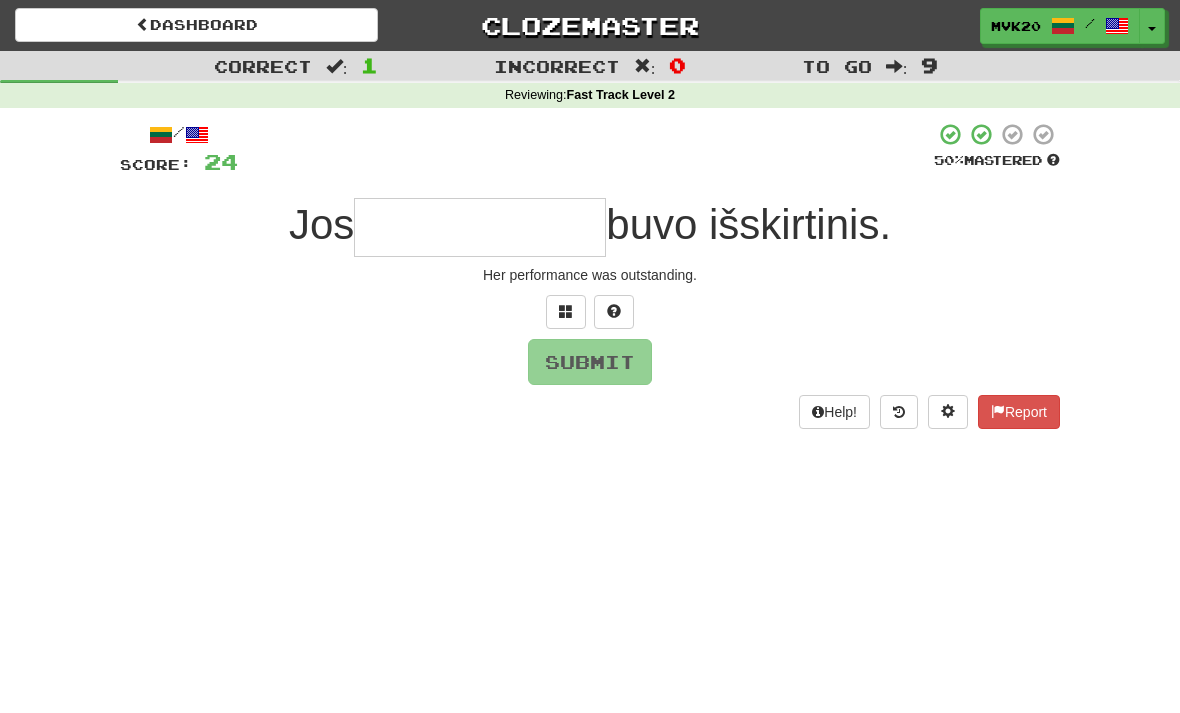 type on "*" 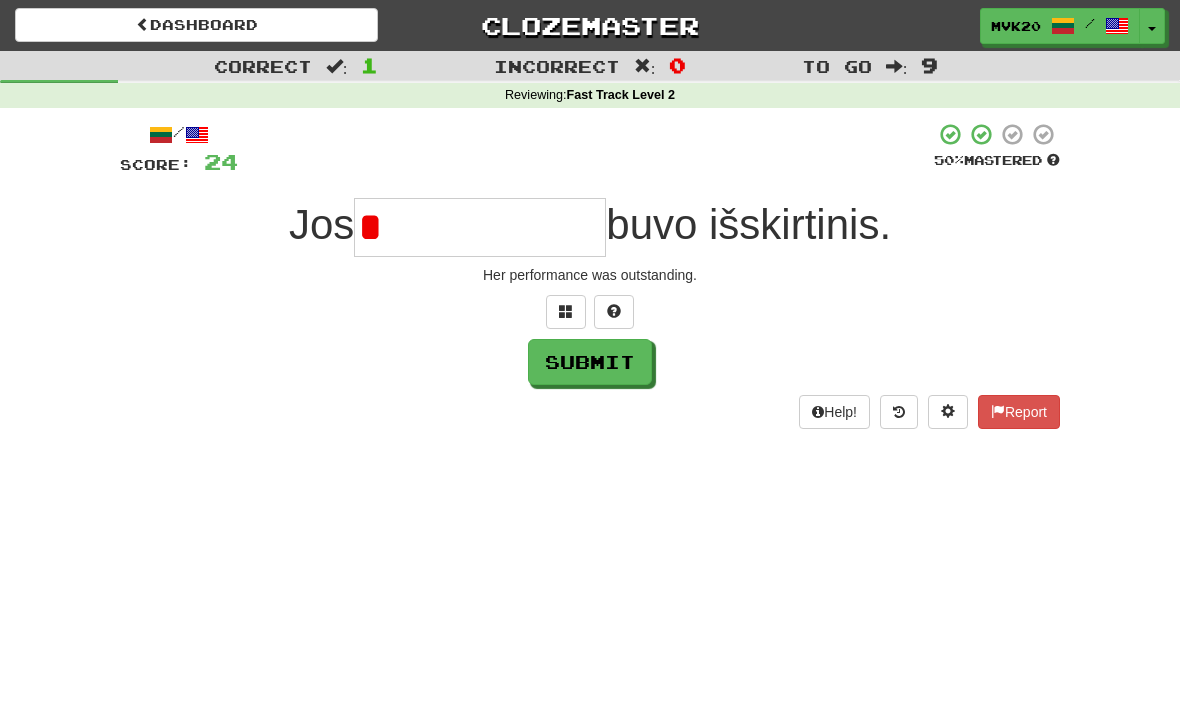 type on "**********" 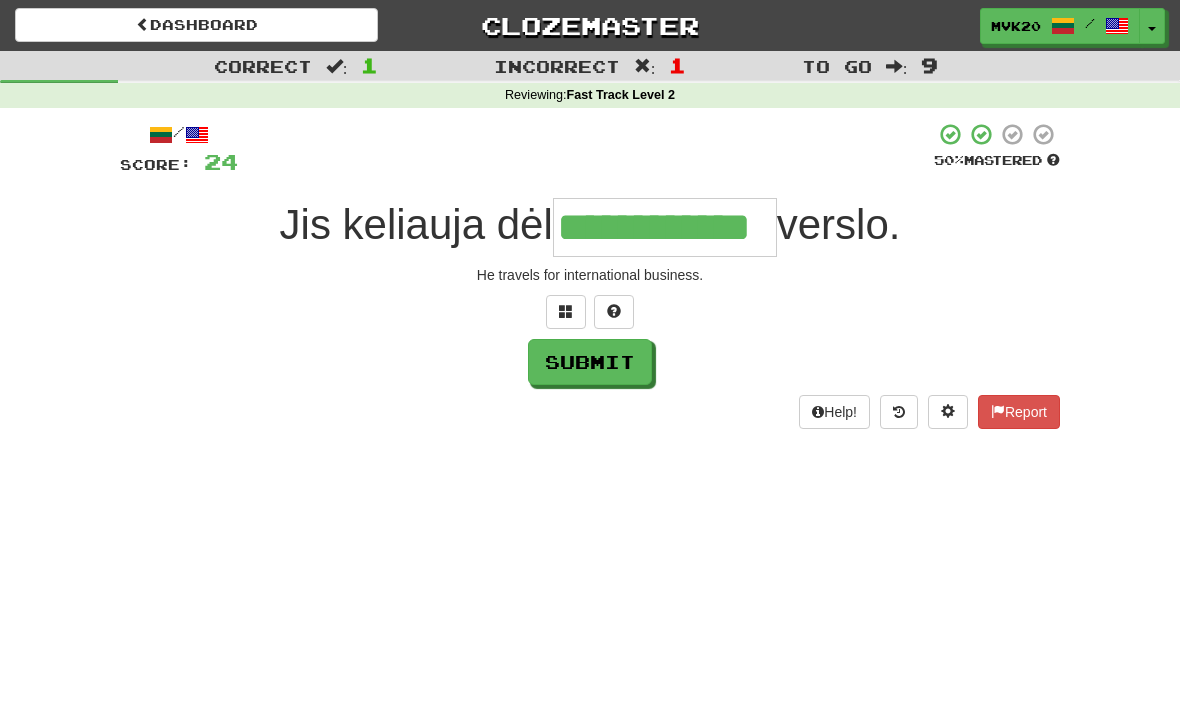 type on "**********" 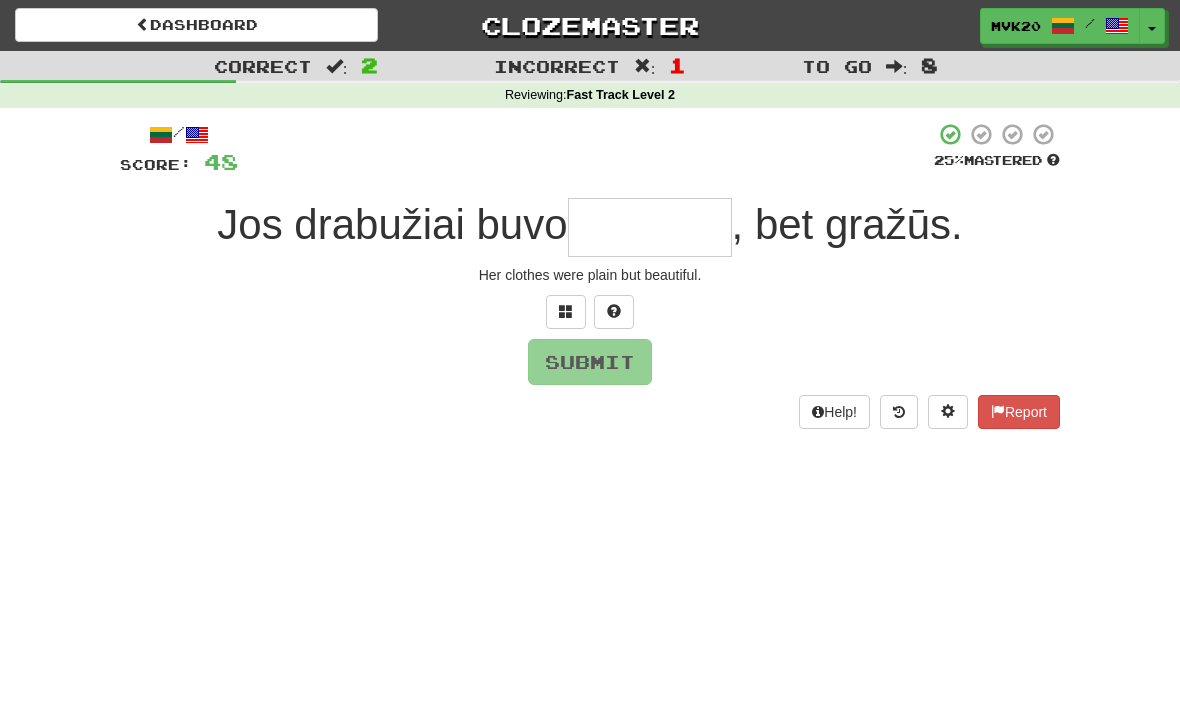 type on "*" 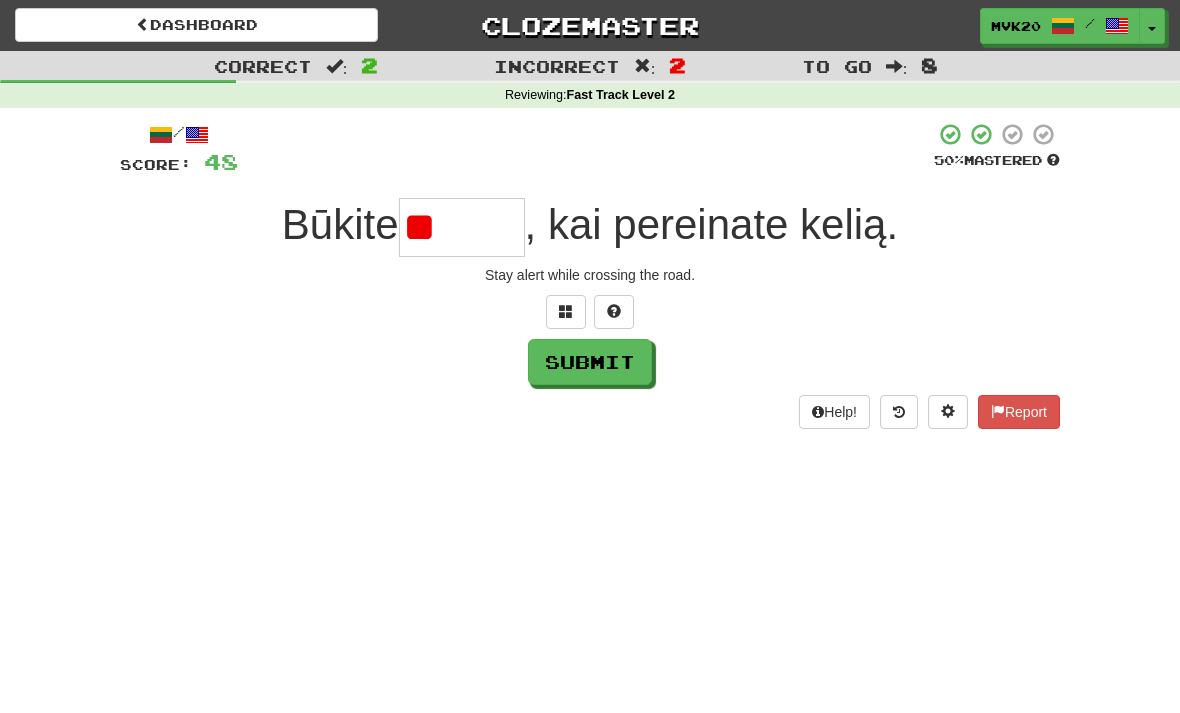type on "******" 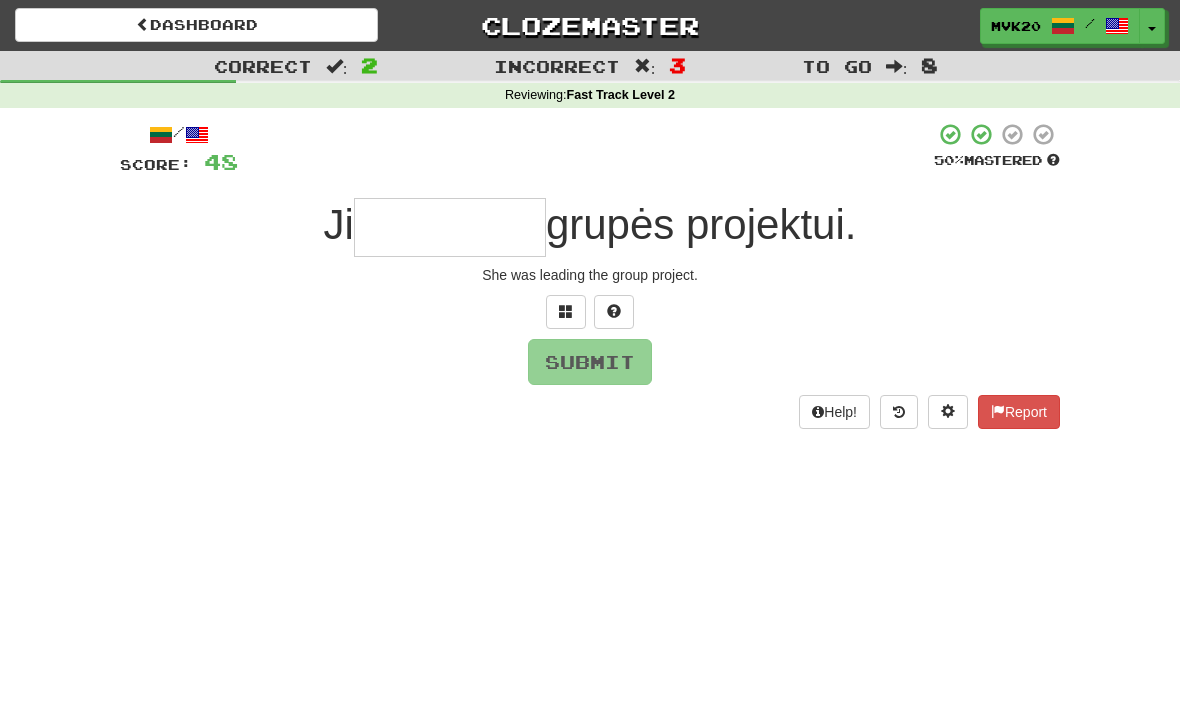 type on "********" 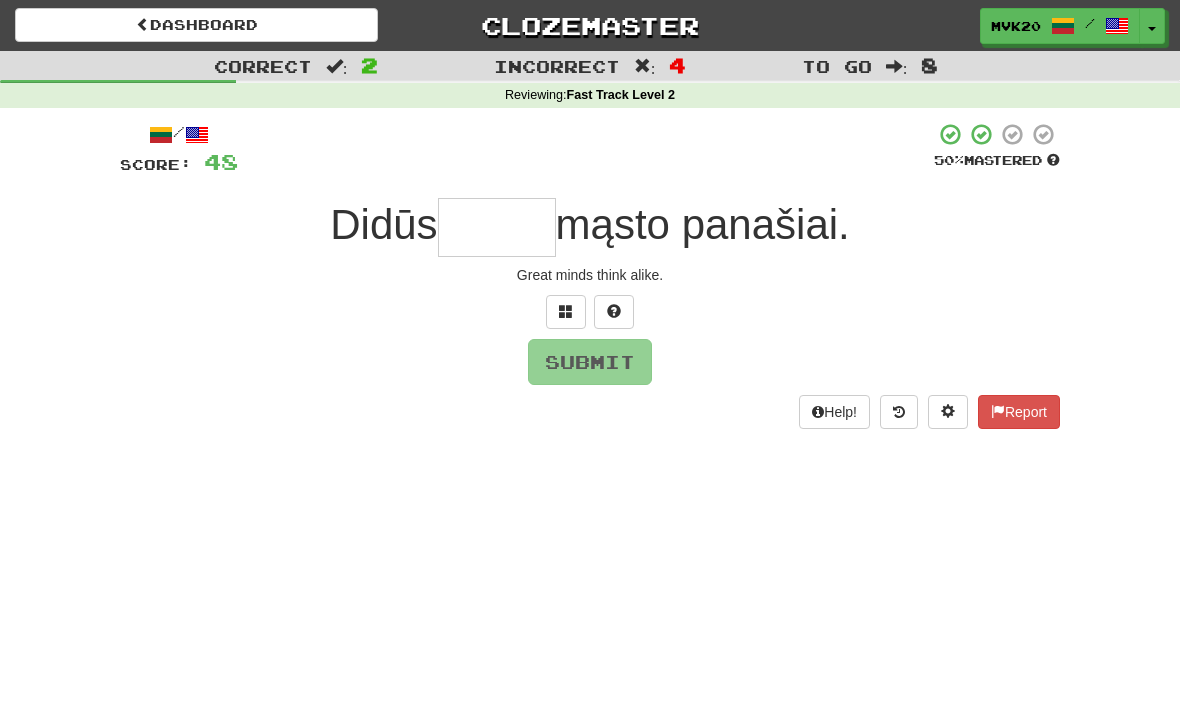 type on "*" 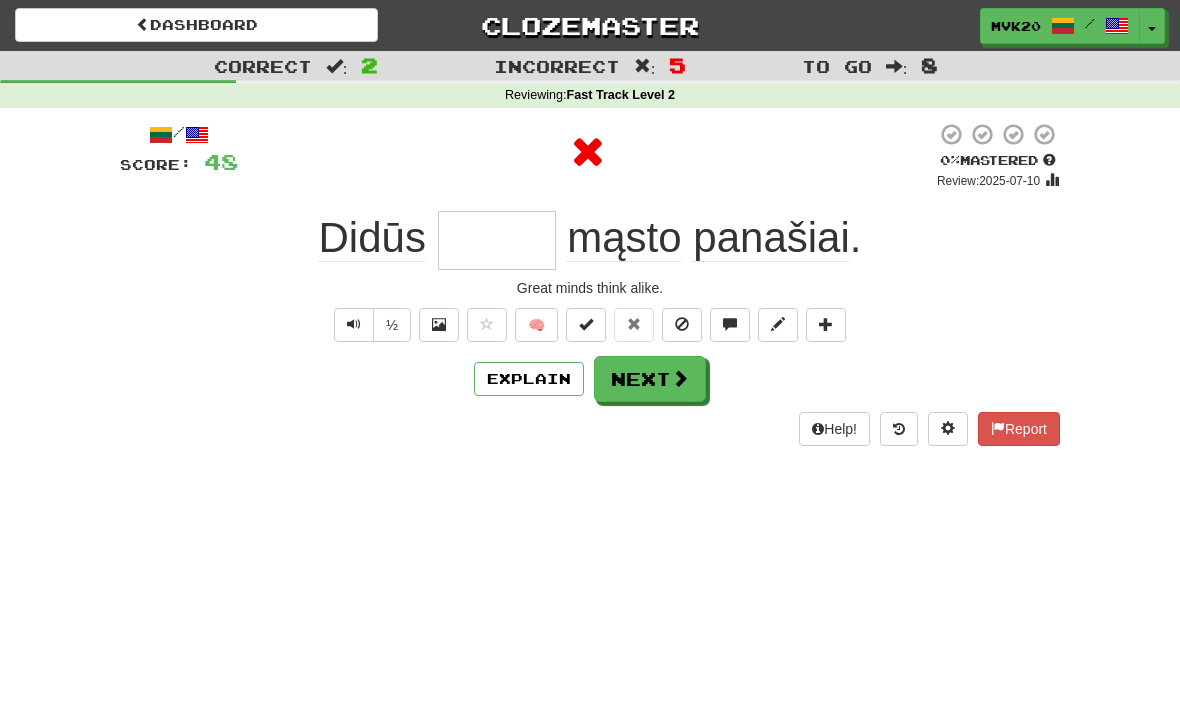 type on "******" 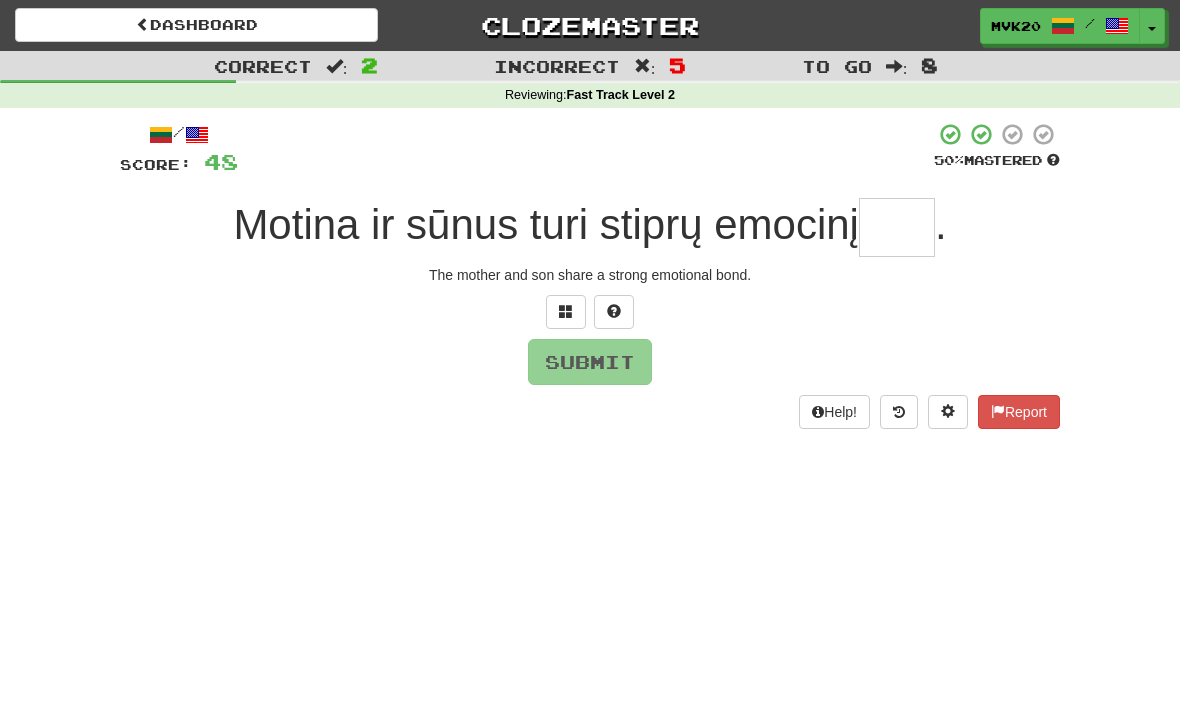 type on "*" 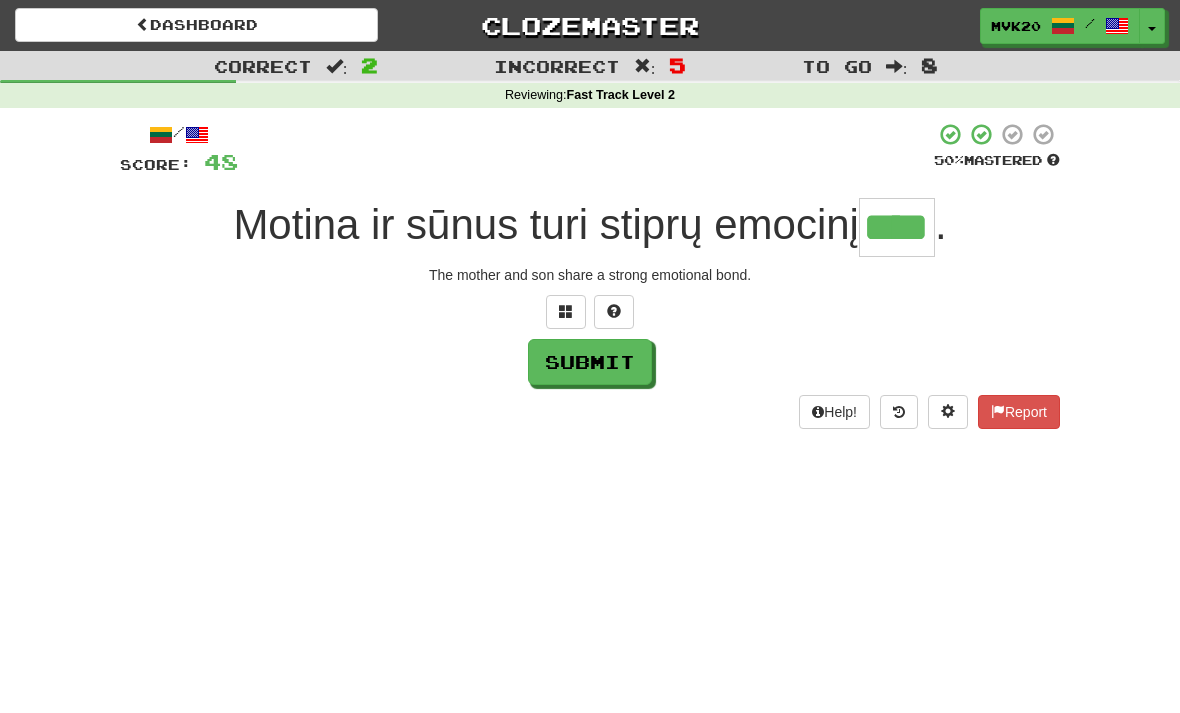 type on "****" 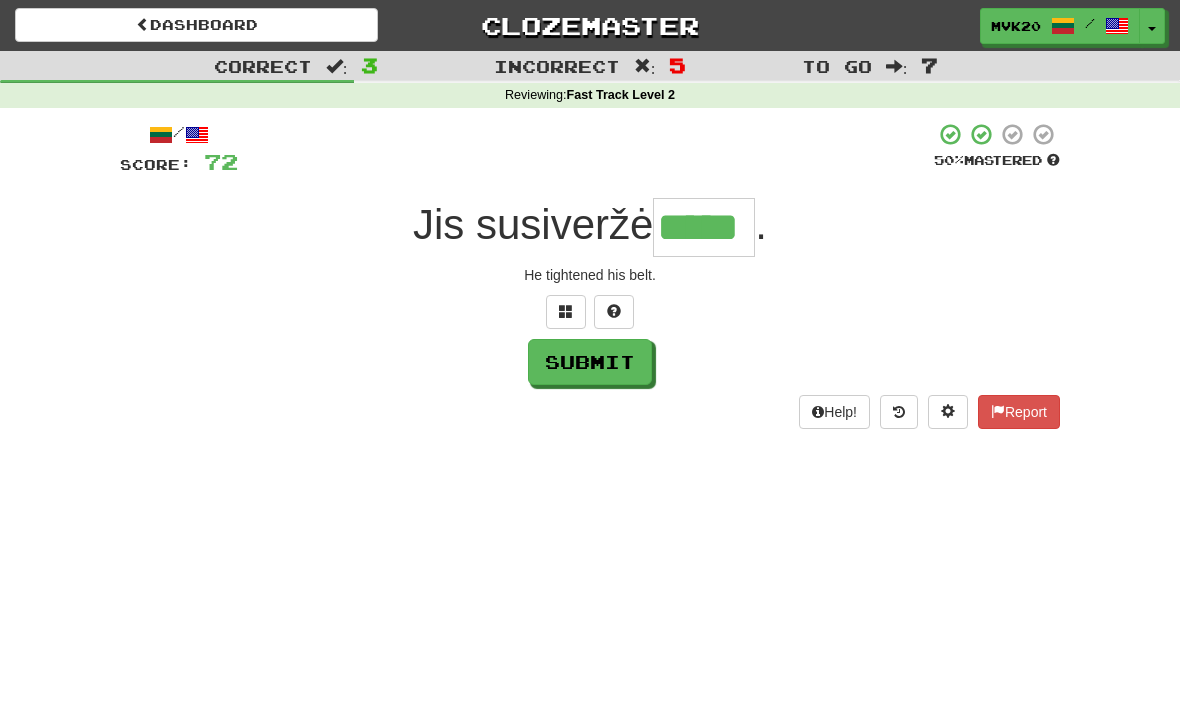 type on "*****" 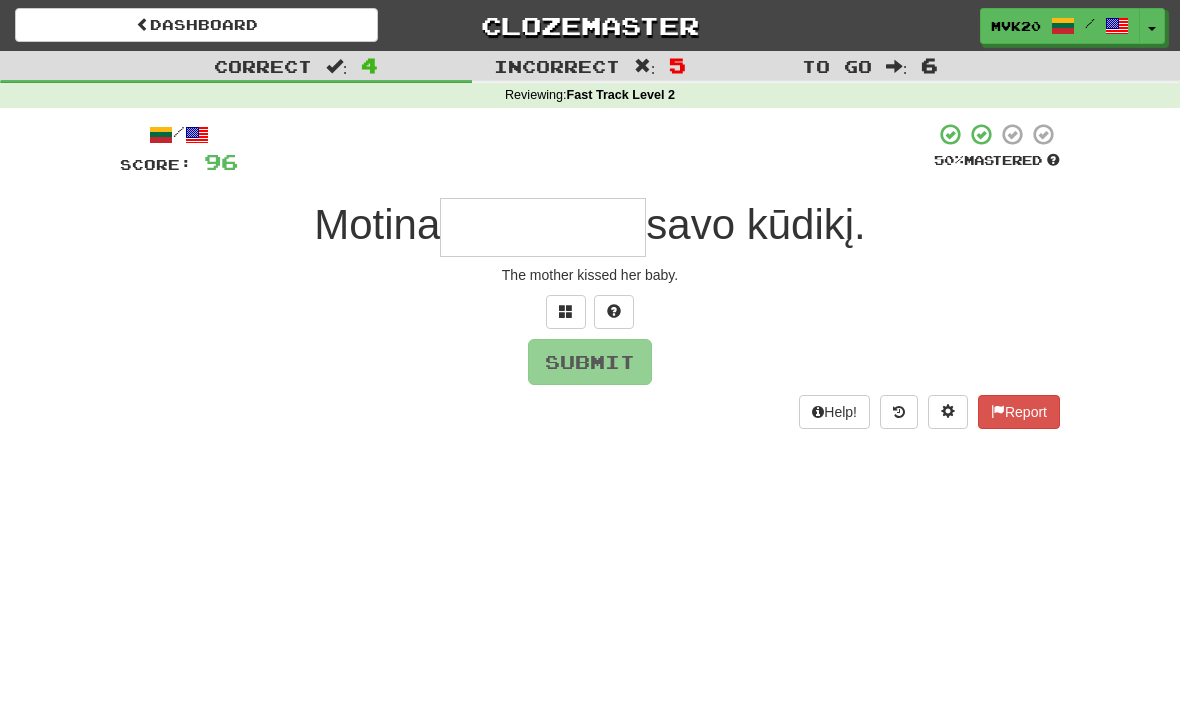 type on "*" 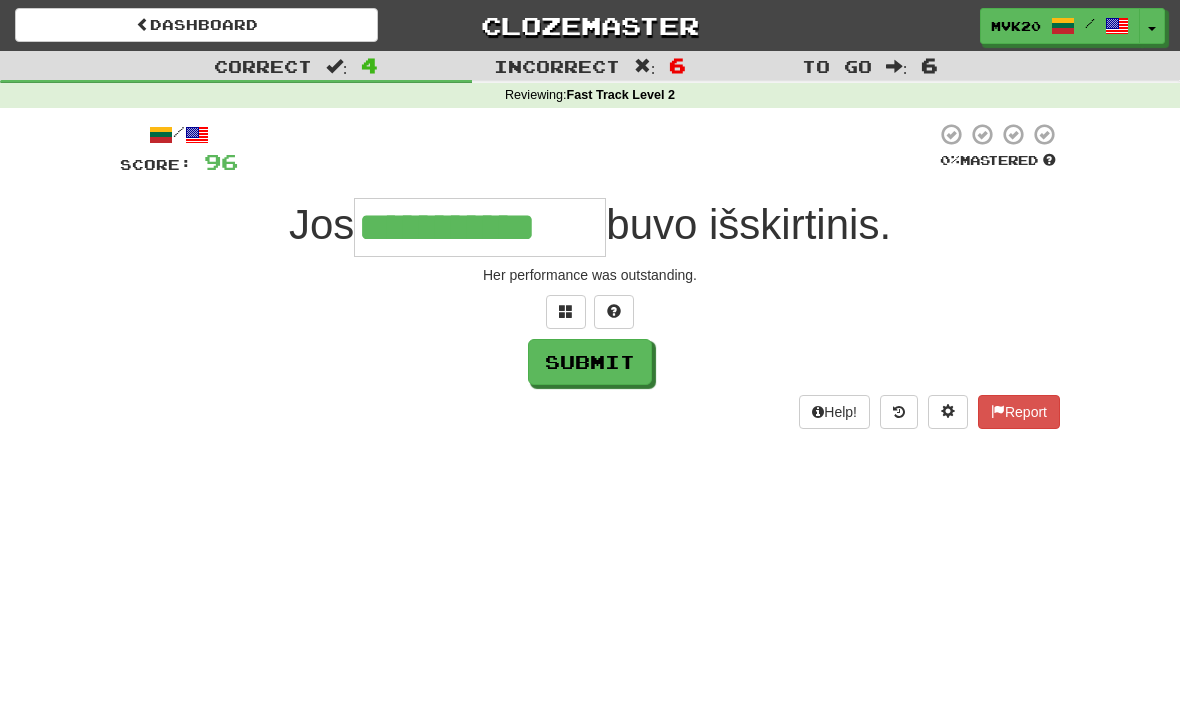type on "**********" 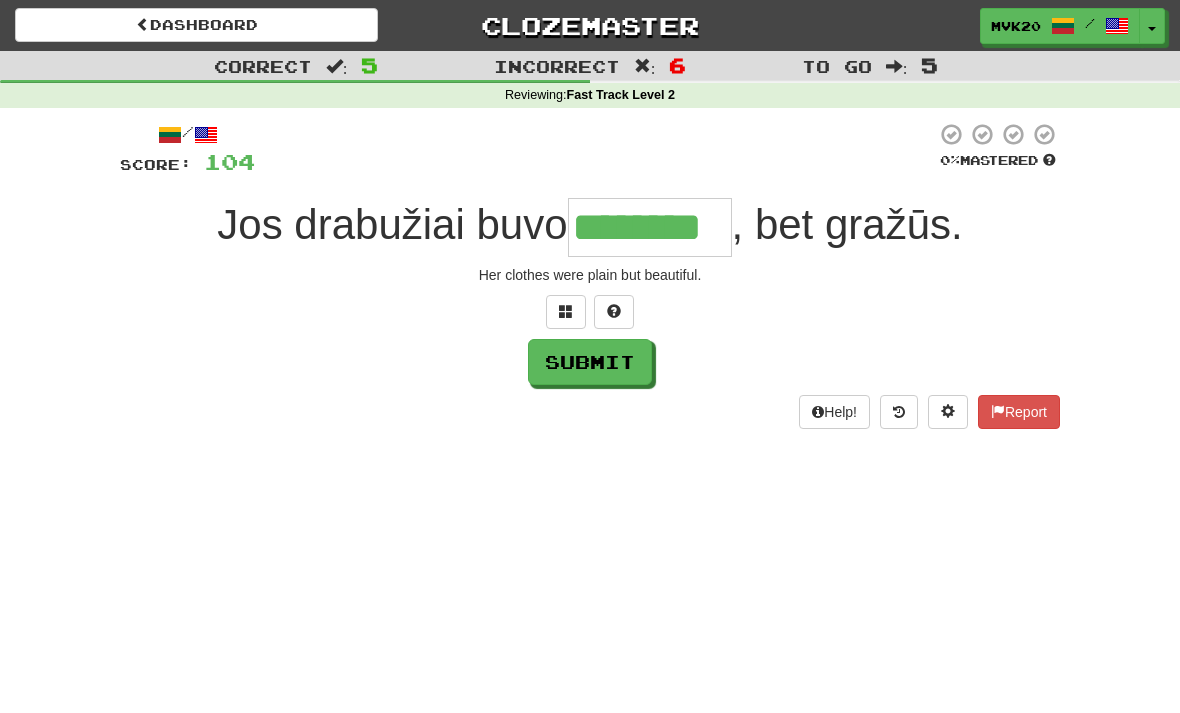 type on "********" 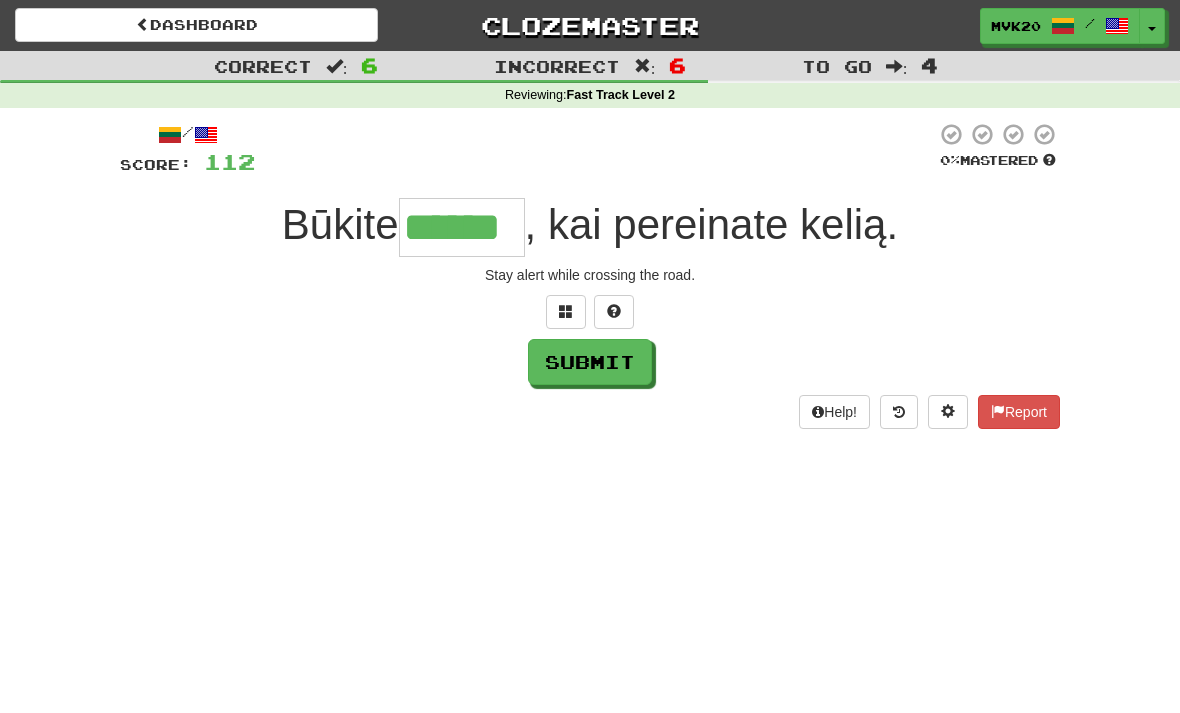 type on "******" 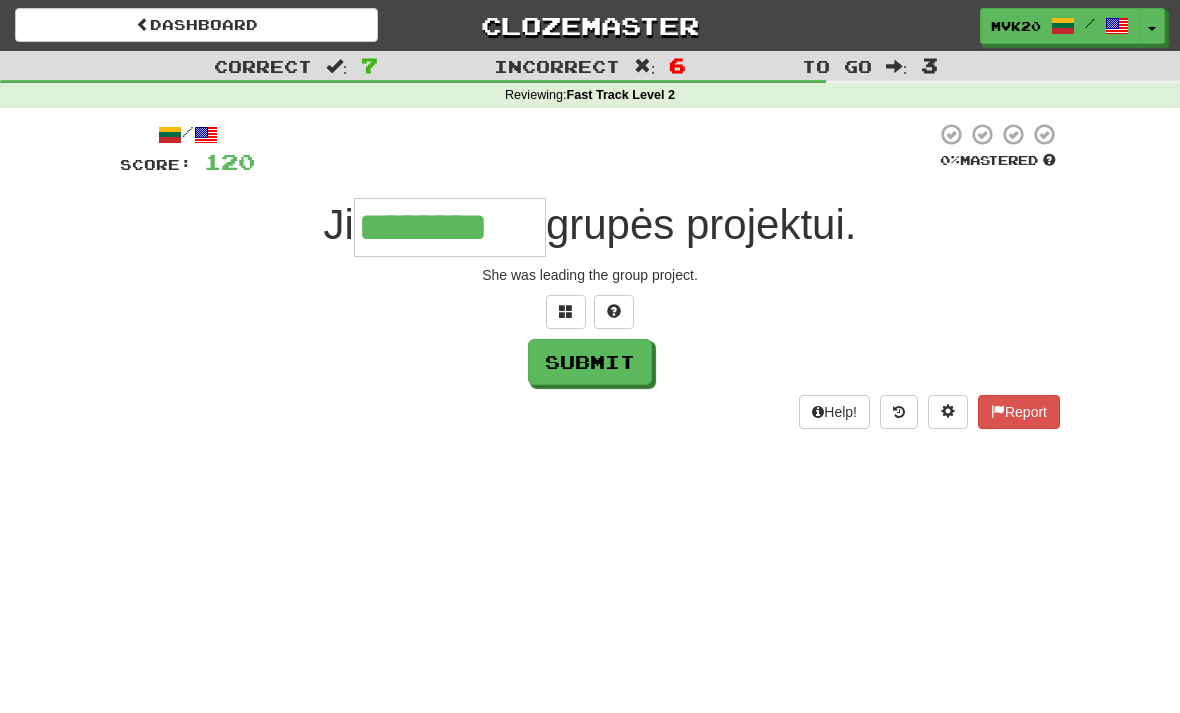 type on "********" 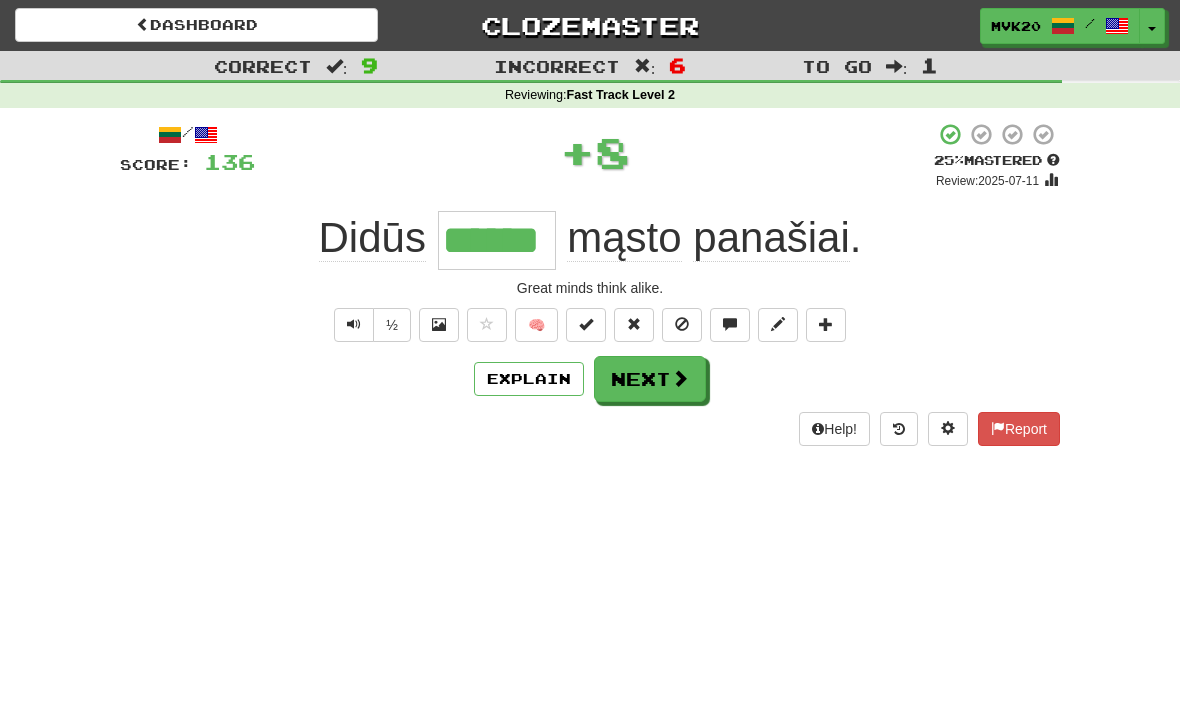 type on "******" 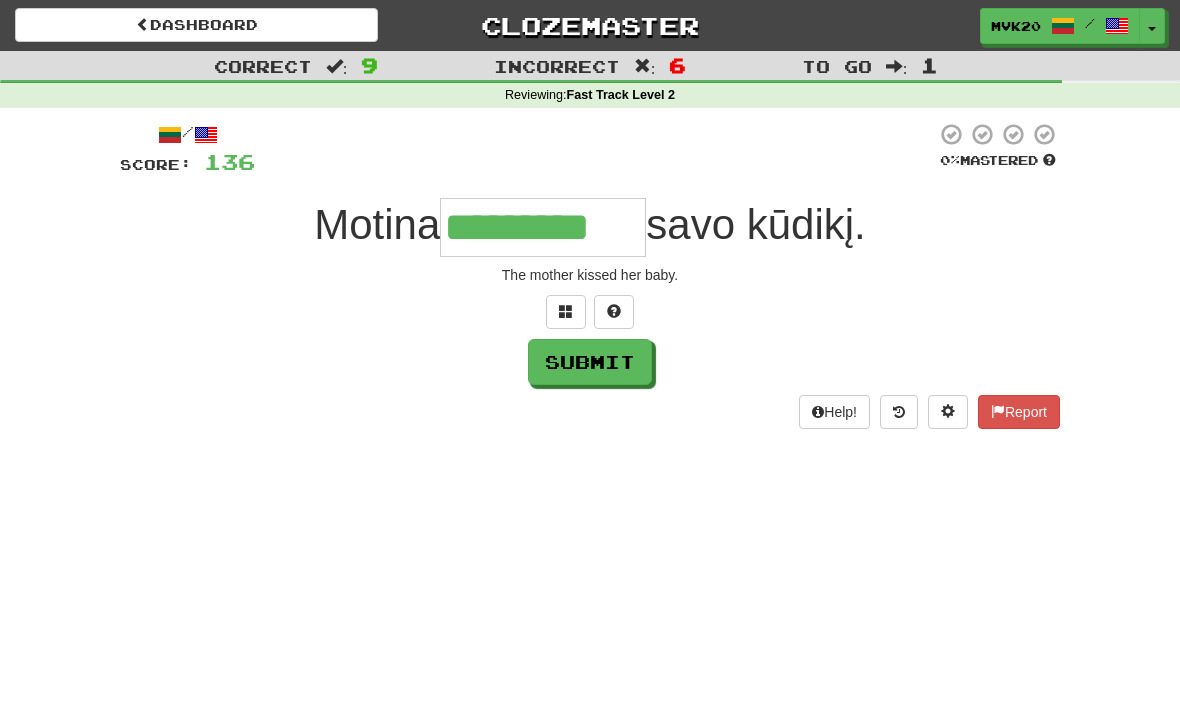 type on "*********" 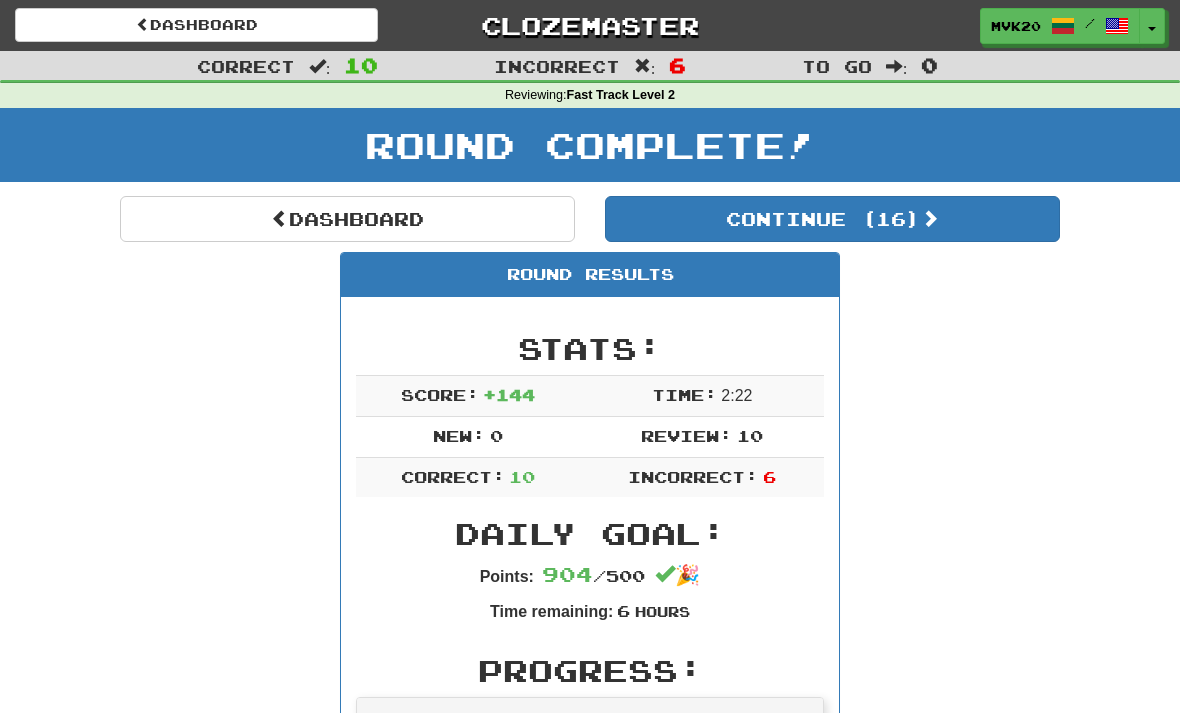 click on "Dashboard" at bounding box center (347, 219) 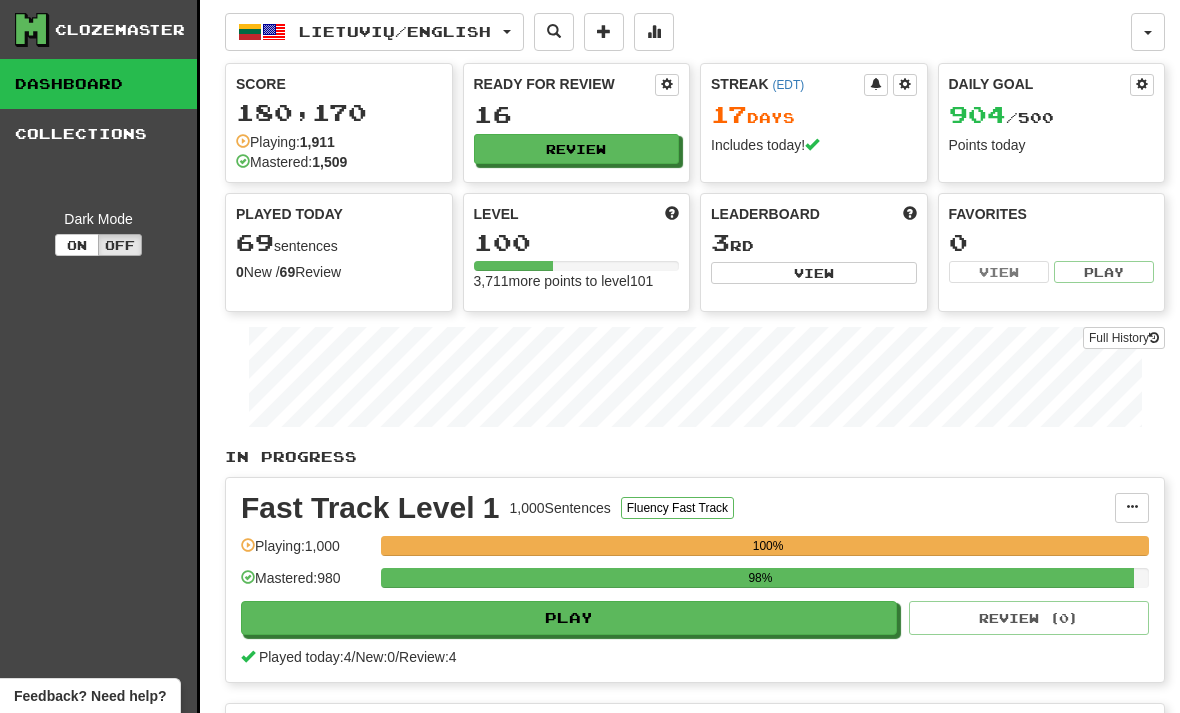 scroll, scrollTop: 0, scrollLeft: 0, axis: both 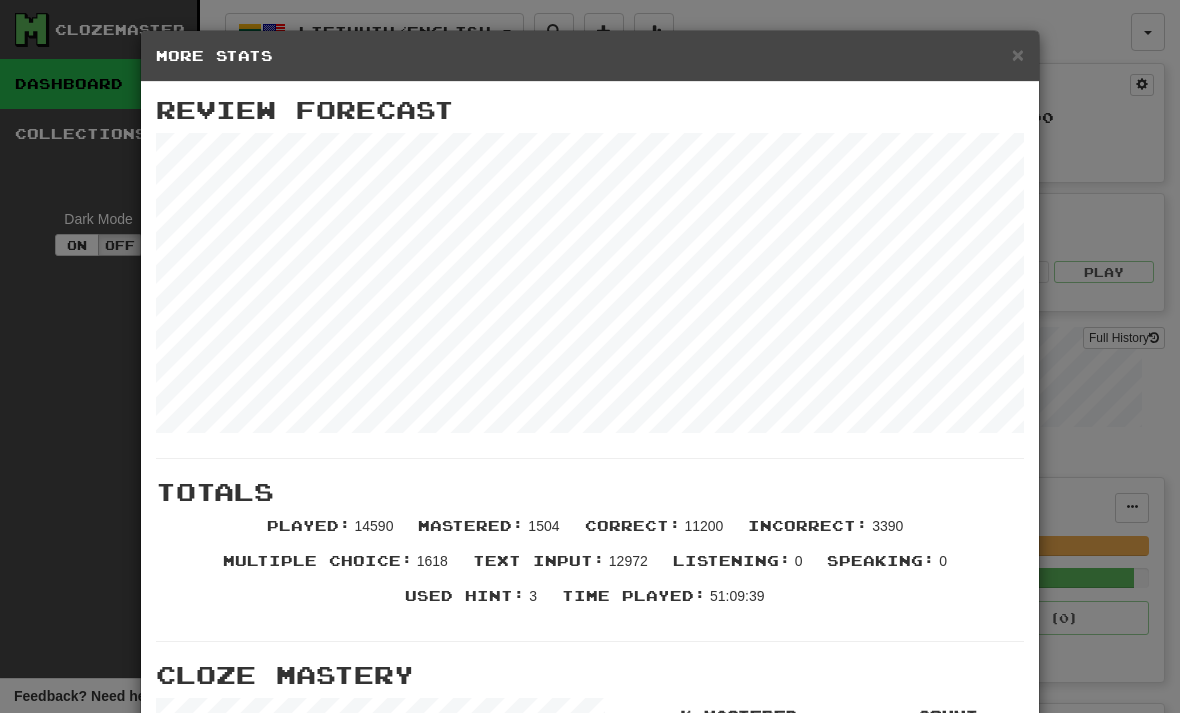 click on "×" at bounding box center [1018, 54] 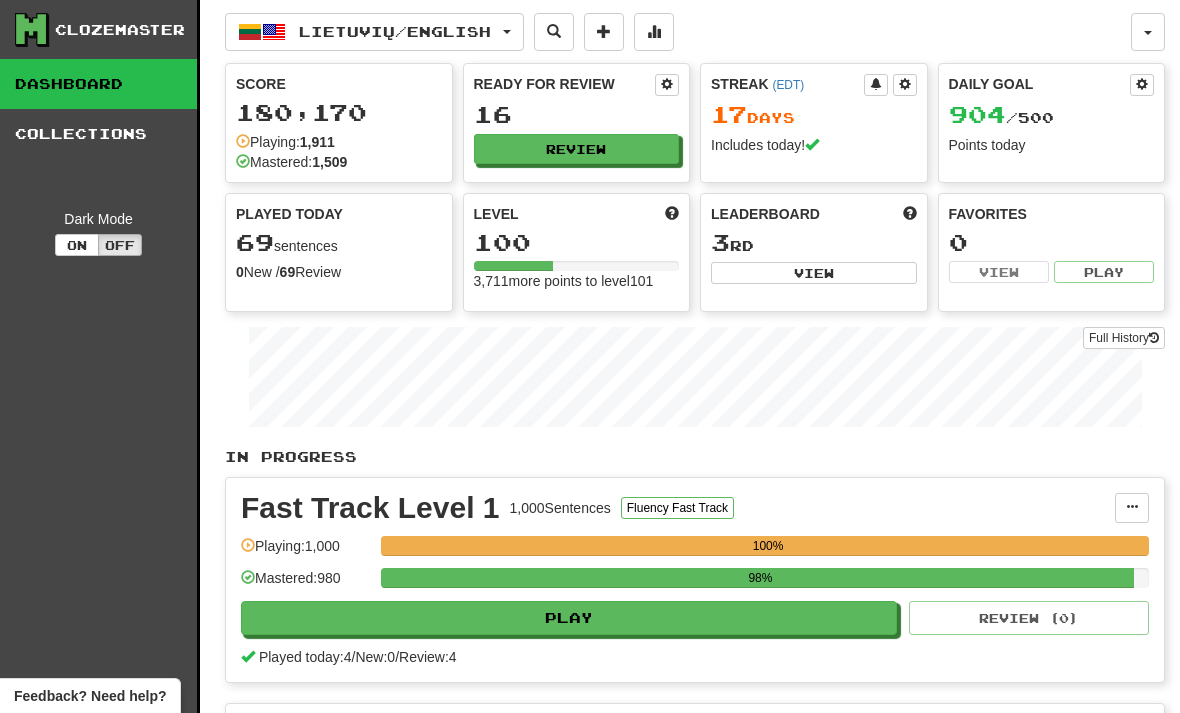 click on "View" 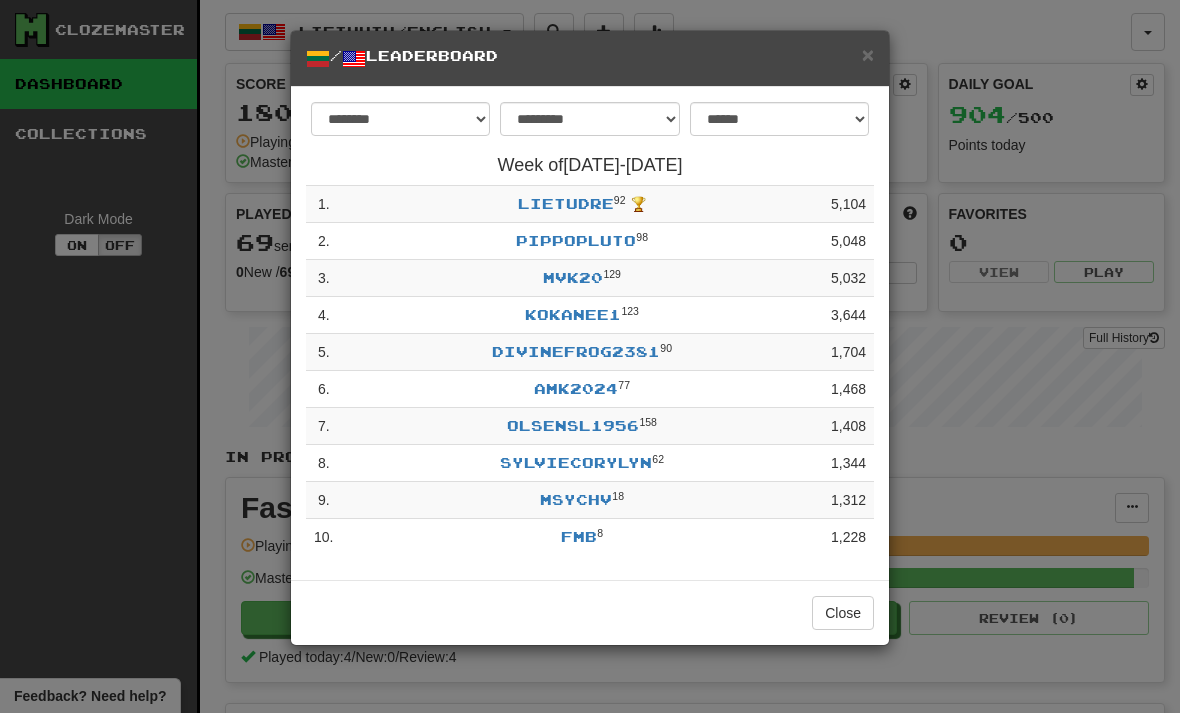 click on "×" at bounding box center (868, 54) 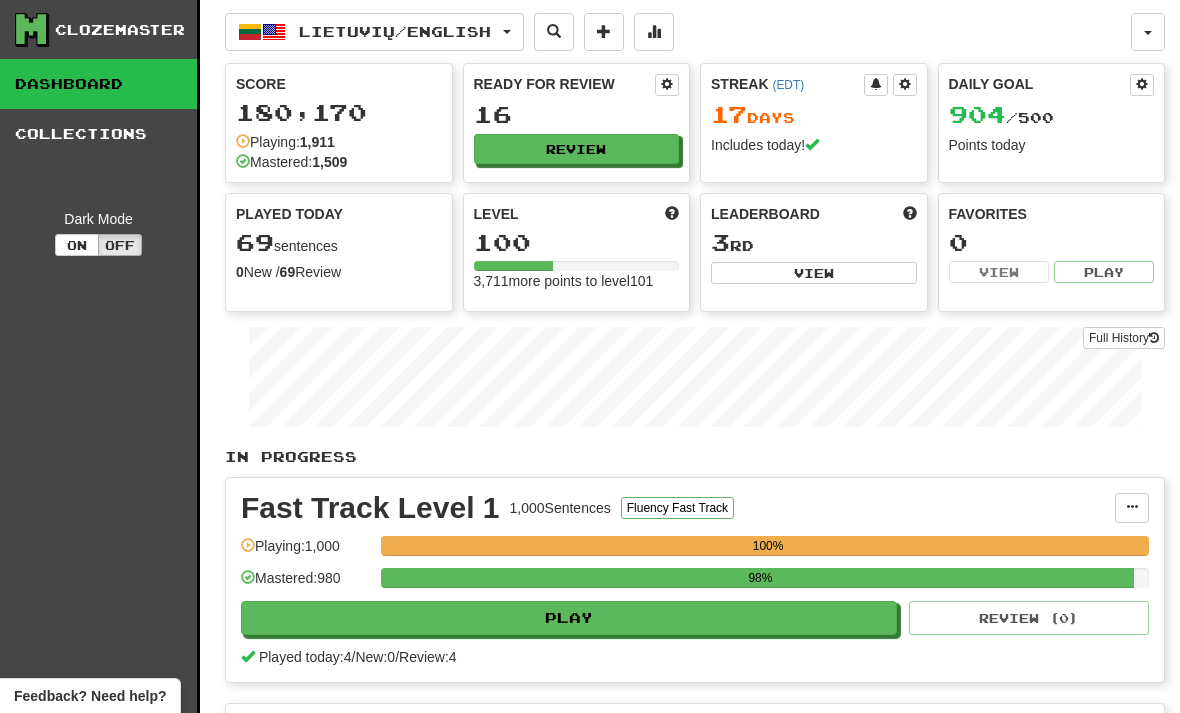 click on "Review" 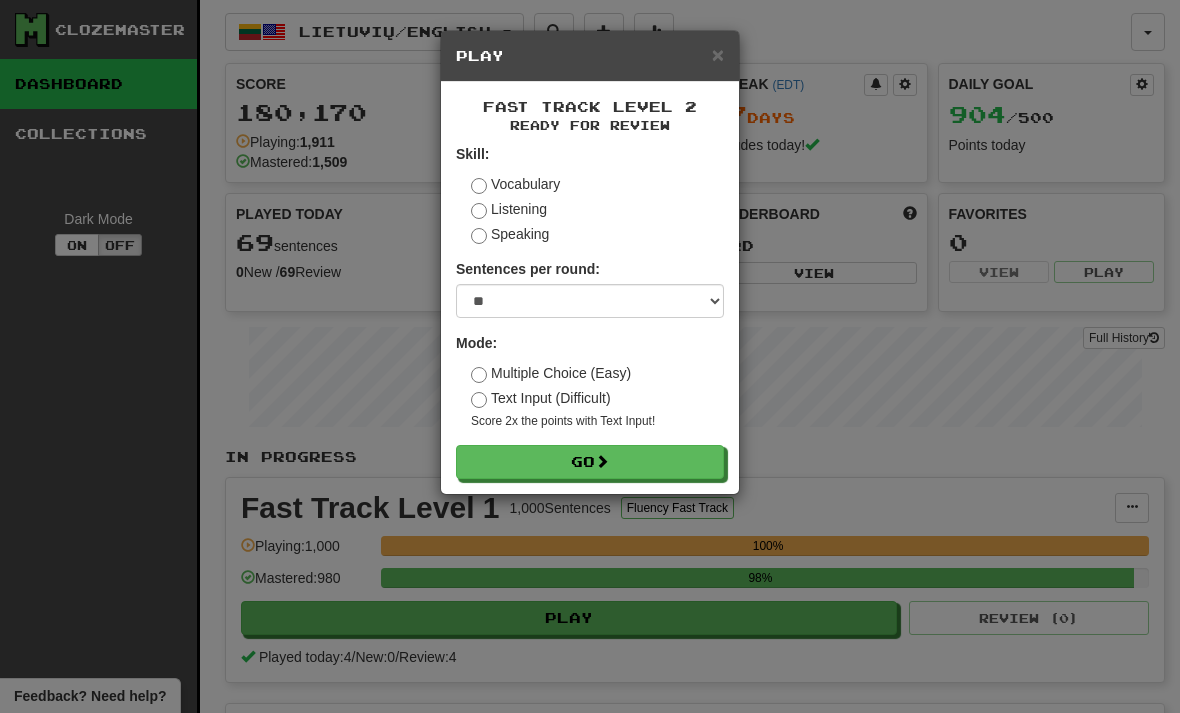 click on "Go" at bounding box center (590, 462) 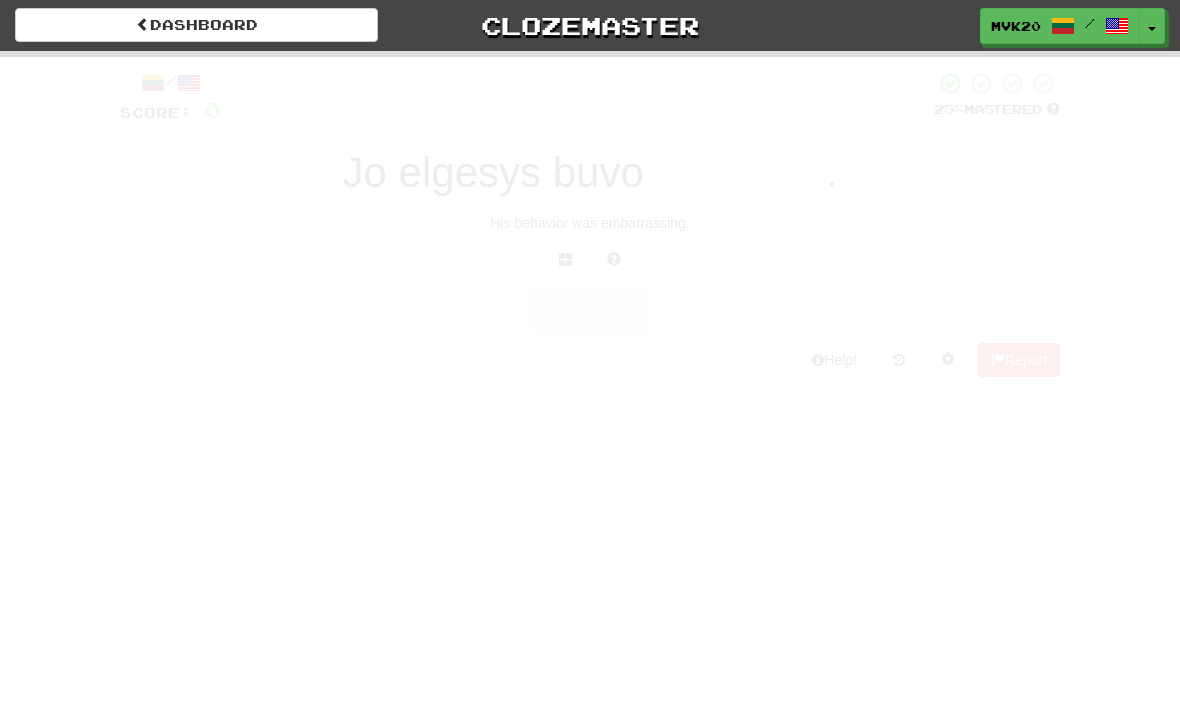 scroll, scrollTop: 0, scrollLeft: 0, axis: both 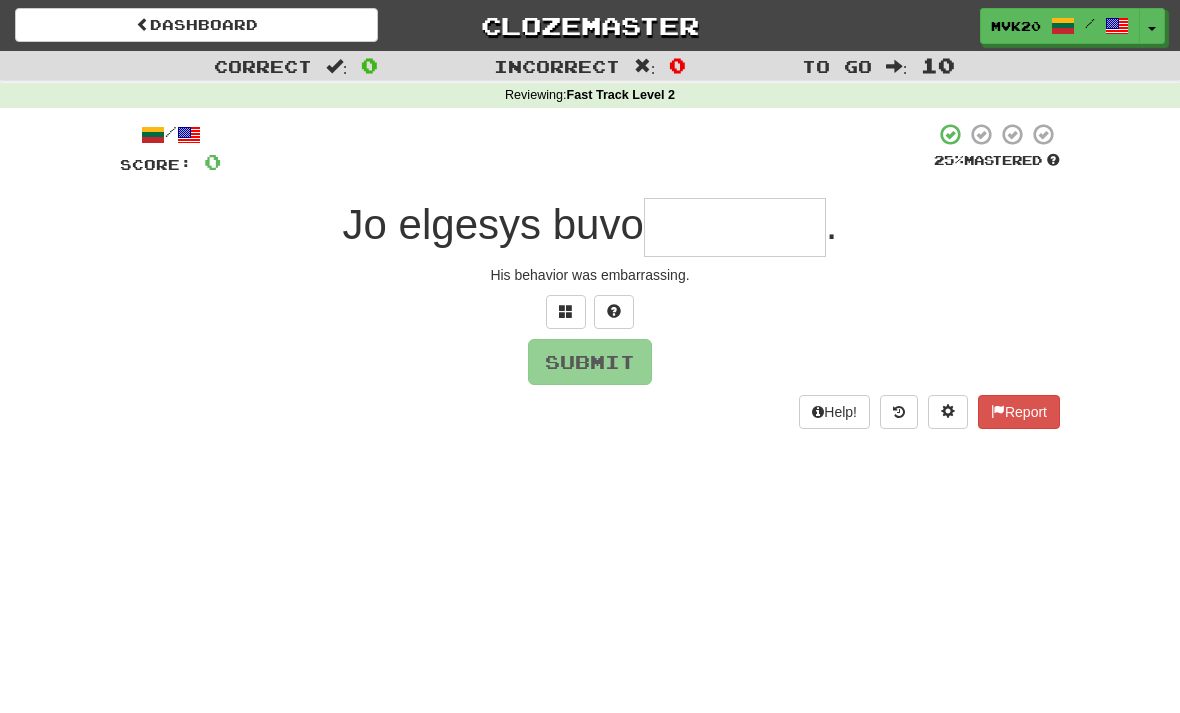 type on "********" 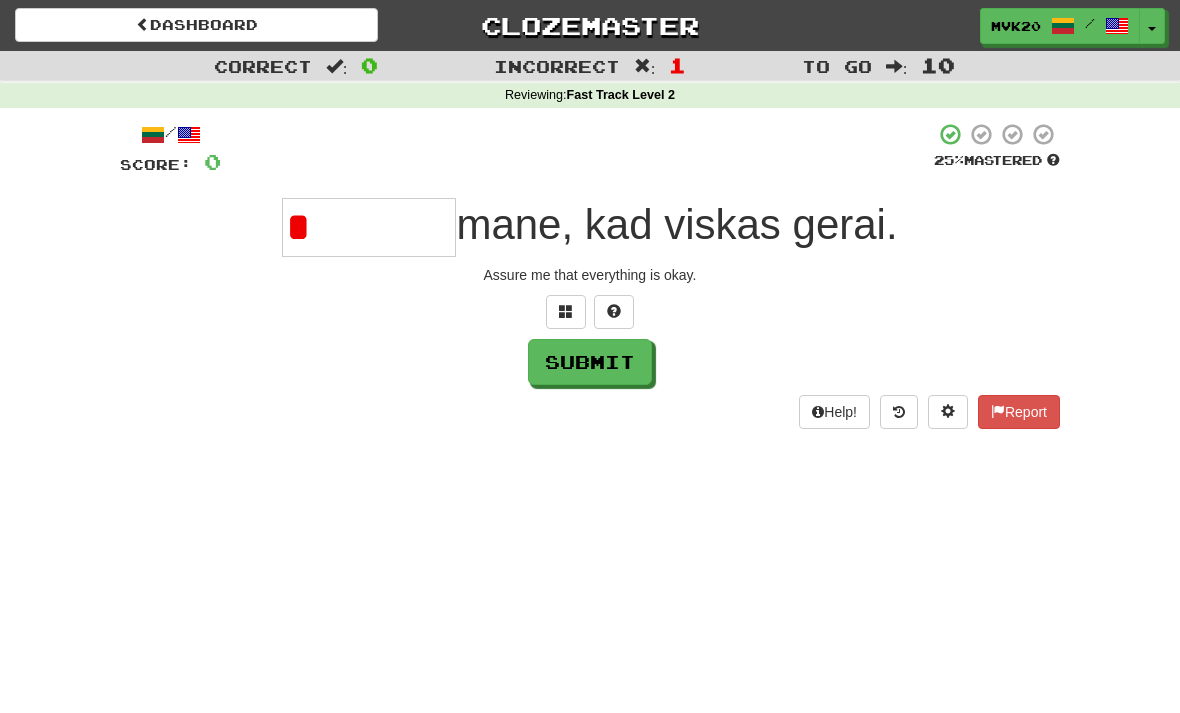 type on "*********" 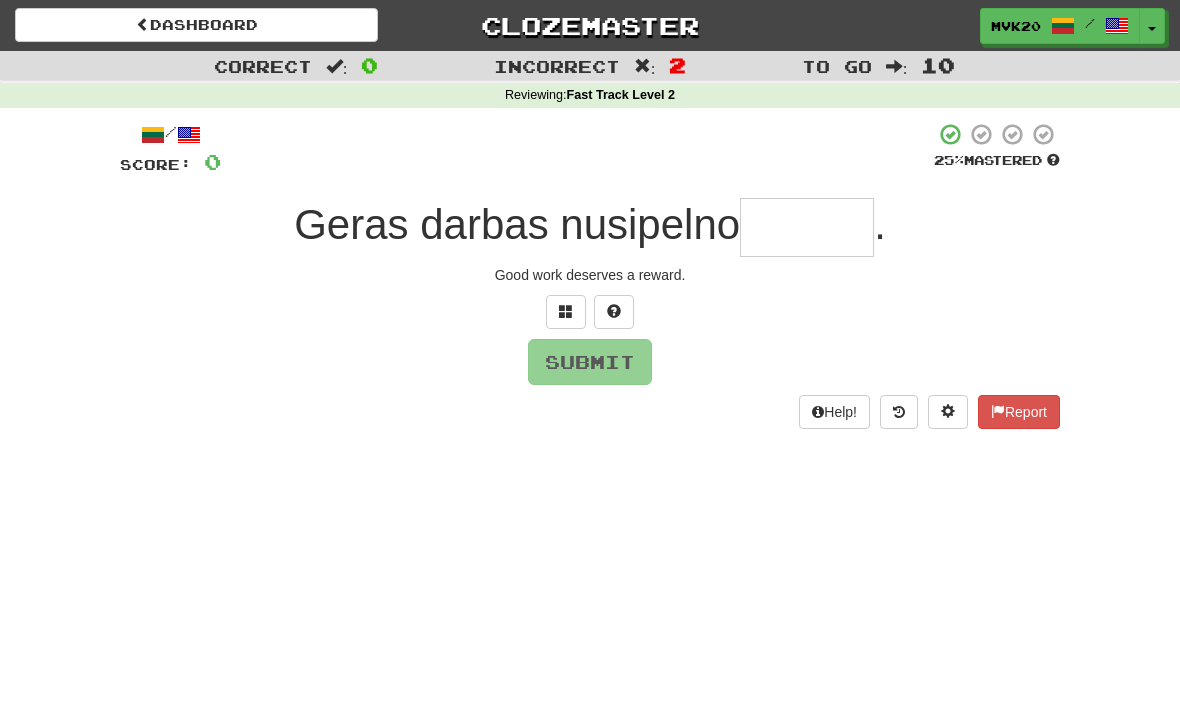 type on "*******" 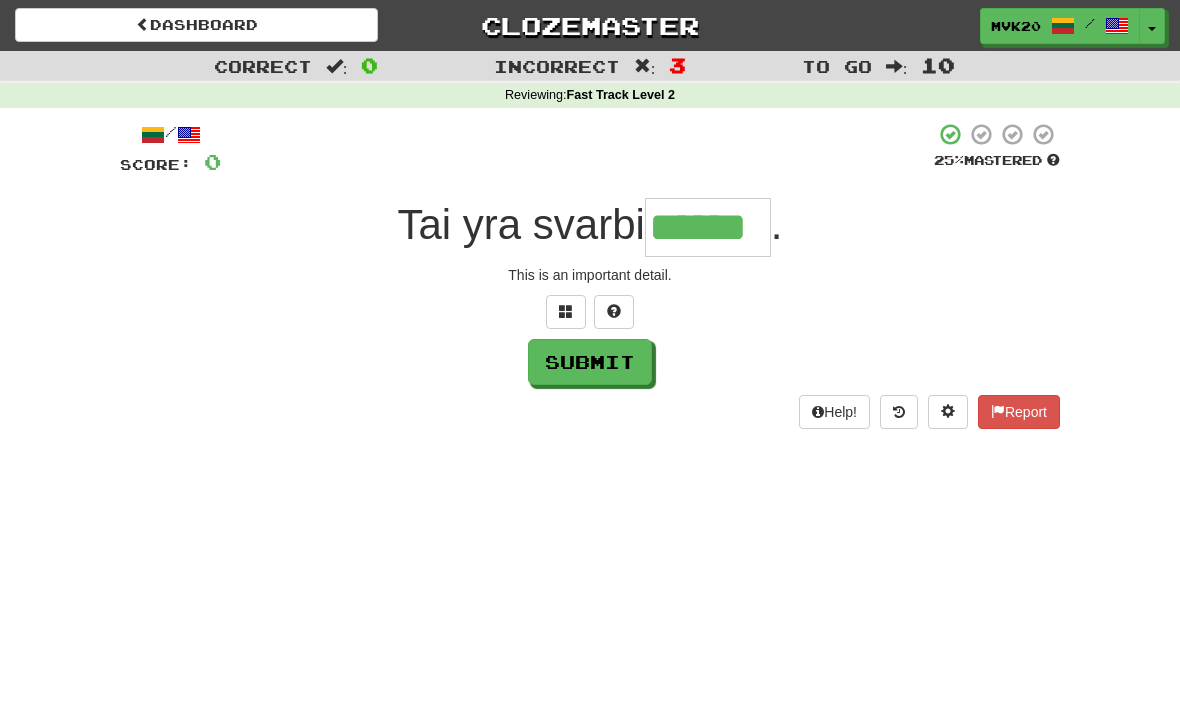 type on "******" 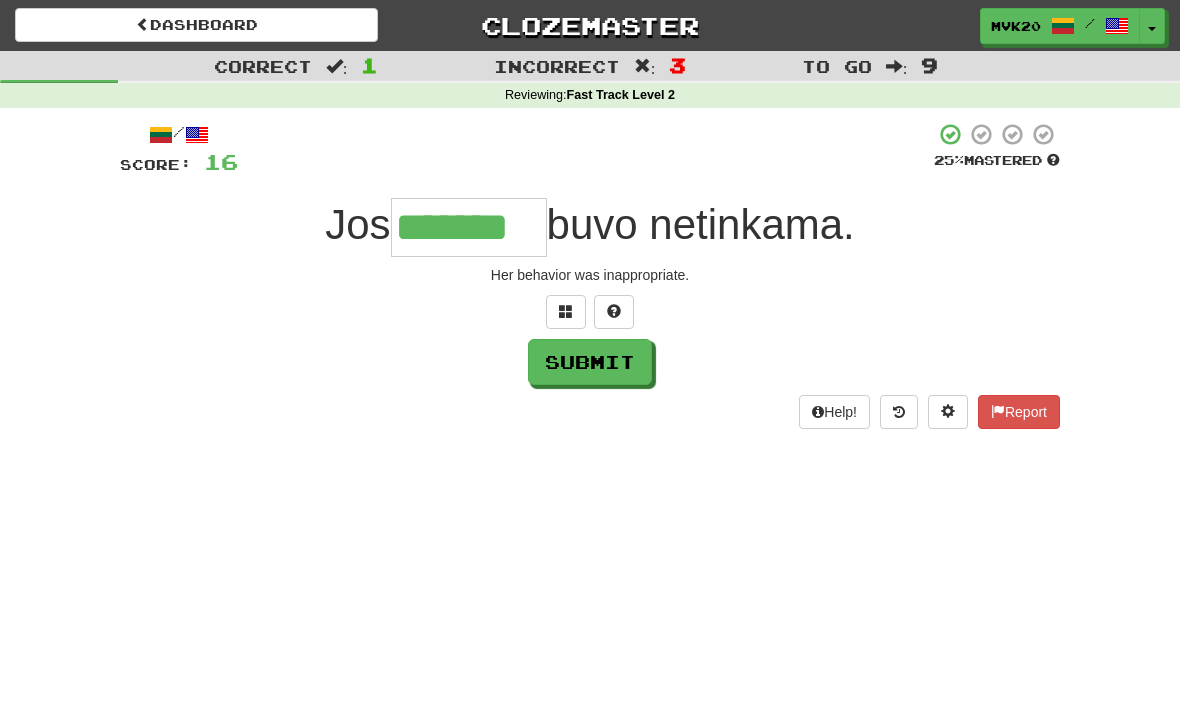type on "*******" 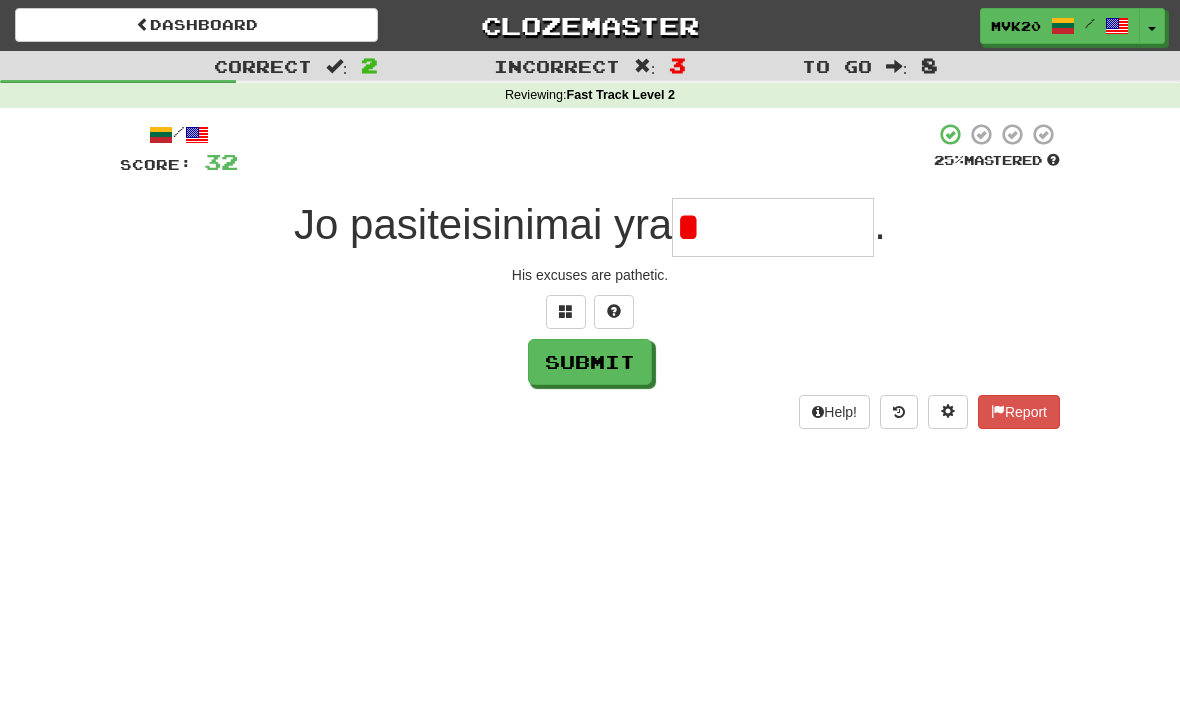 type on "**********" 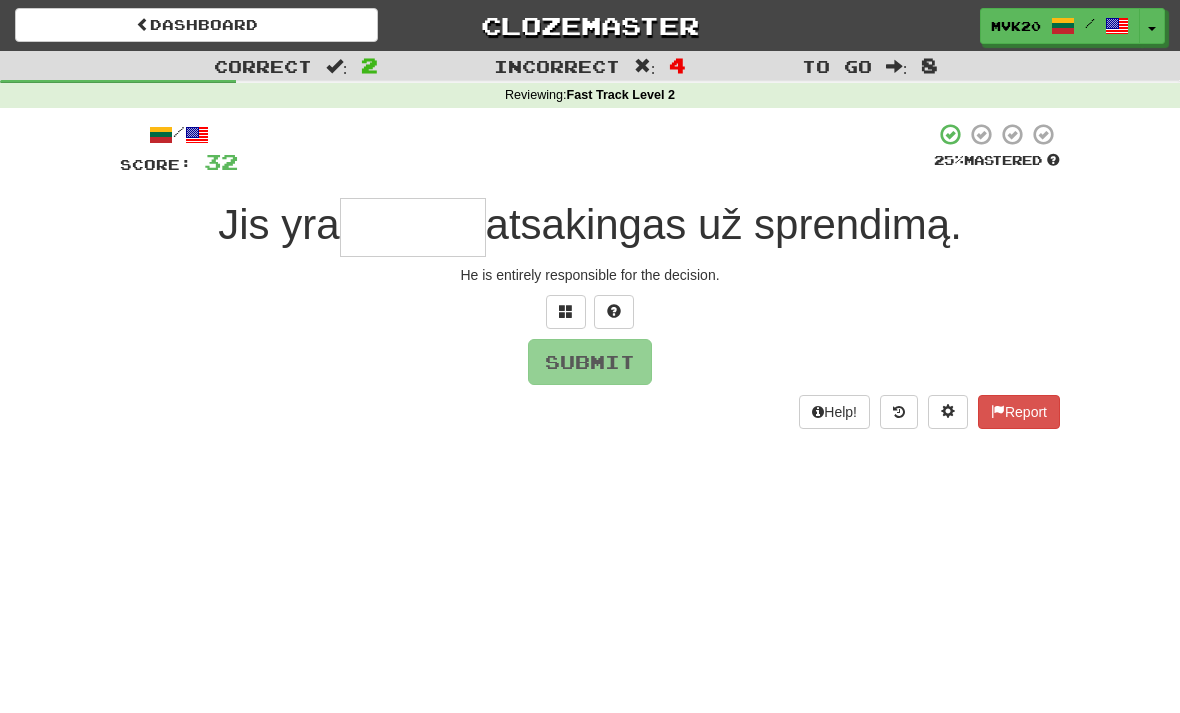 type on "*" 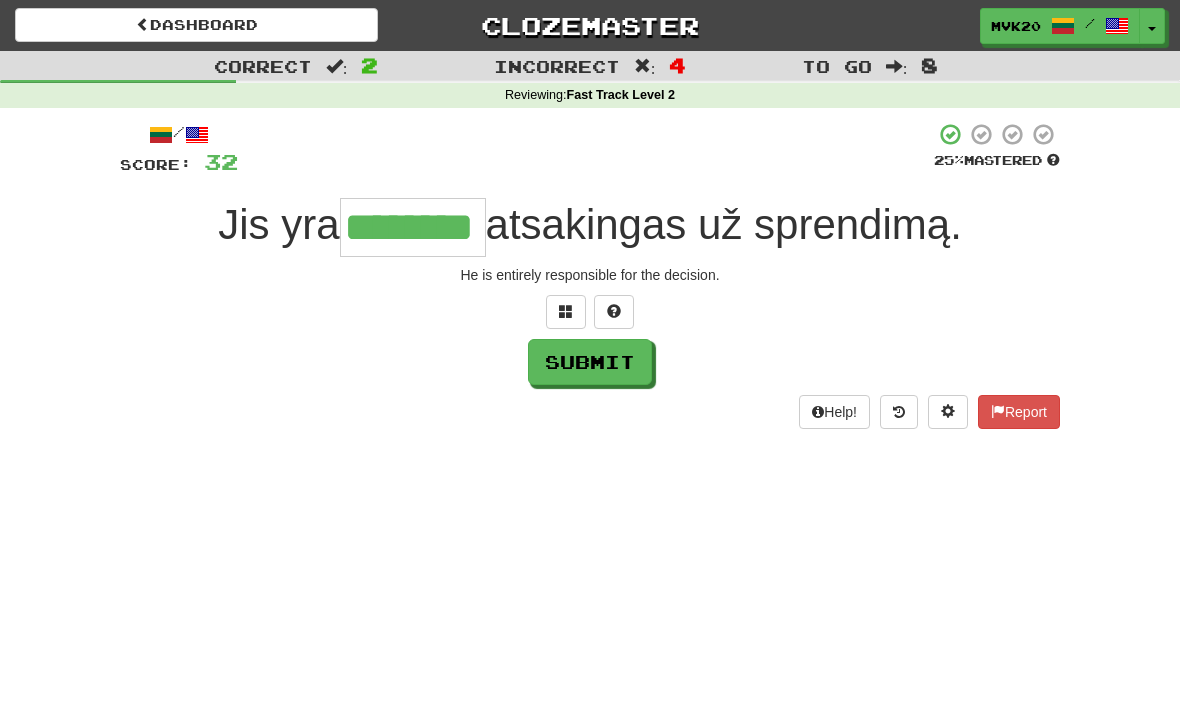 type on "********" 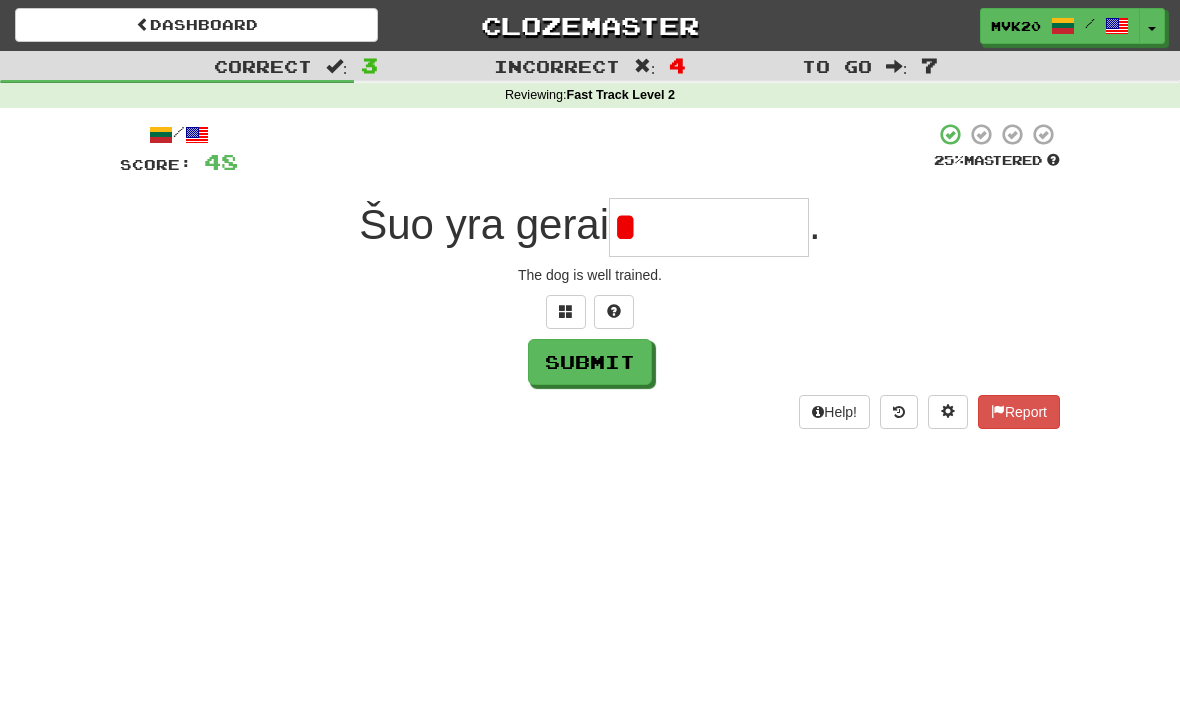 type on "*********" 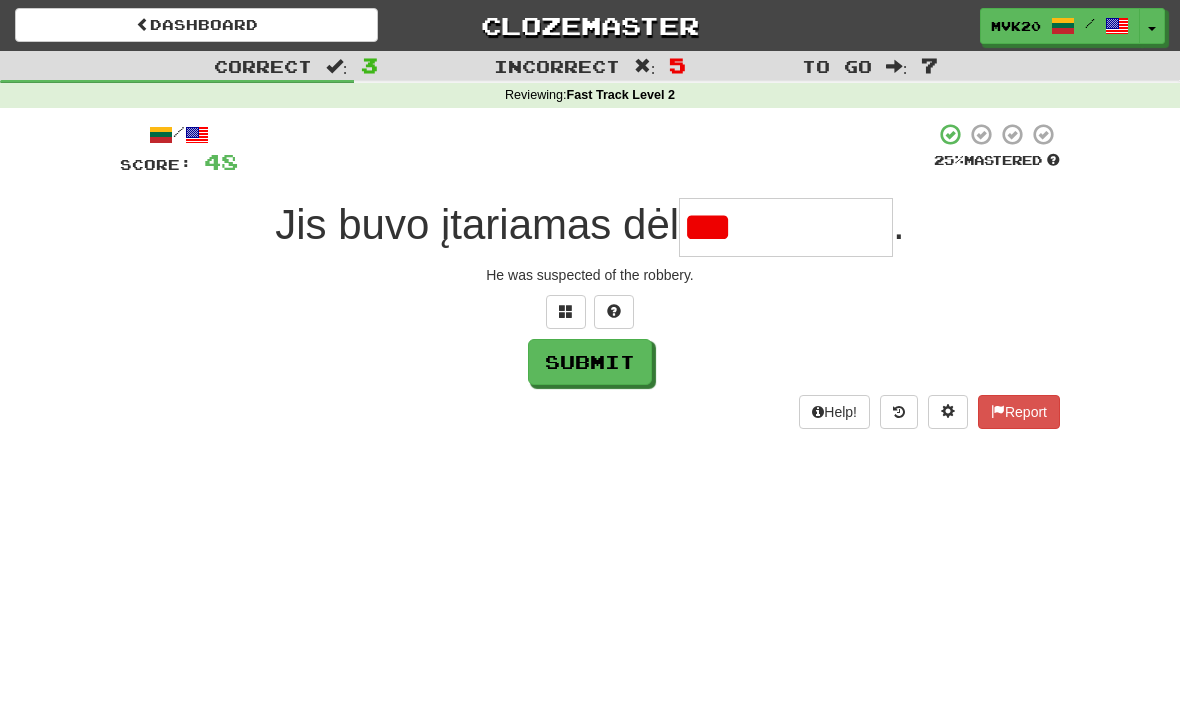 type on "**********" 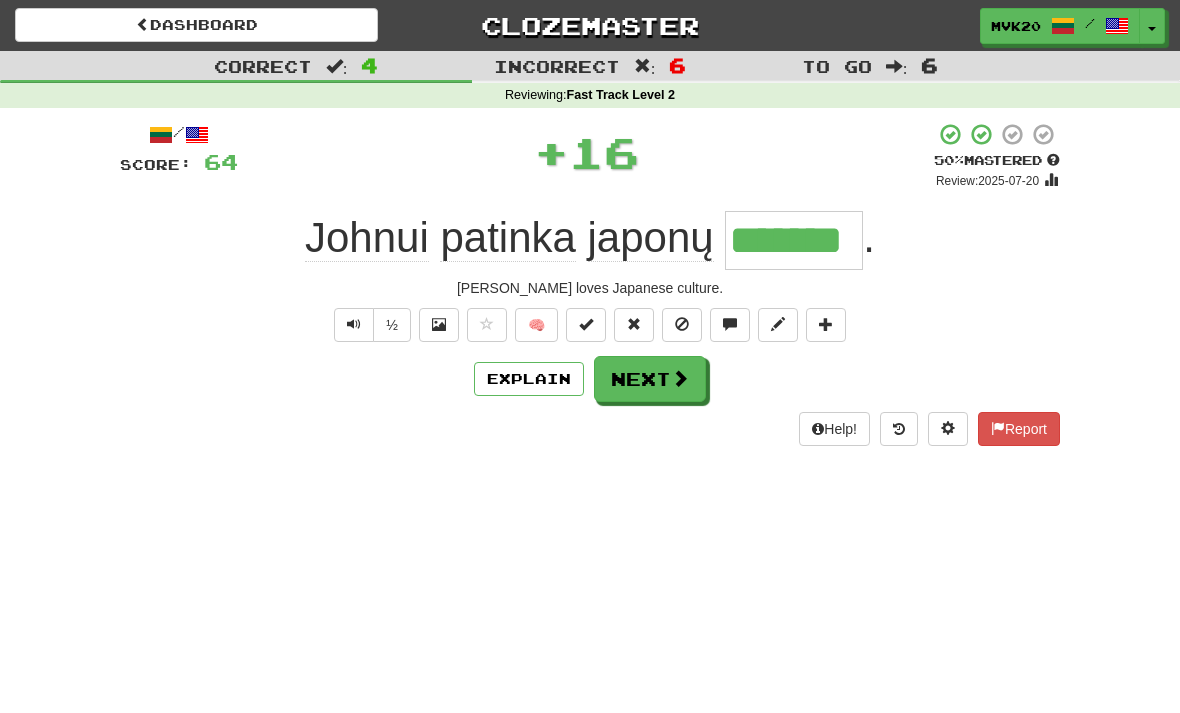 type on "*******" 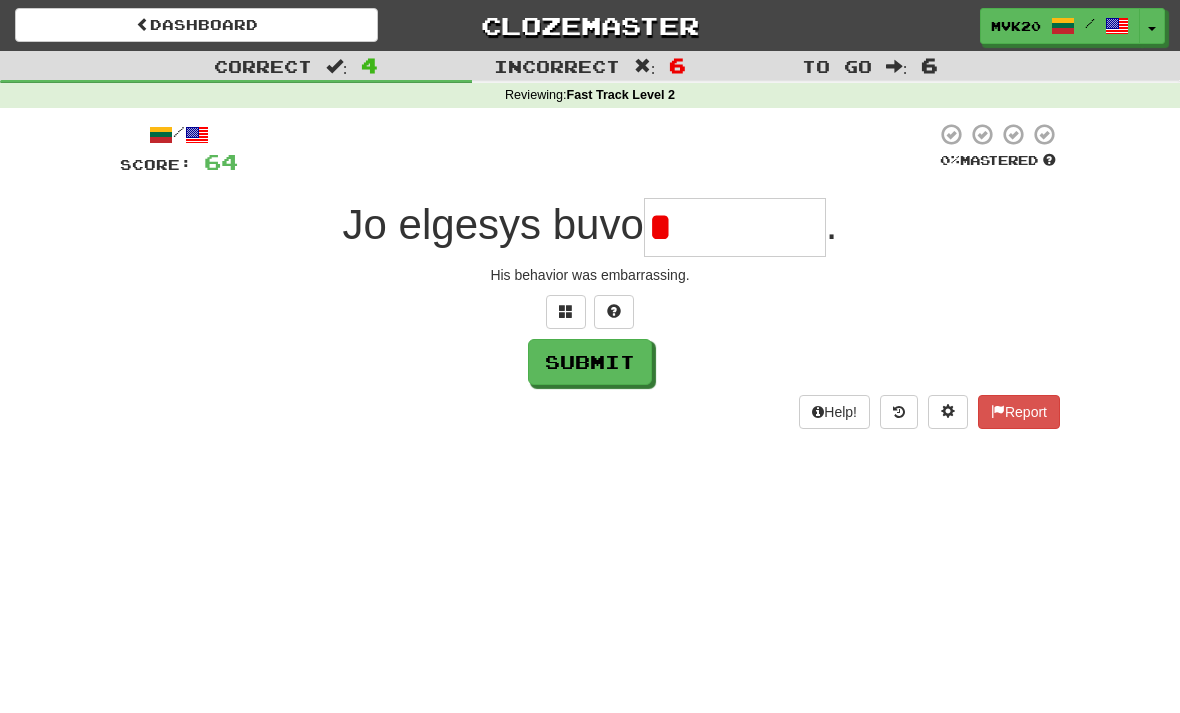 type on "********" 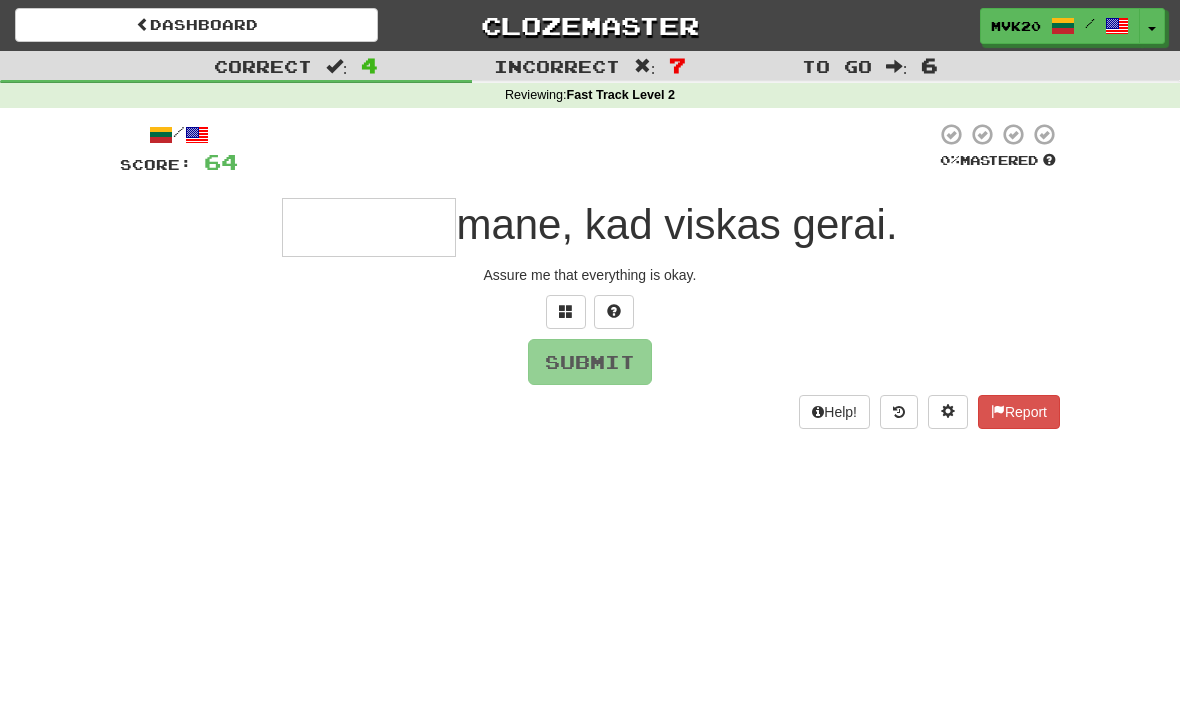 type on "*" 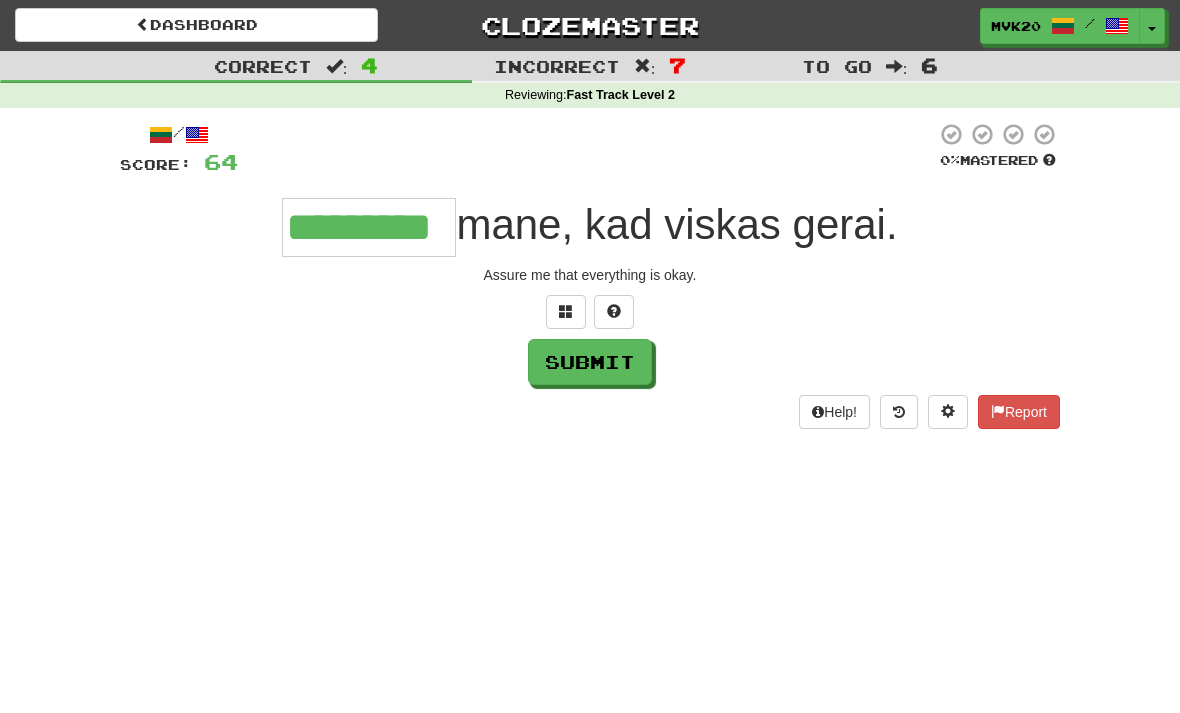 type on "*********" 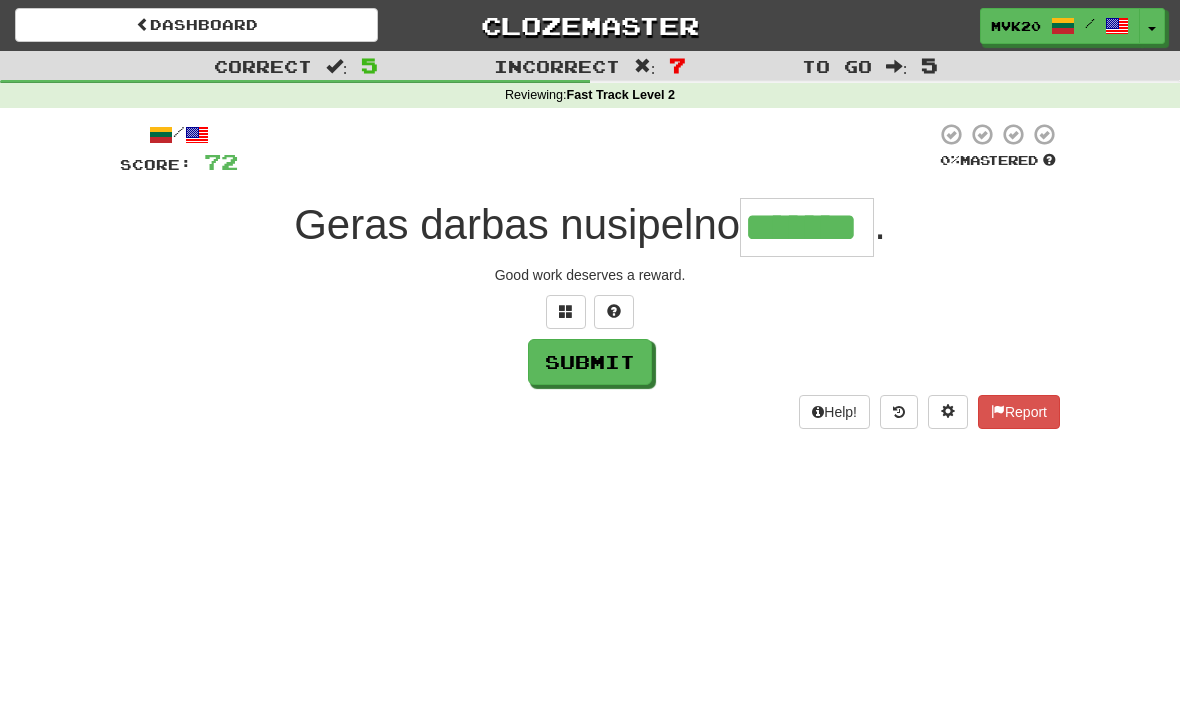 type on "*******" 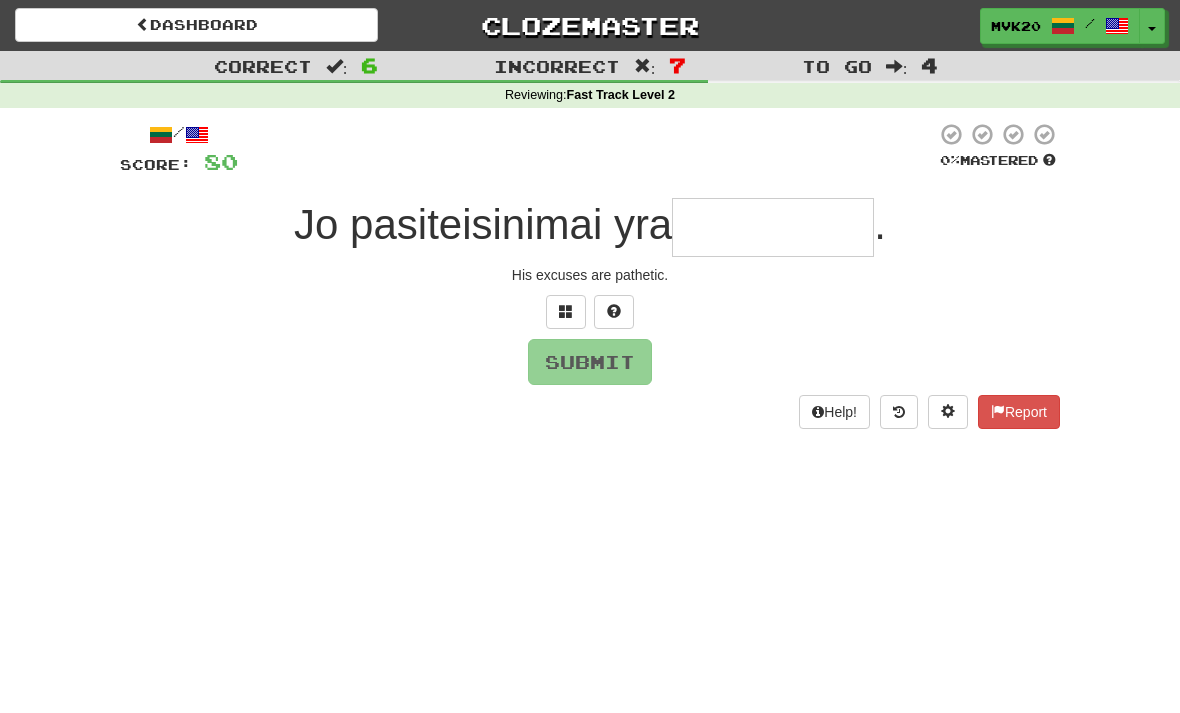 type on "*" 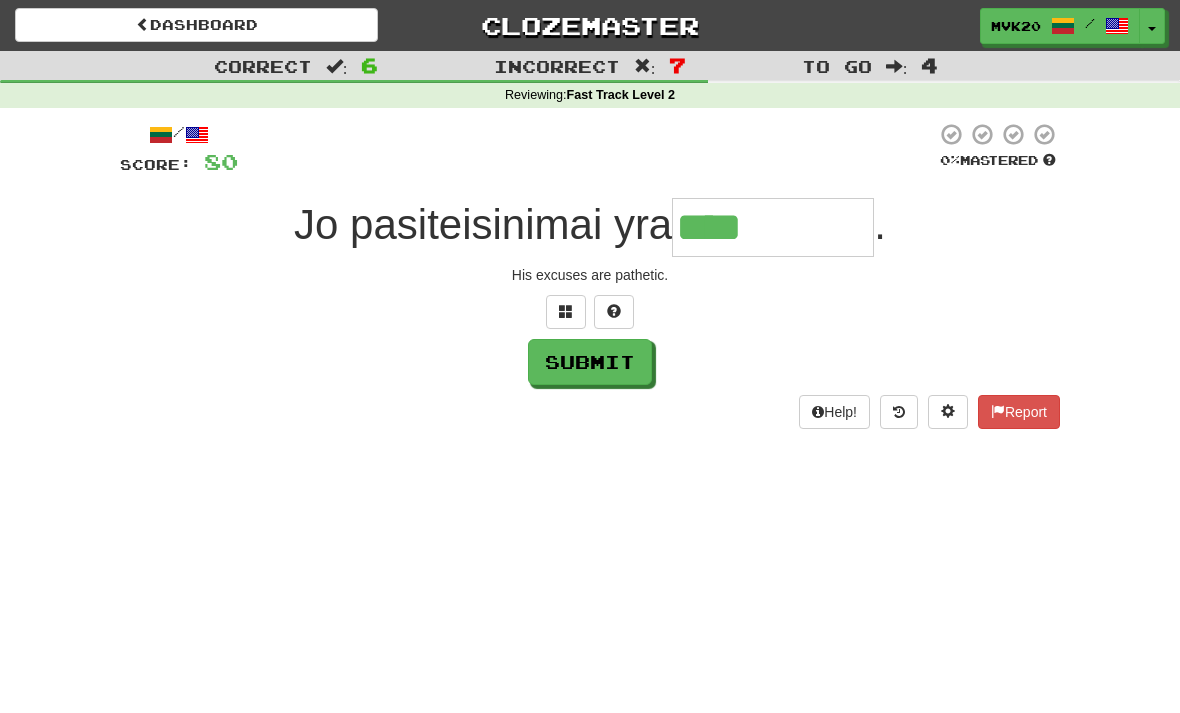type on "**********" 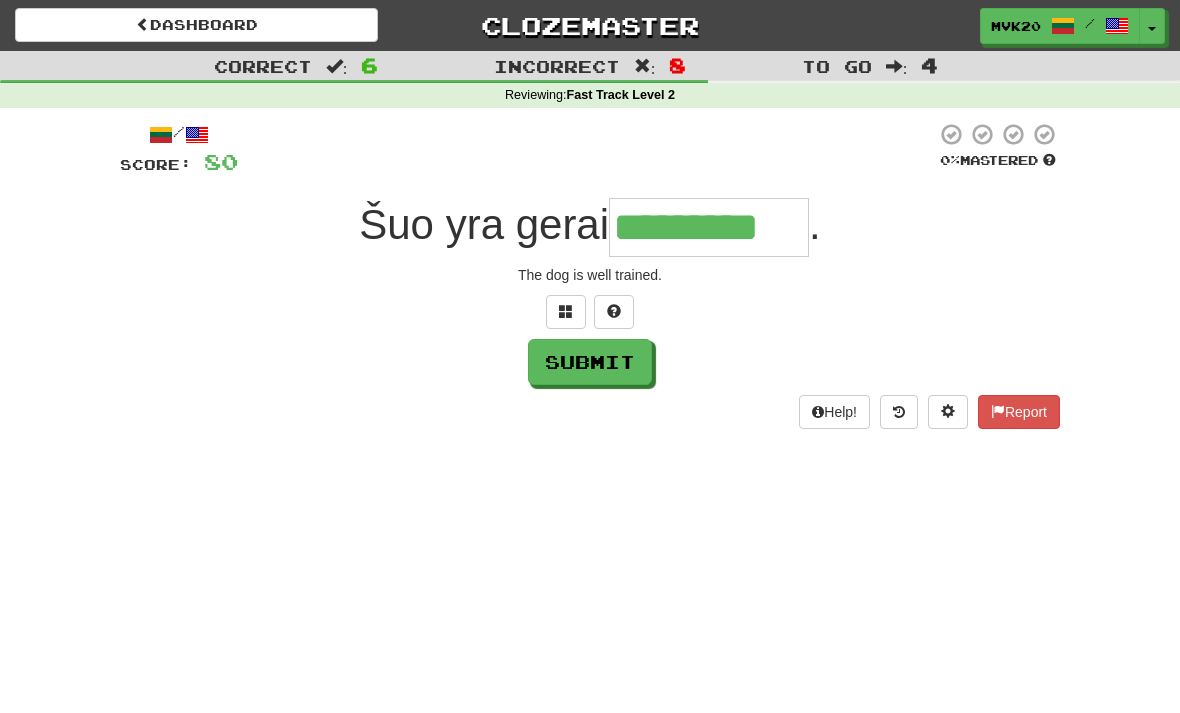 type on "*********" 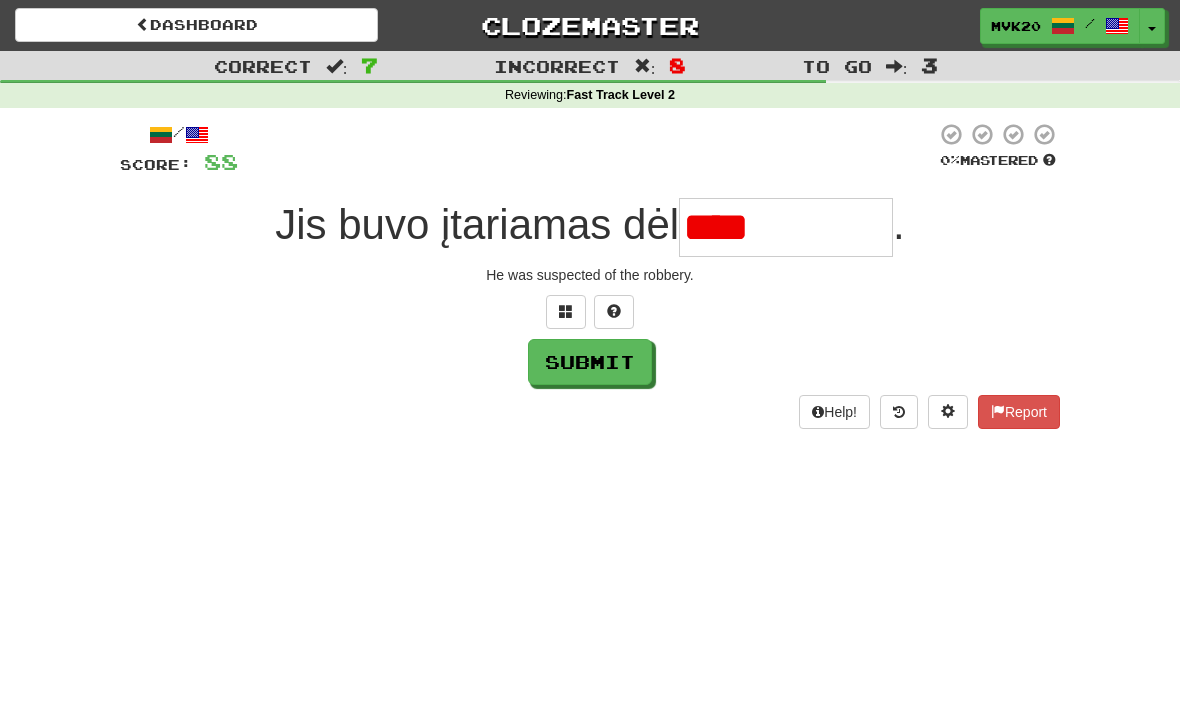 type on "**********" 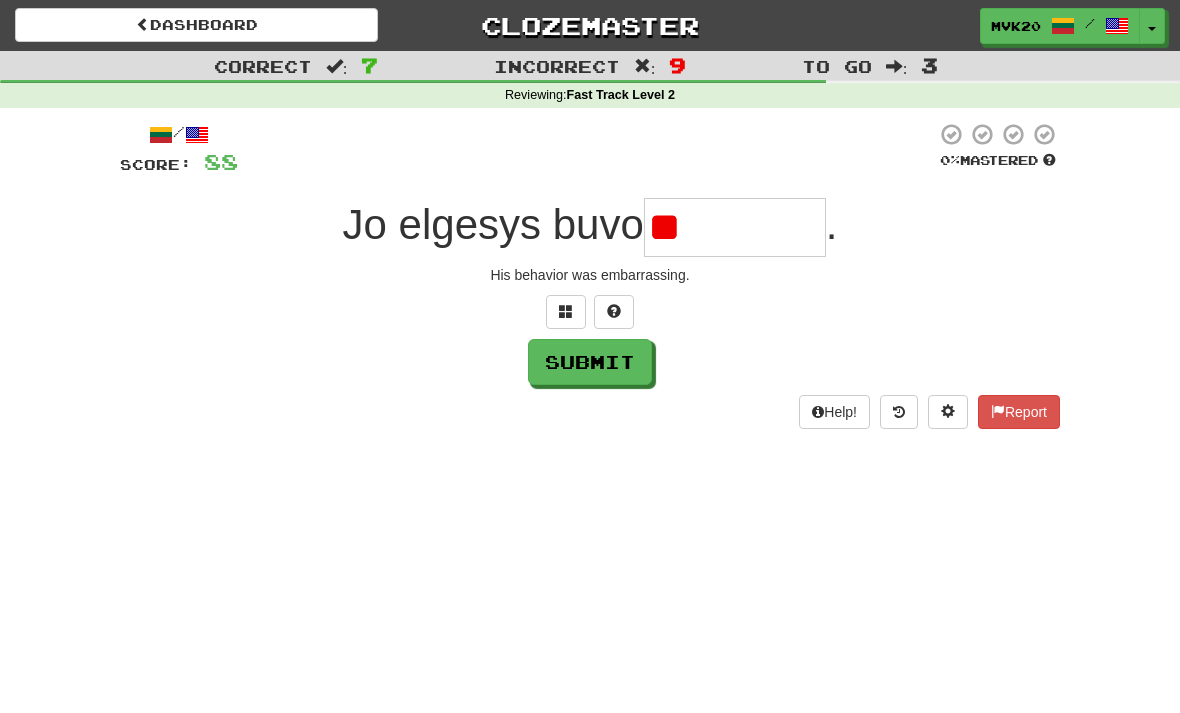 type on "*" 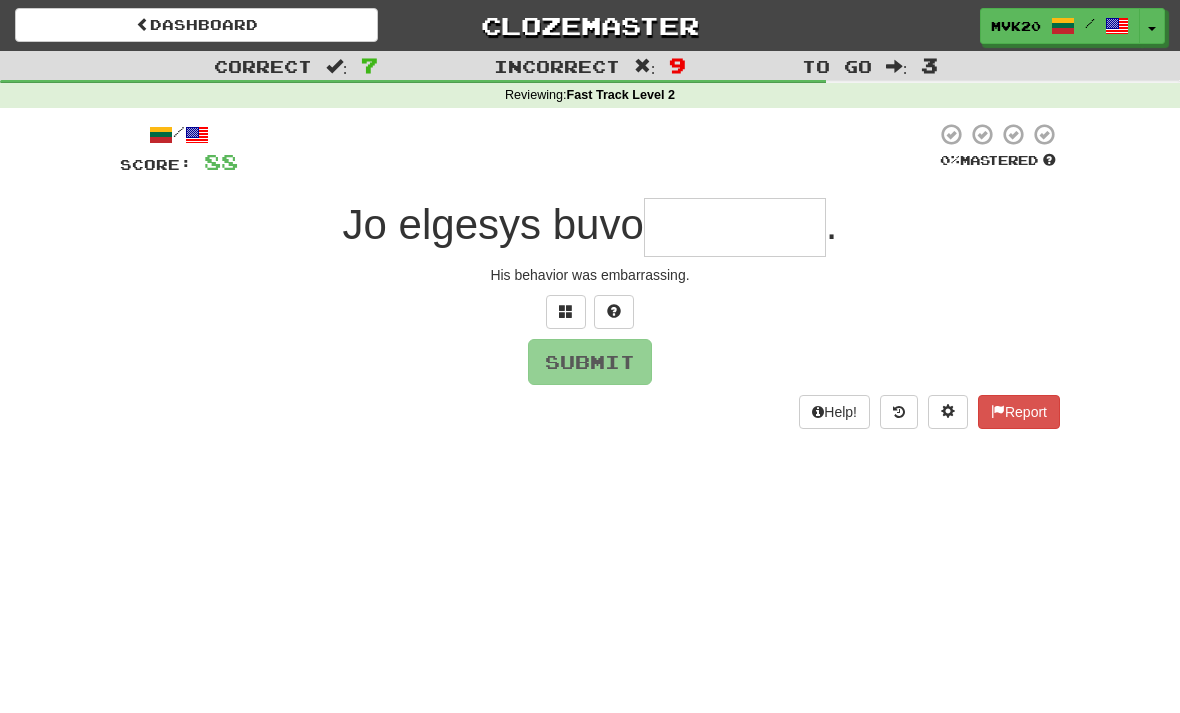 type on "*" 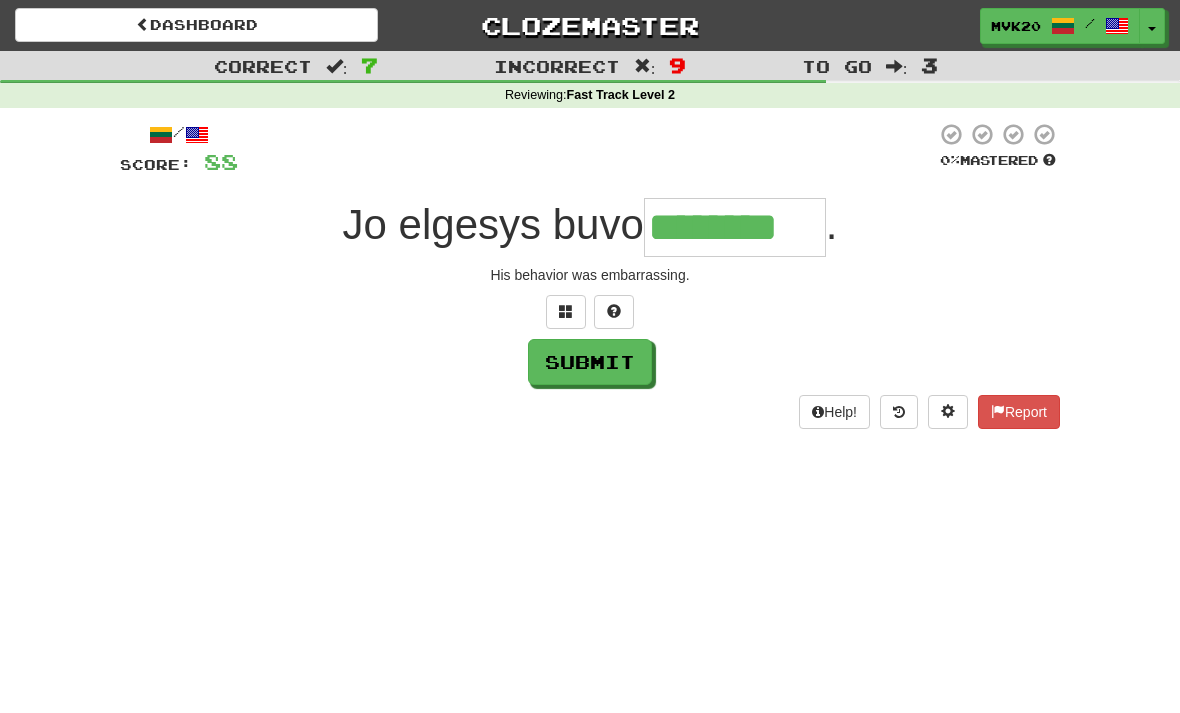 type on "********" 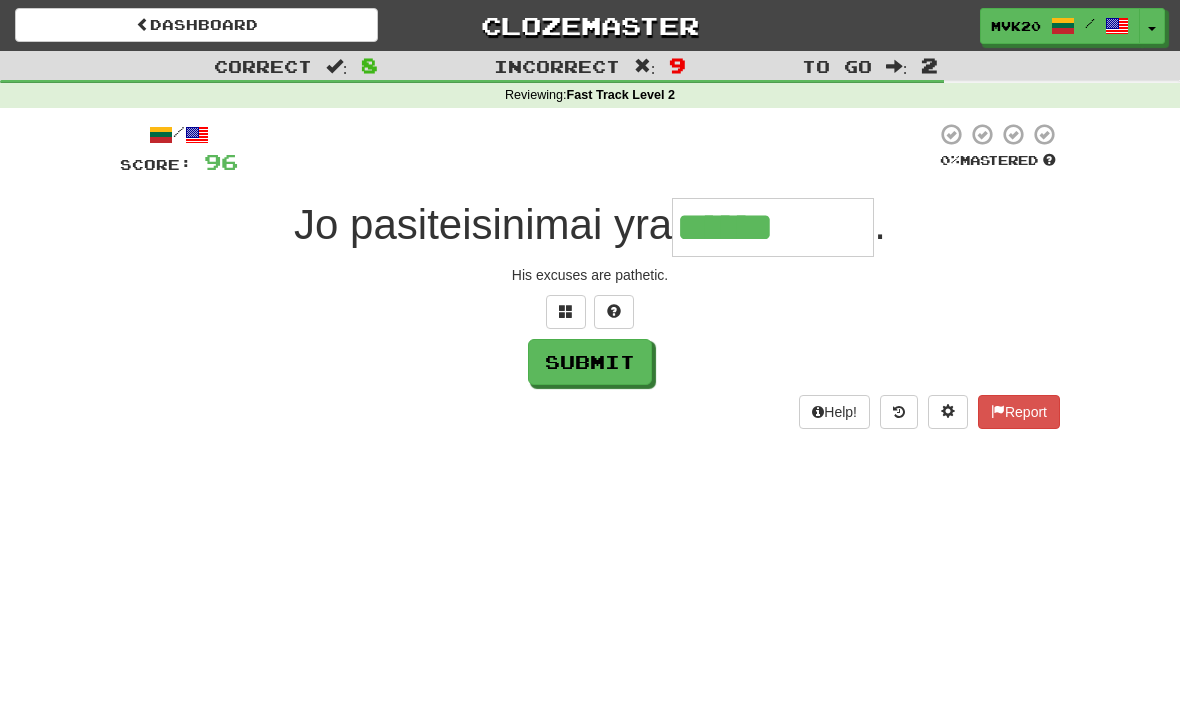type on "**********" 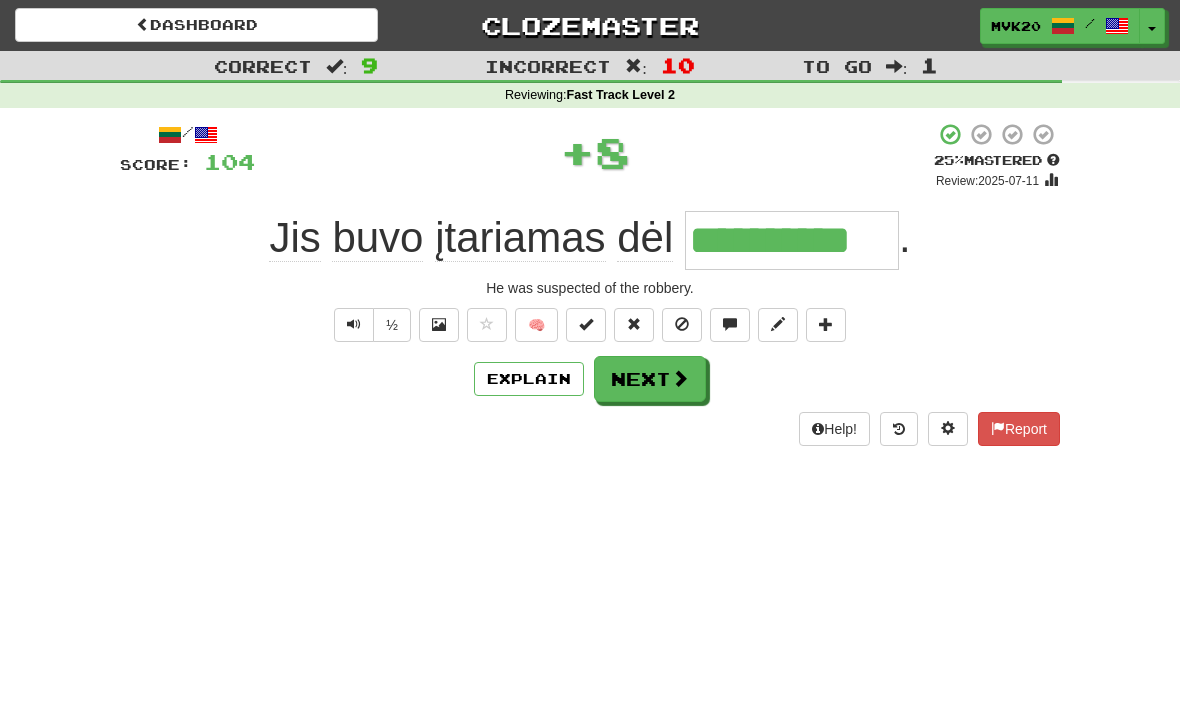 type on "**********" 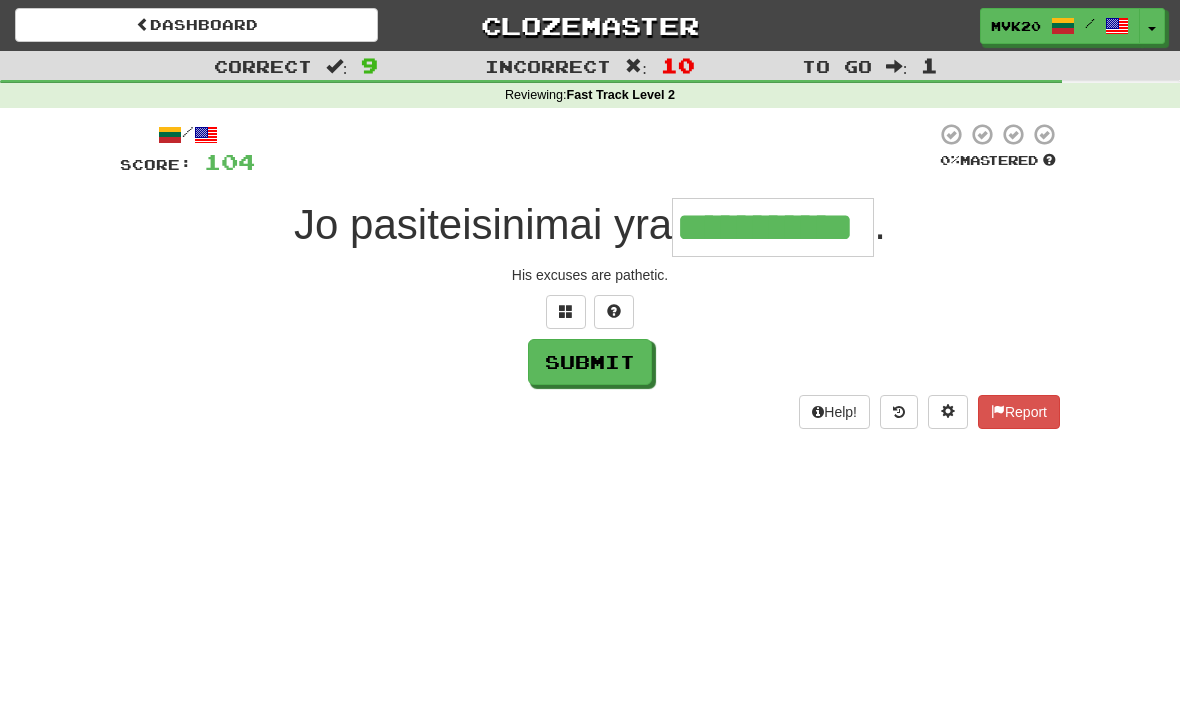 type on "**********" 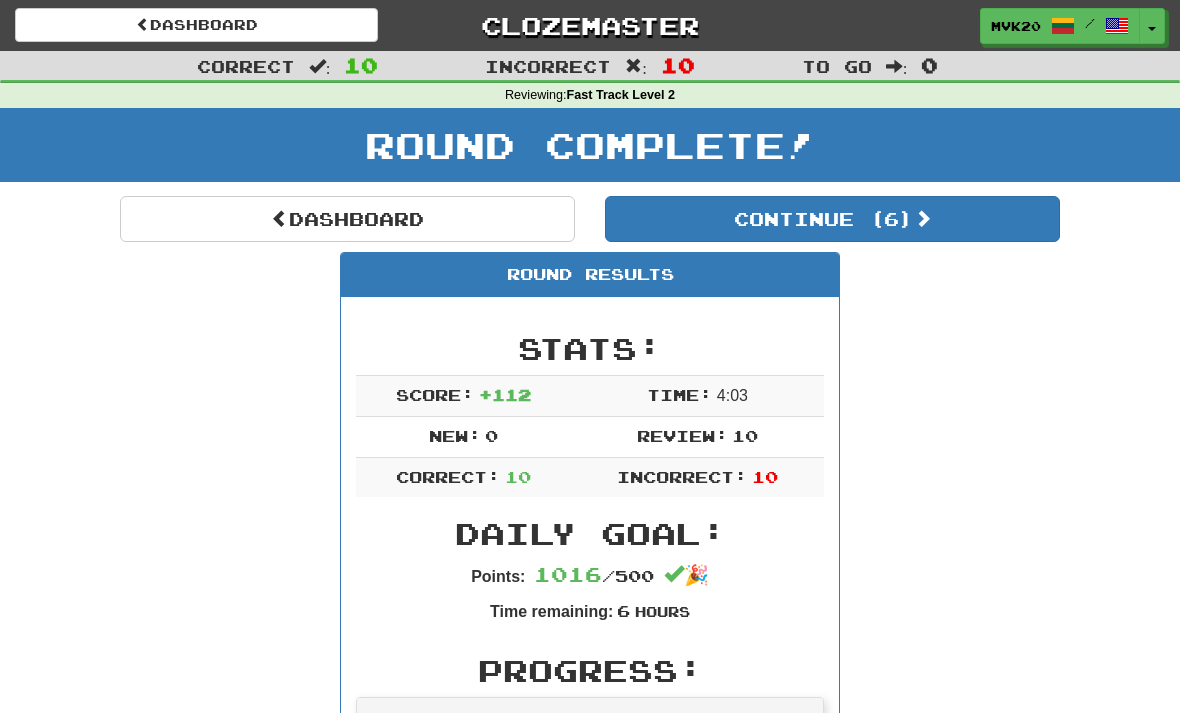 click on "Dashboard" at bounding box center [347, 219] 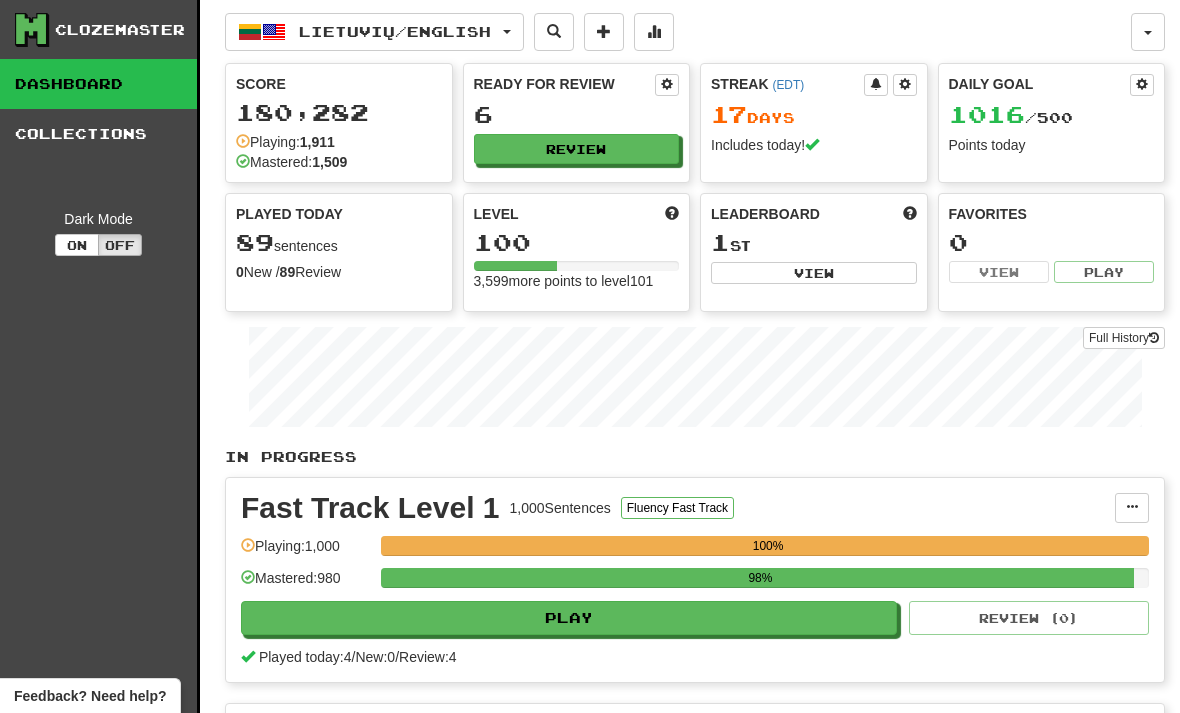 scroll, scrollTop: 0, scrollLeft: 0, axis: both 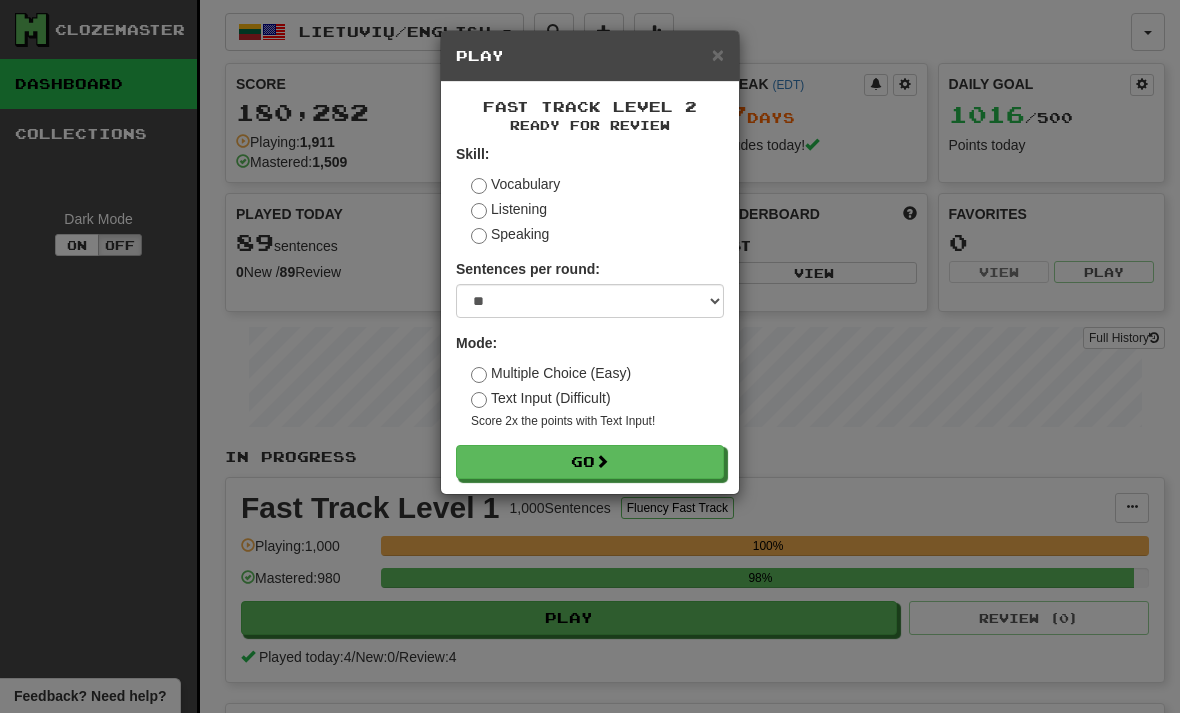 click on "Go" at bounding box center [590, 462] 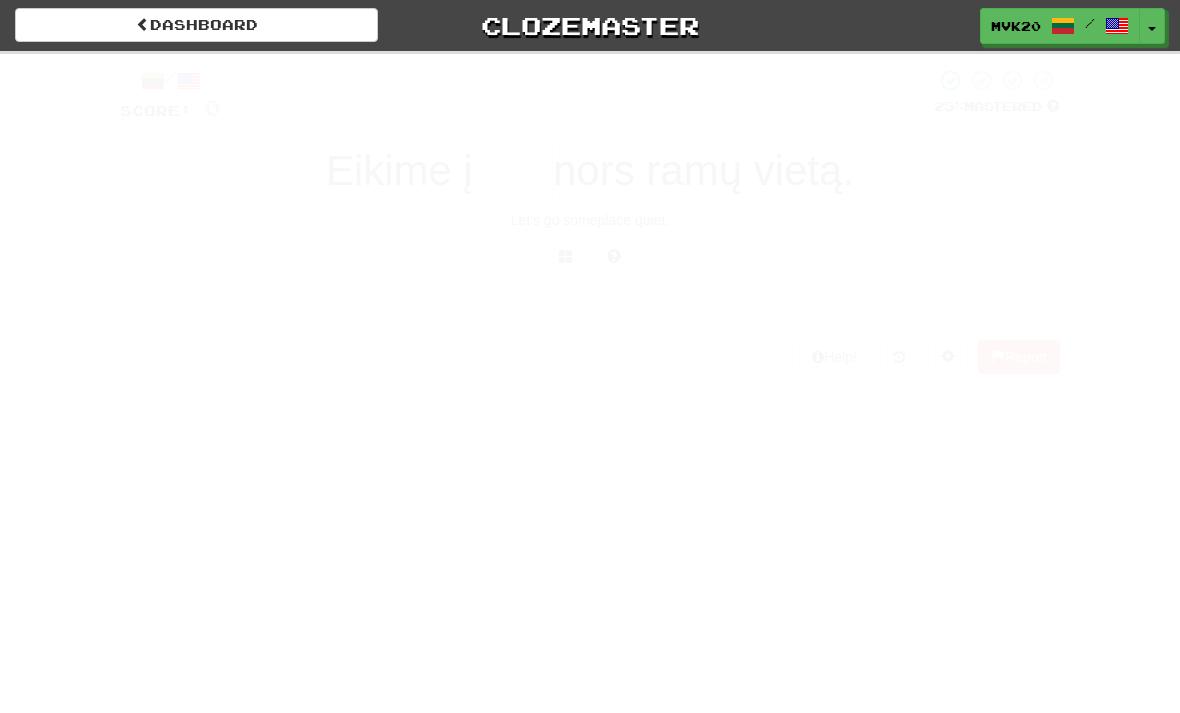 scroll, scrollTop: 0, scrollLeft: 0, axis: both 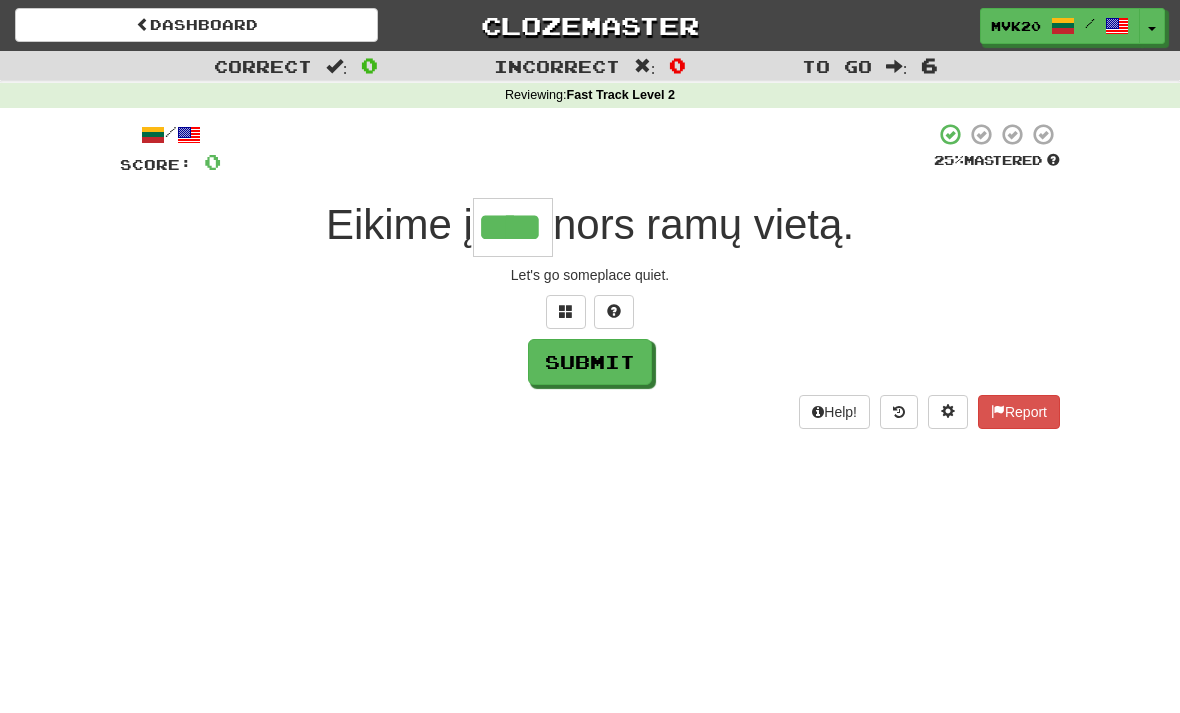 type on "****" 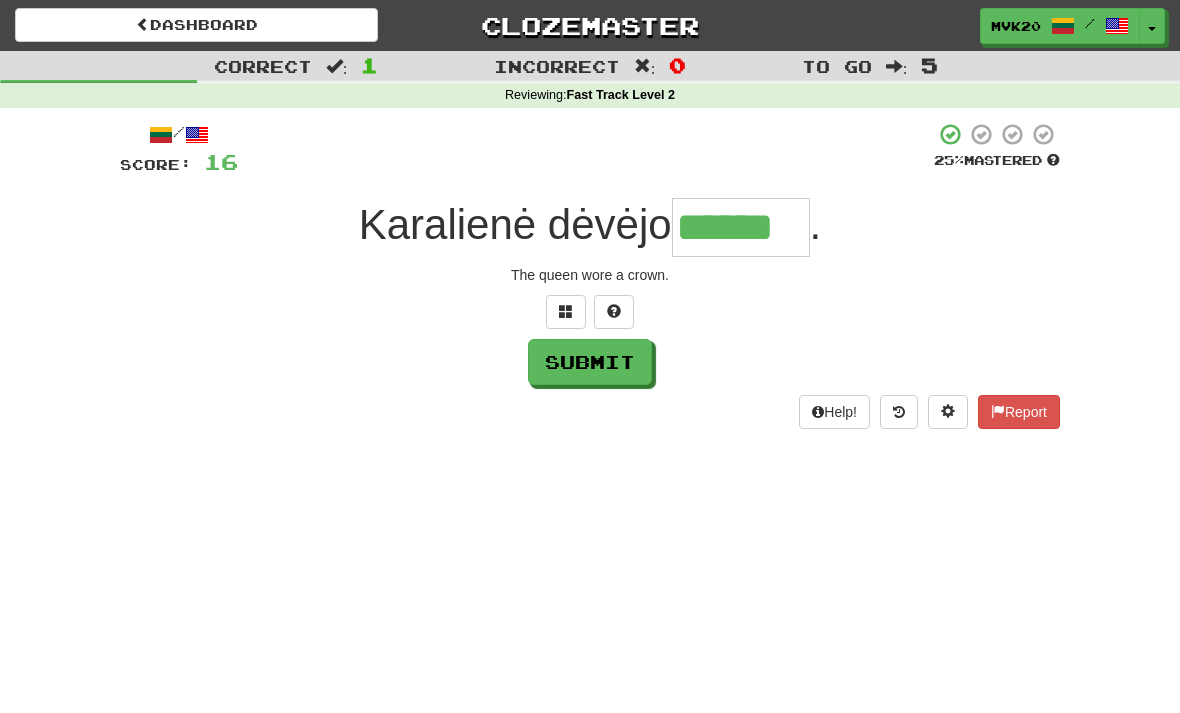 type on "******" 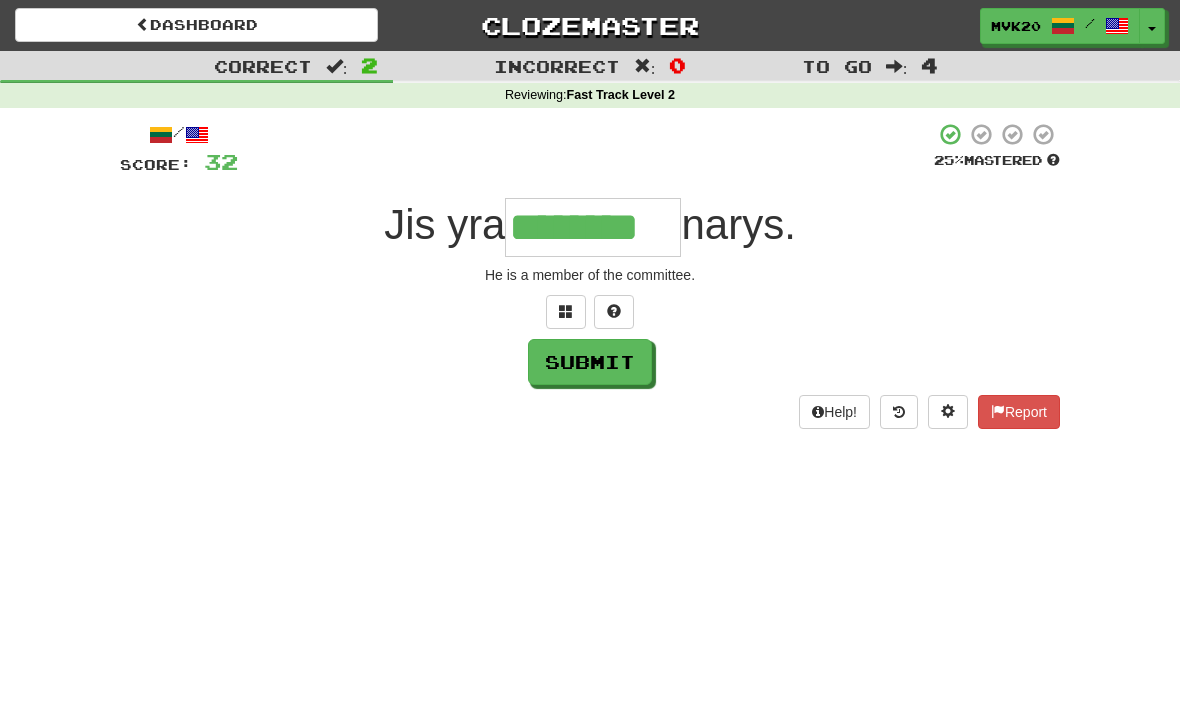type on "********" 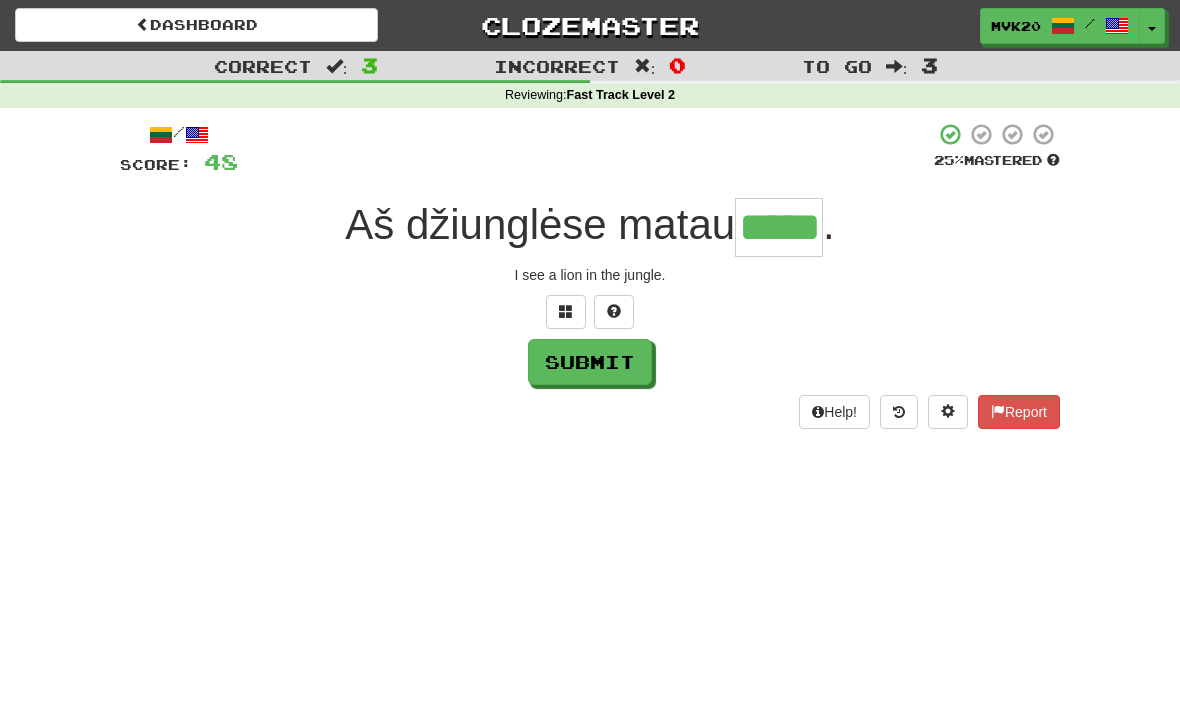 type on "*****" 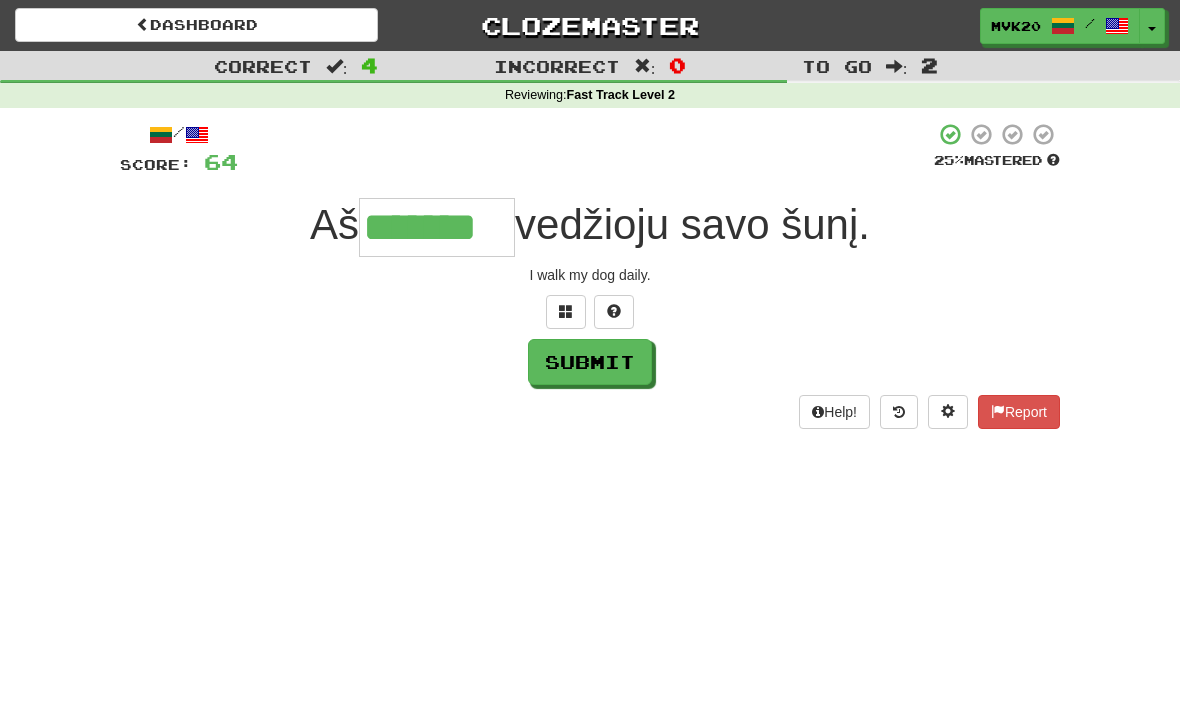 type on "*******" 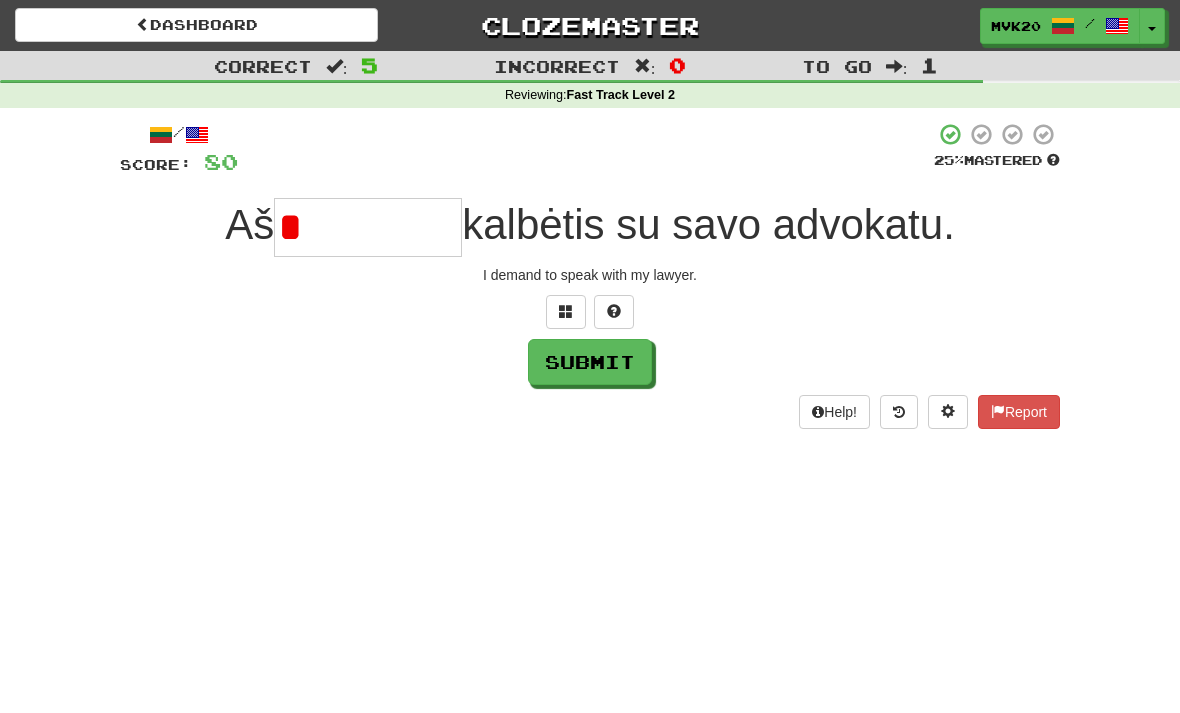 type on "**********" 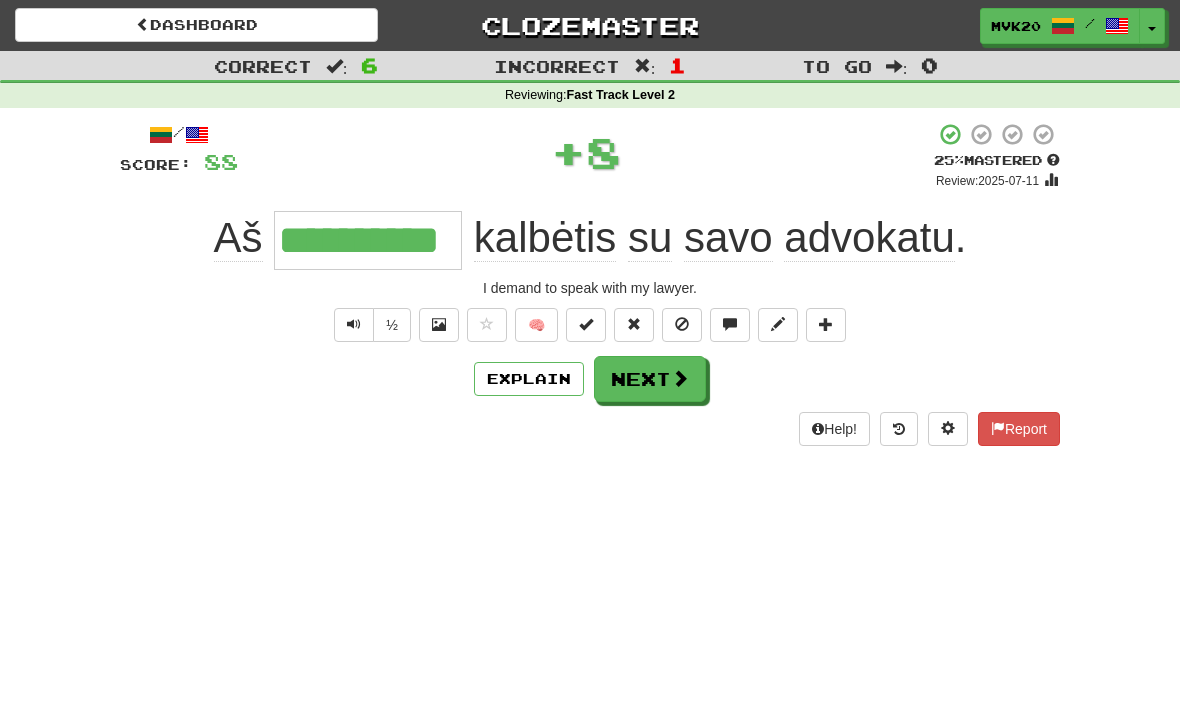 type on "**********" 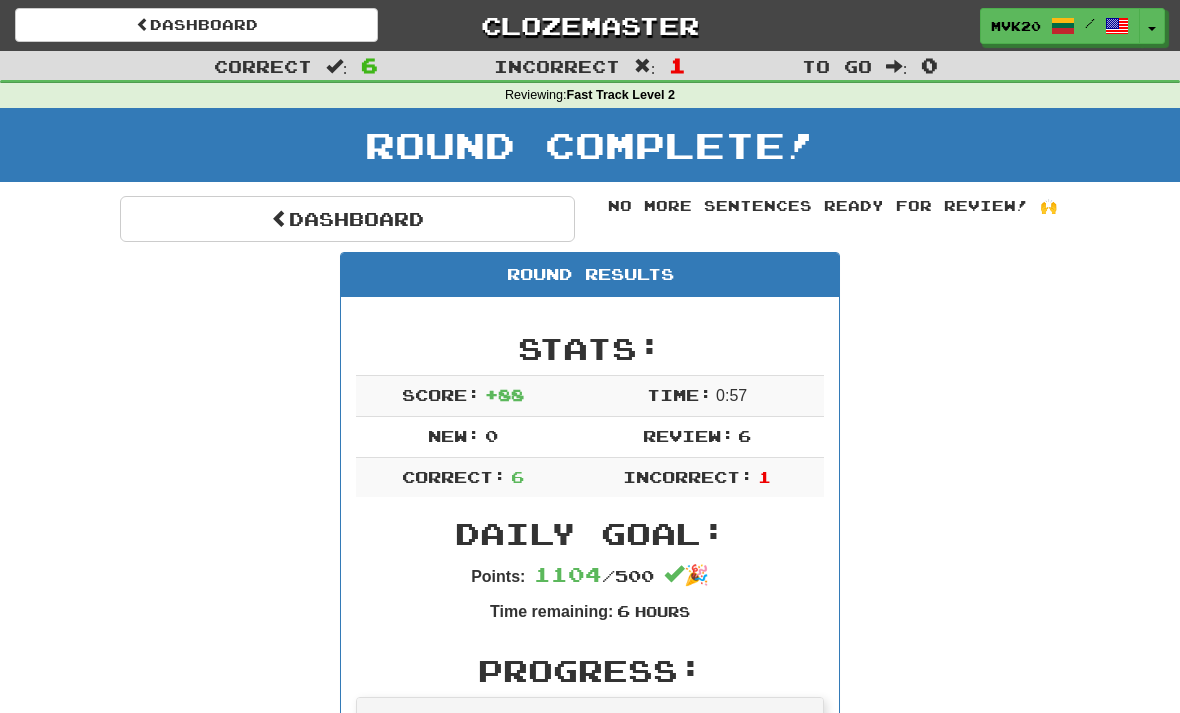 click on "Dashboard" at bounding box center (347, 219) 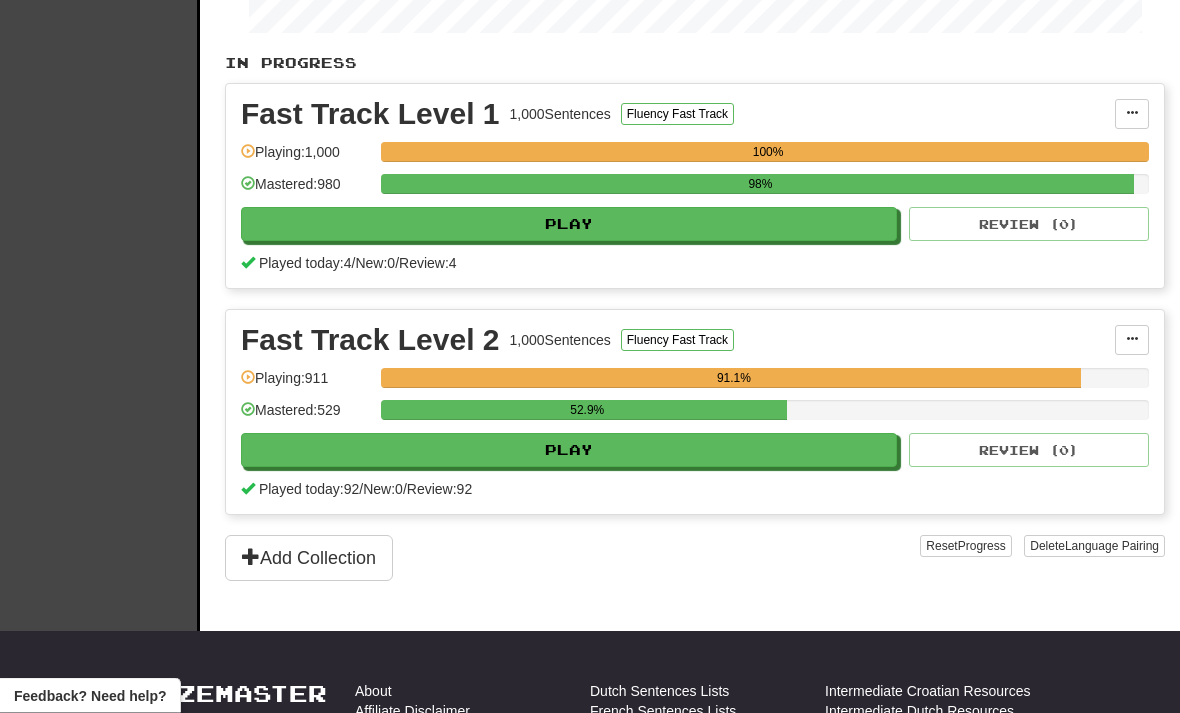 scroll, scrollTop: 394, scrollLeft: 0, axis: vertical 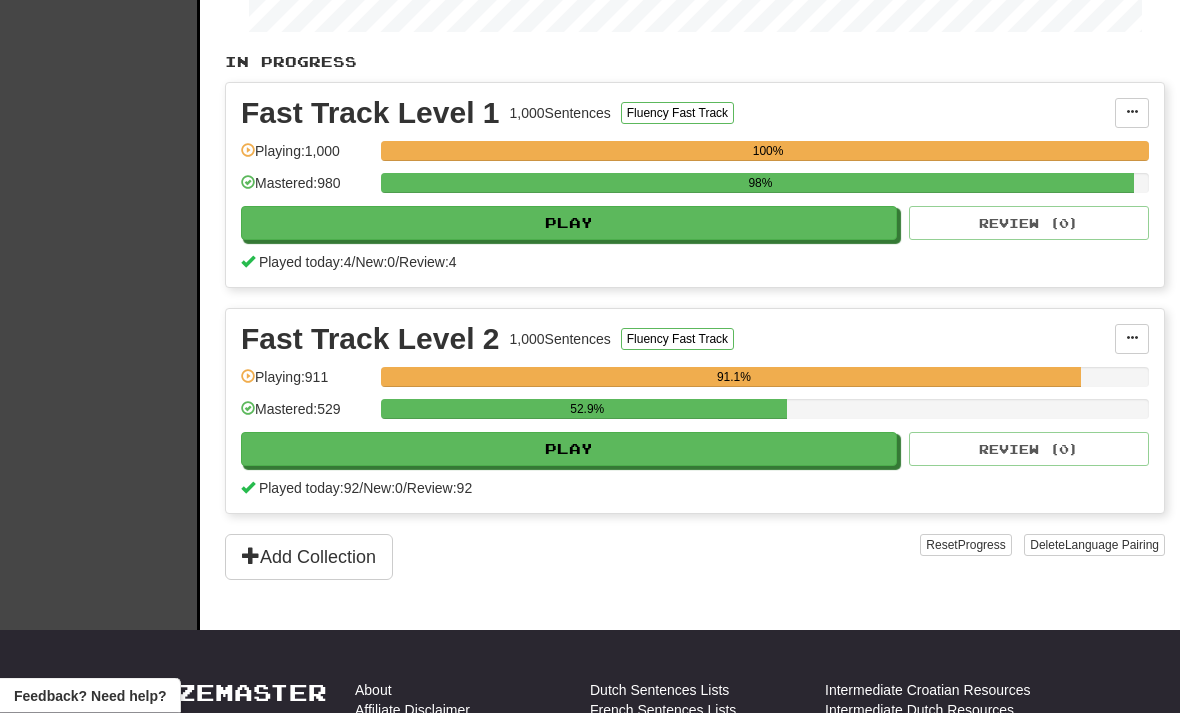 click on "Play" 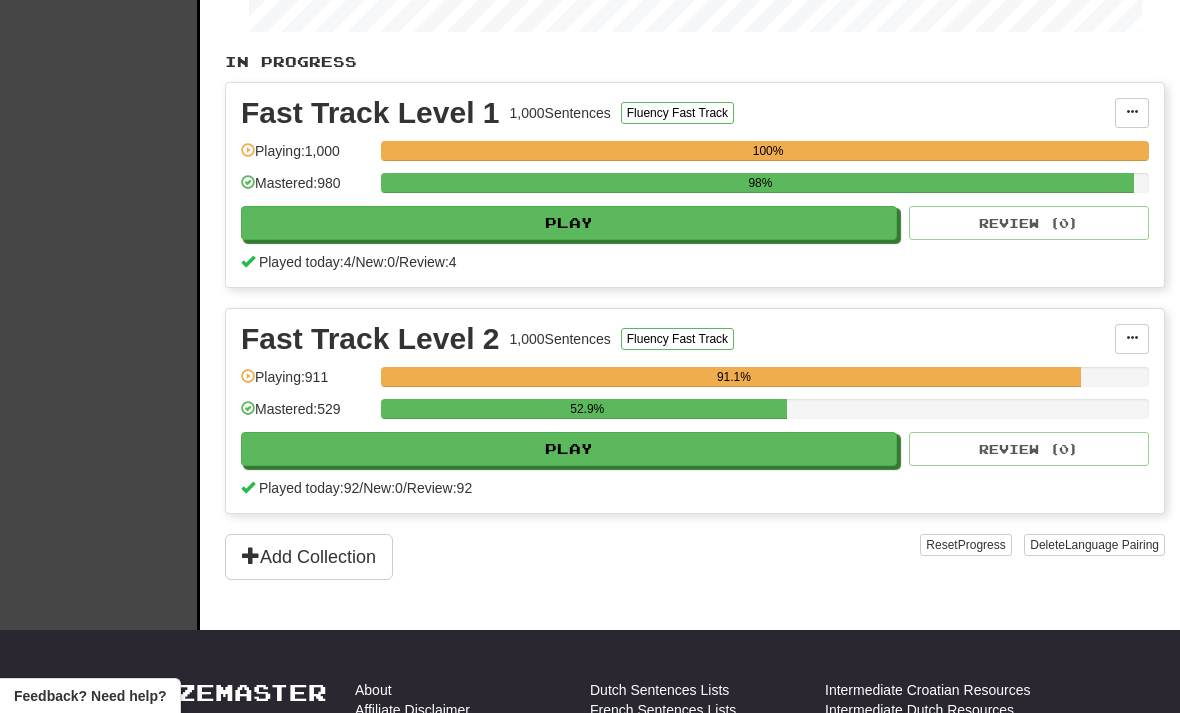 select on "**" 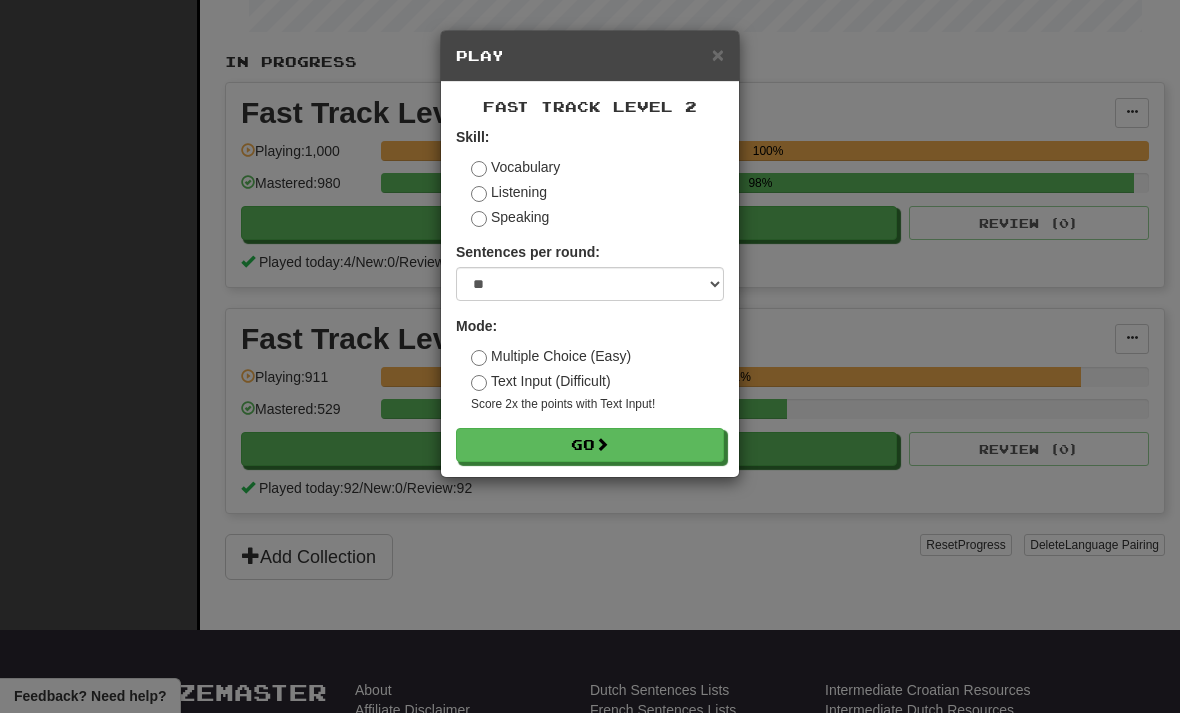 click on "Go" at bounding box center [590, 445] 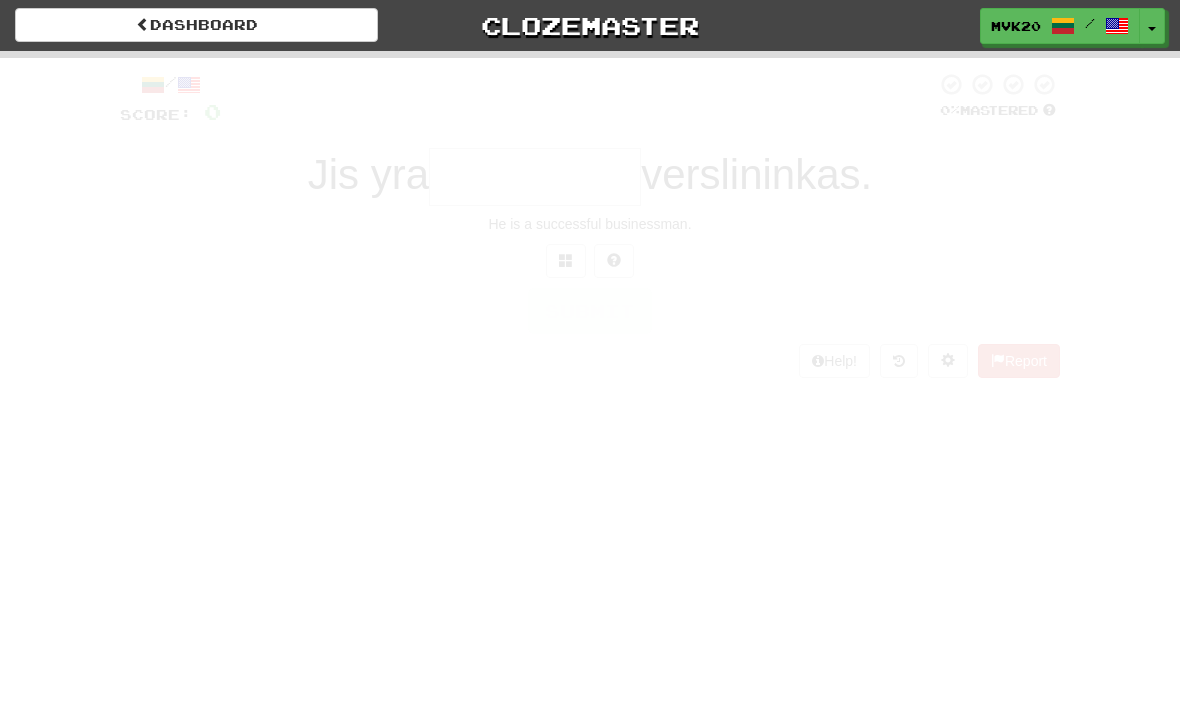scroll, scrollTop: 0, scrollLeft: 0, axis: both 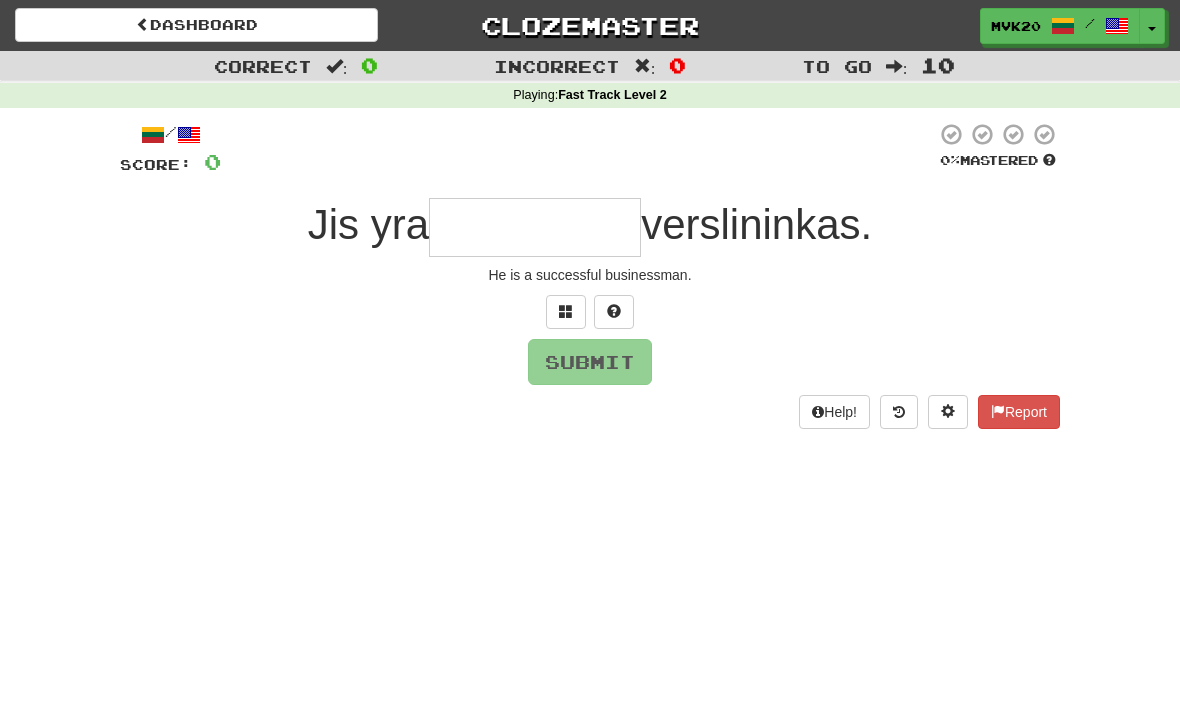 type on "*" 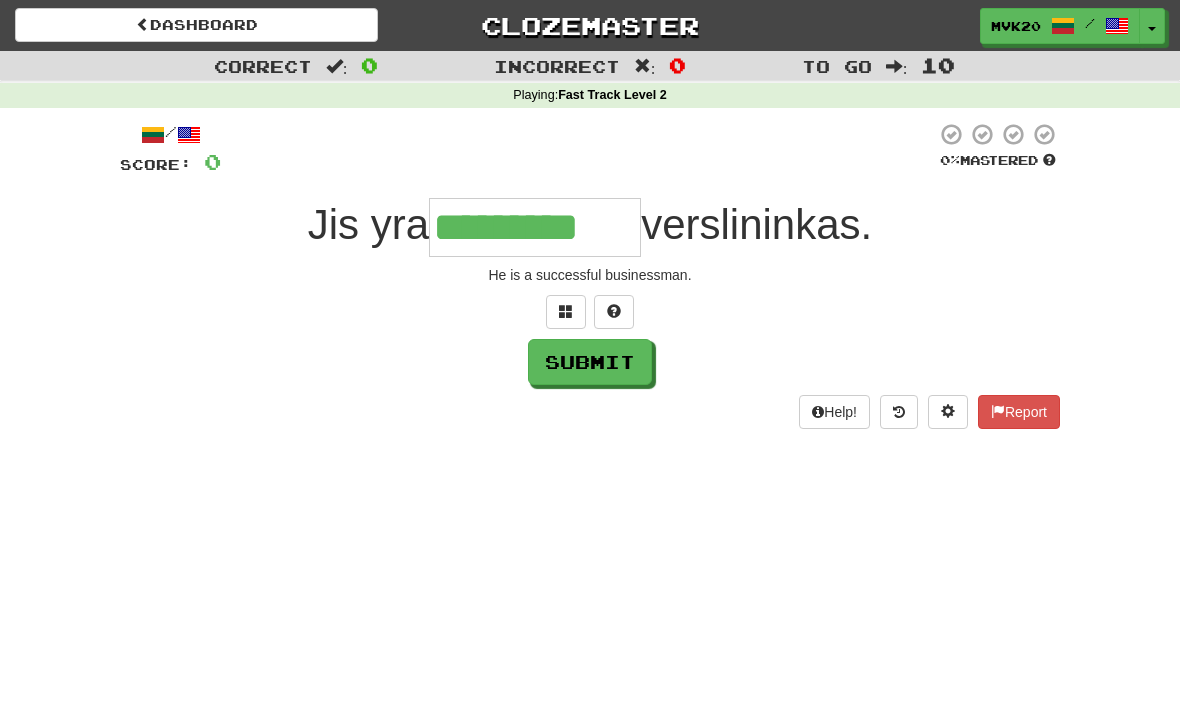 type on "*********" 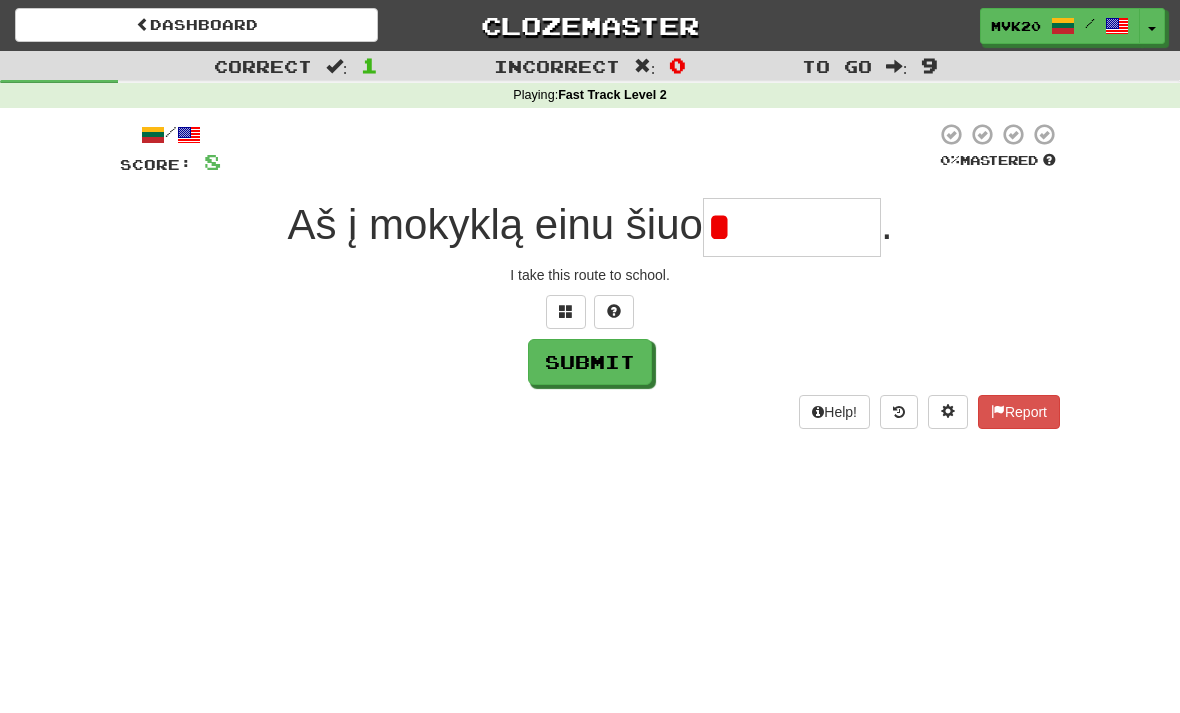 type on "********" 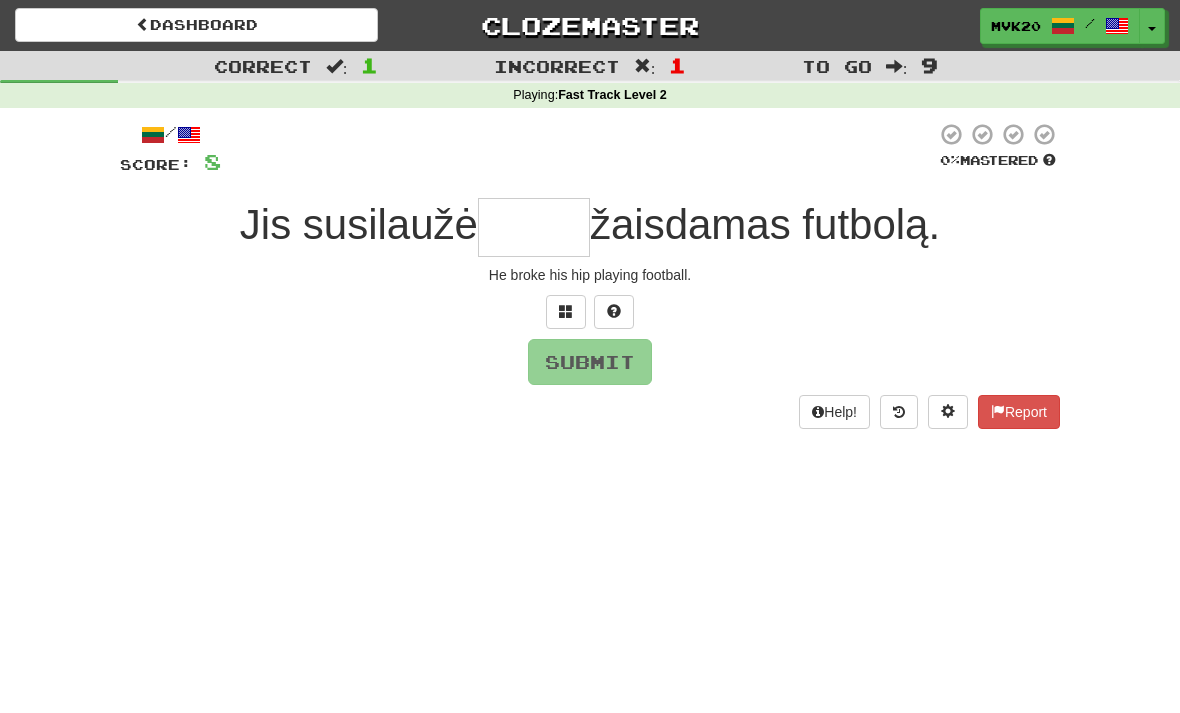 type on "*****" 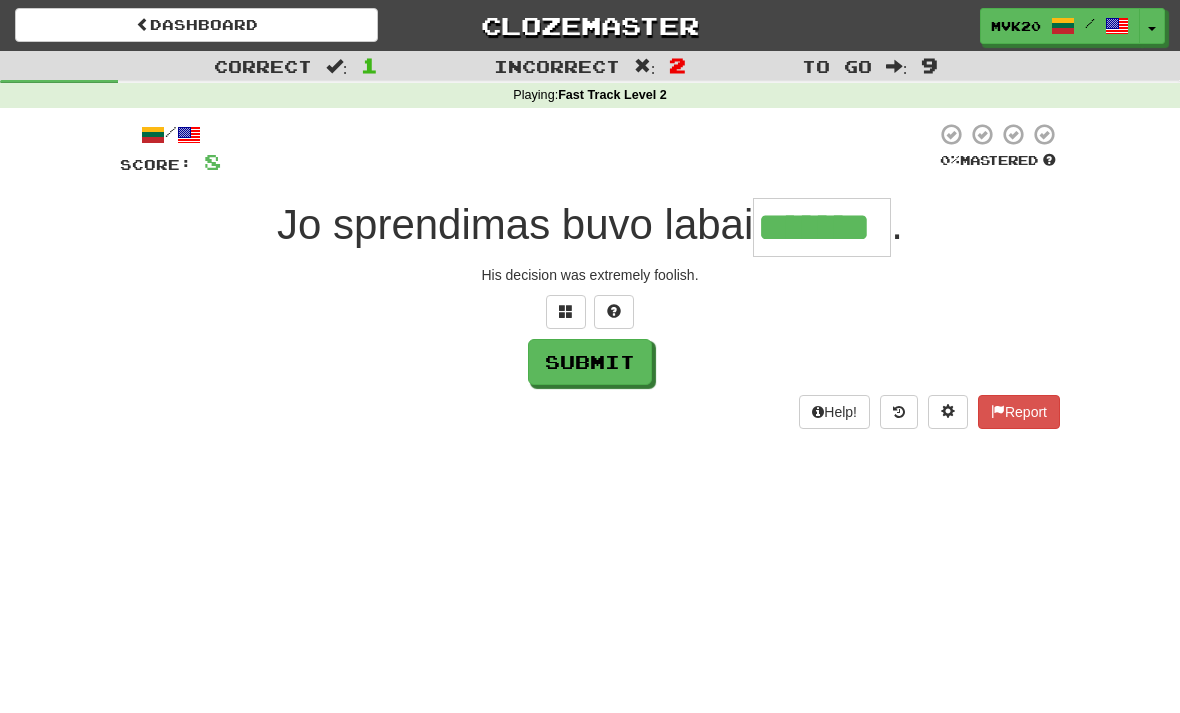 type on "*******" 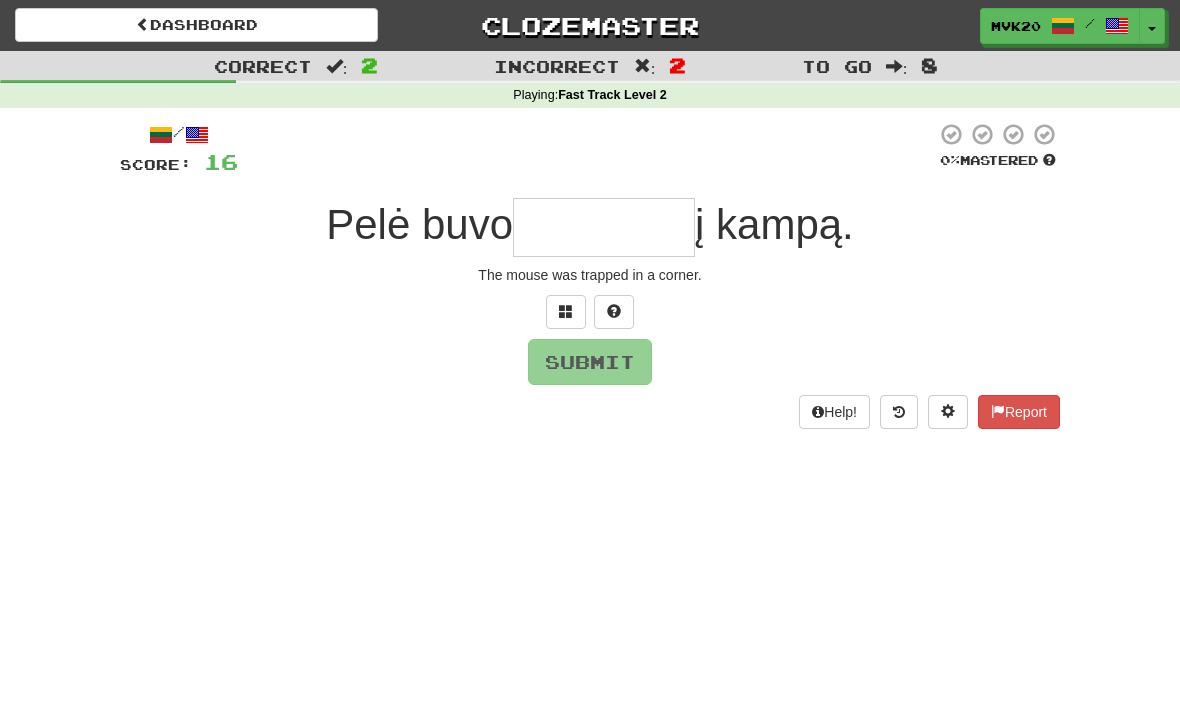 type on "*********" 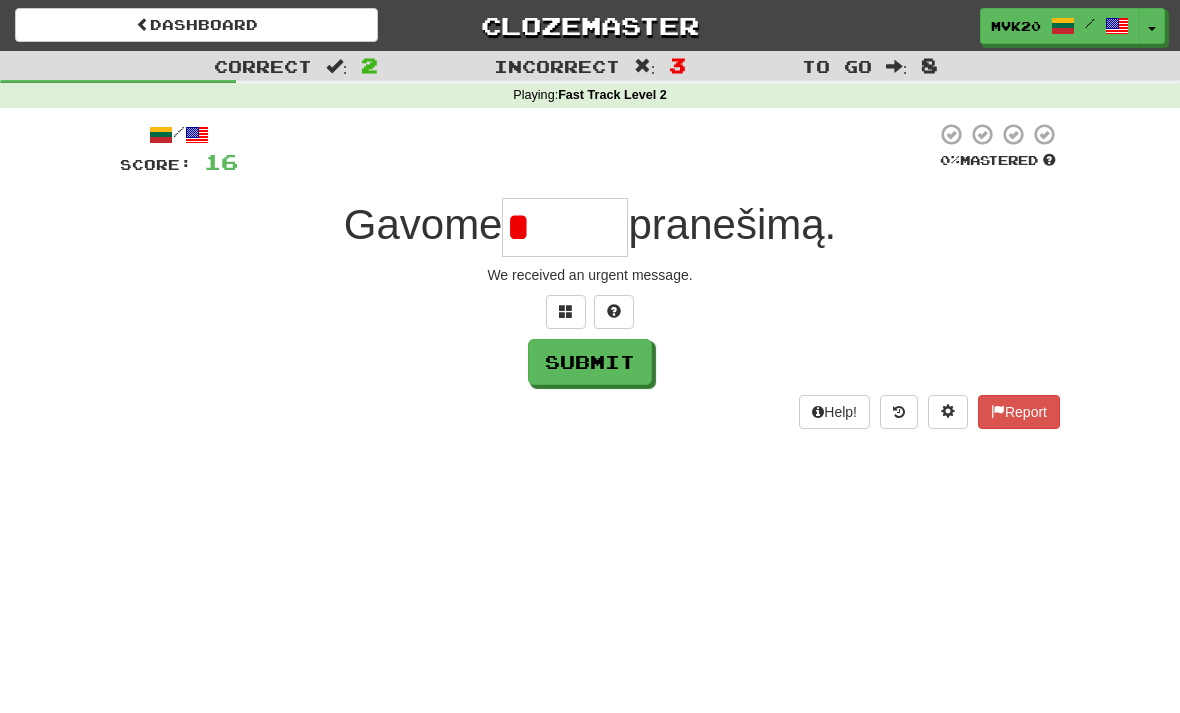 type on "*****" 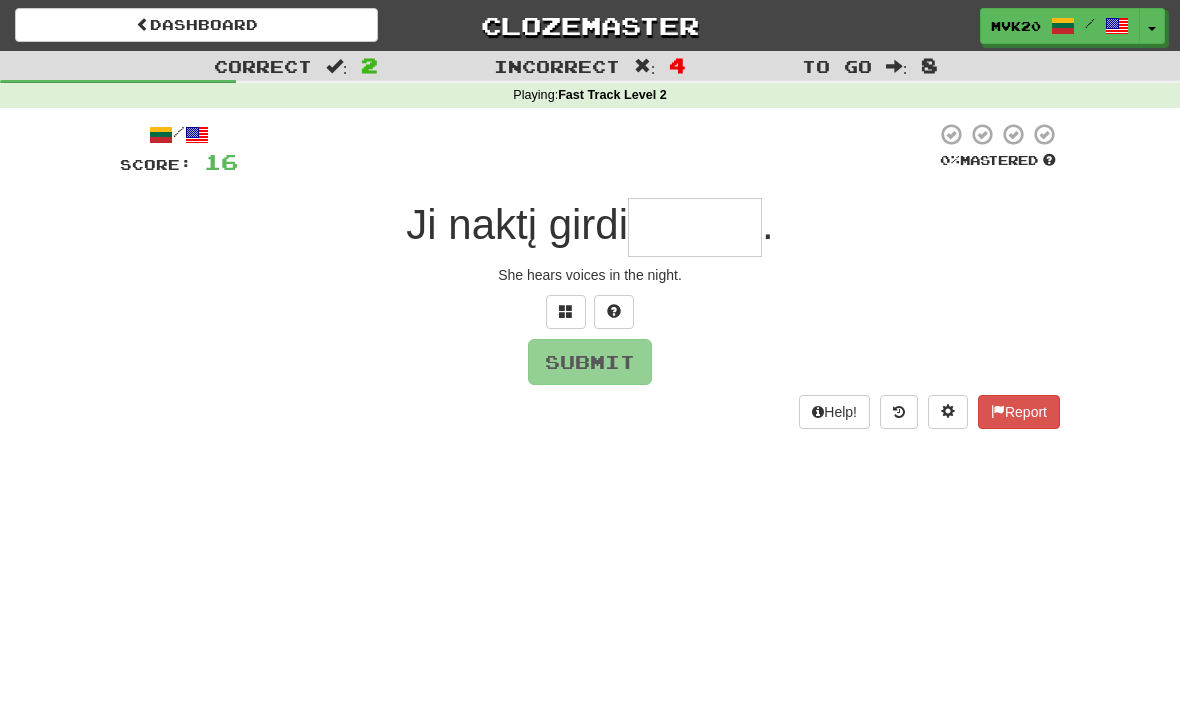 type on "******" 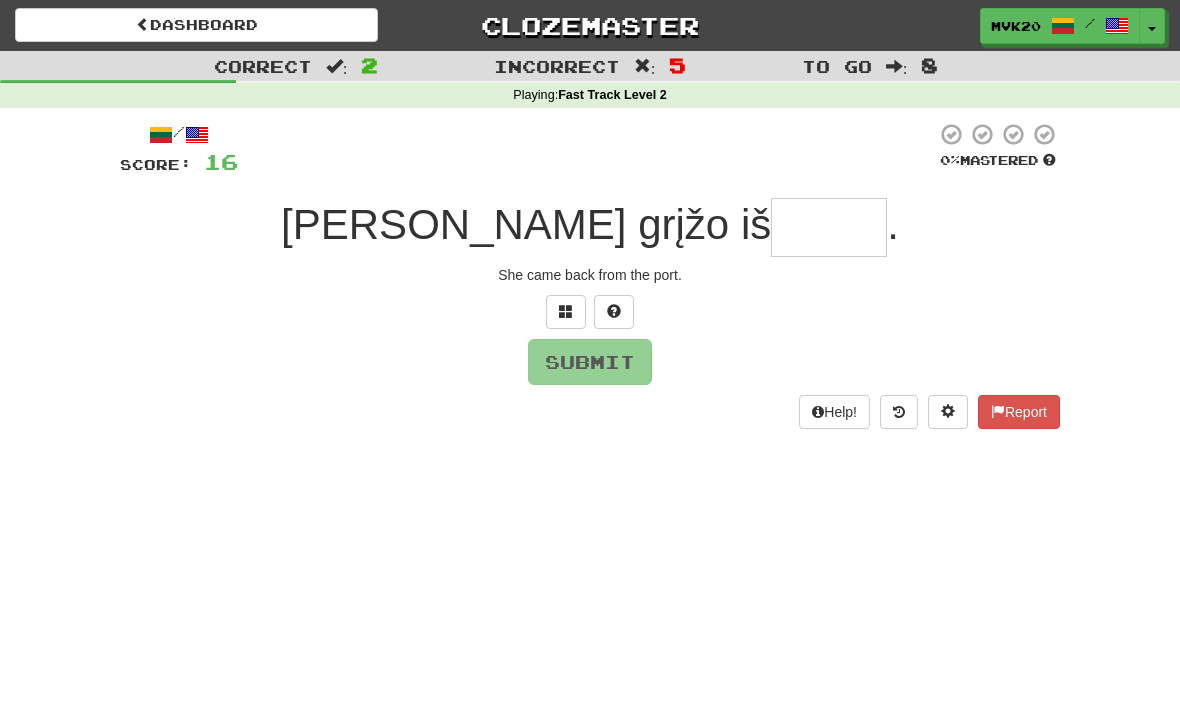 type on "*" 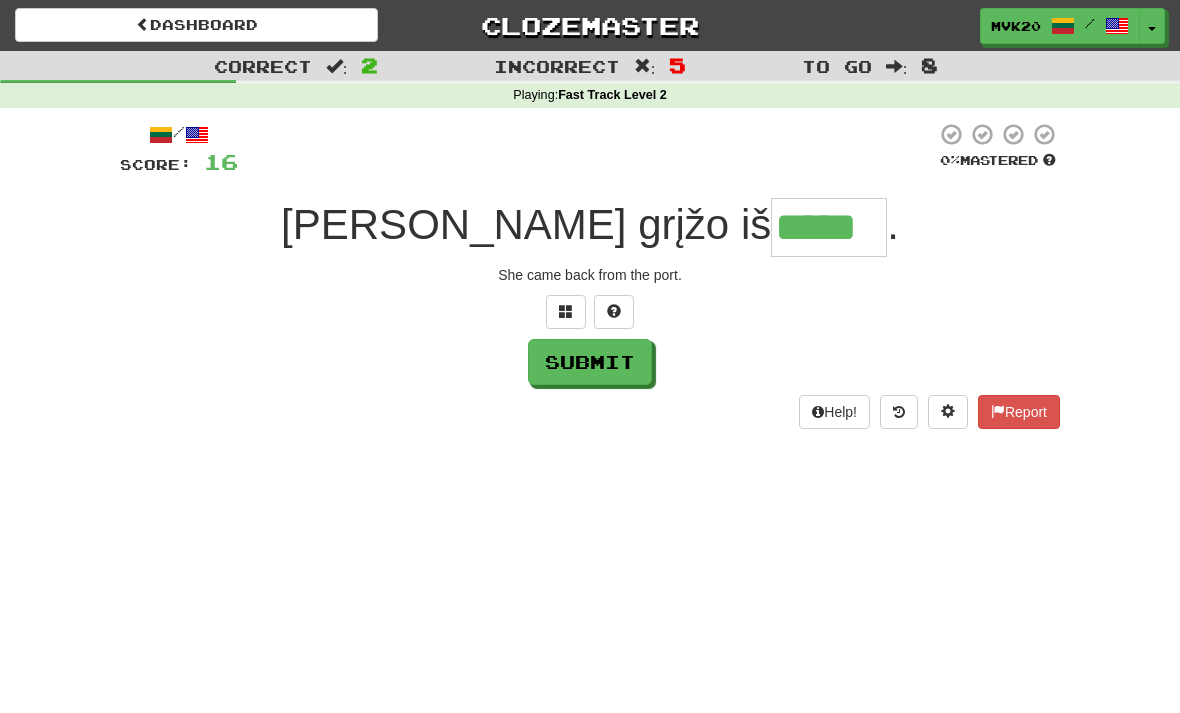 type on "*****" 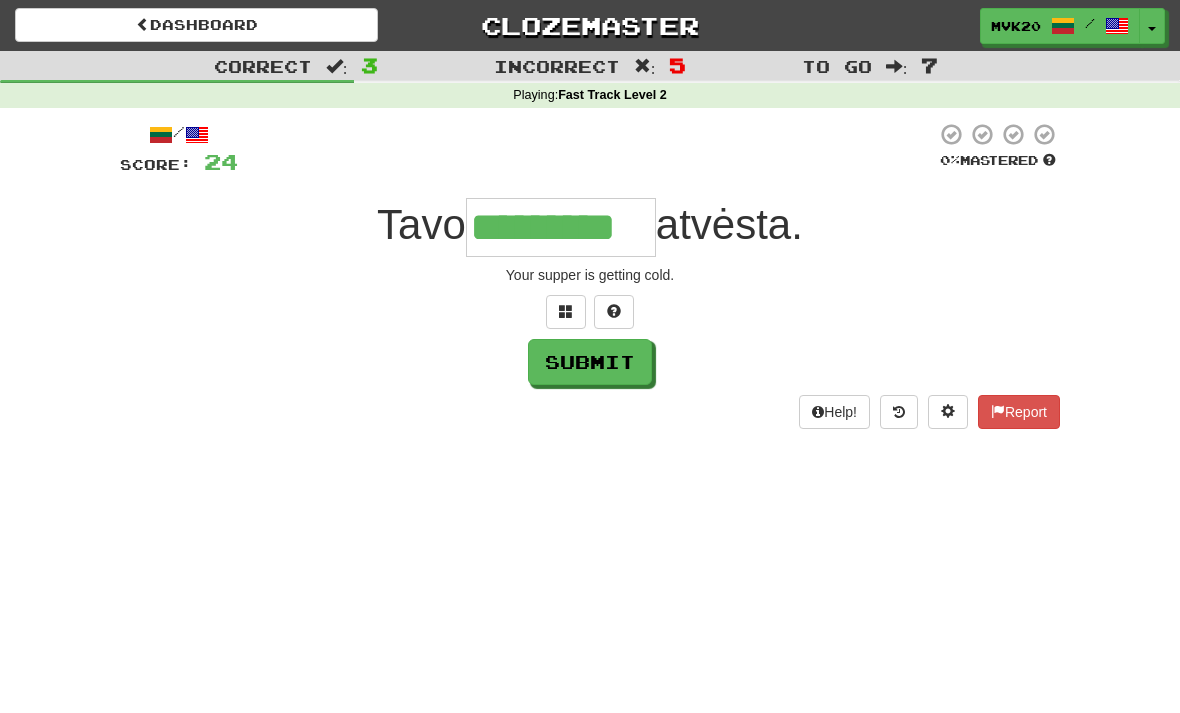 type on "*********" 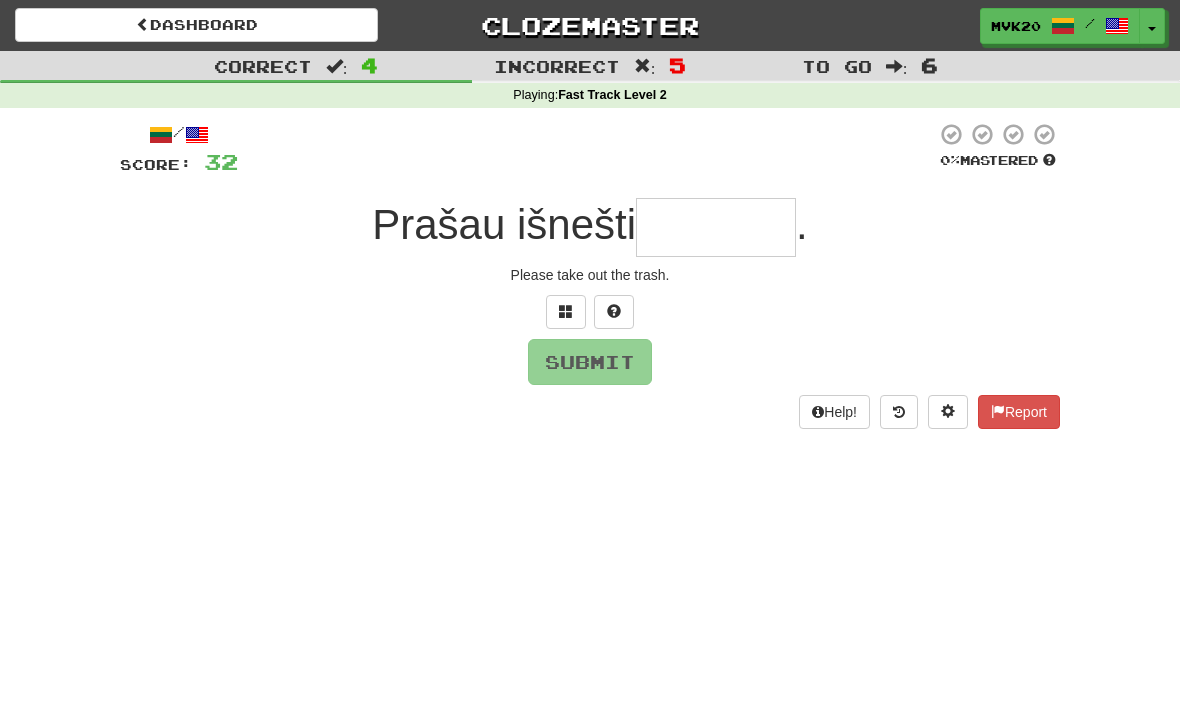 type on "********" 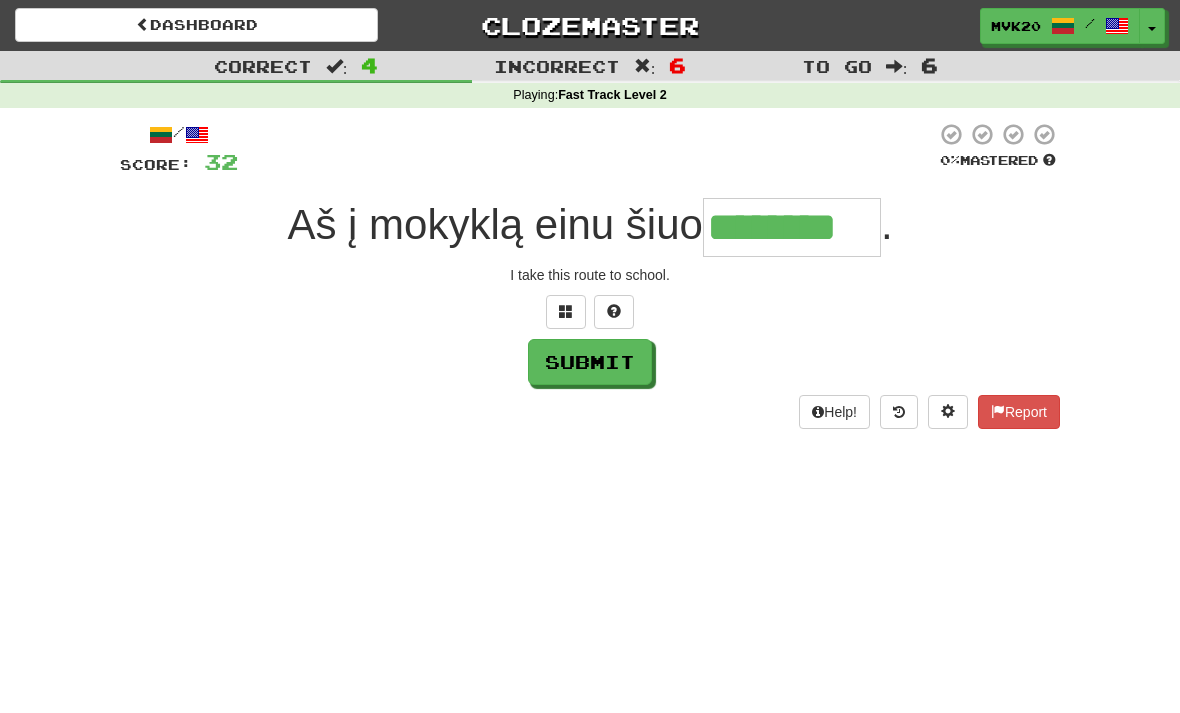 type on "********" 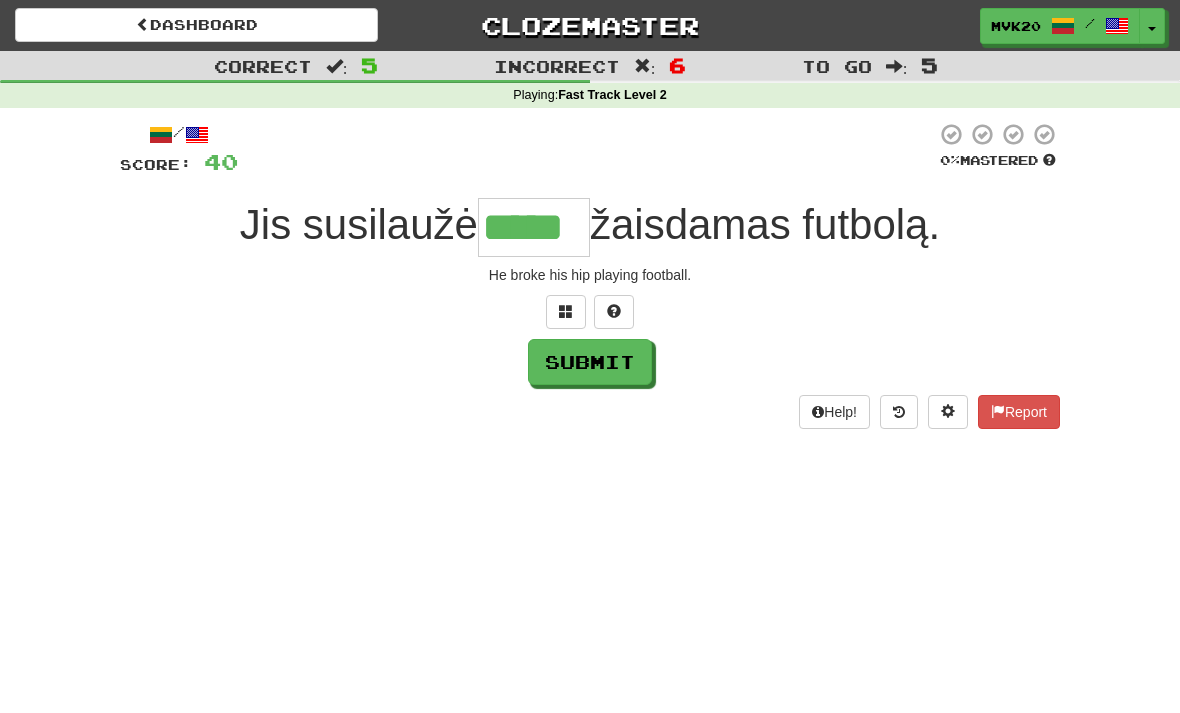 type on "*****" 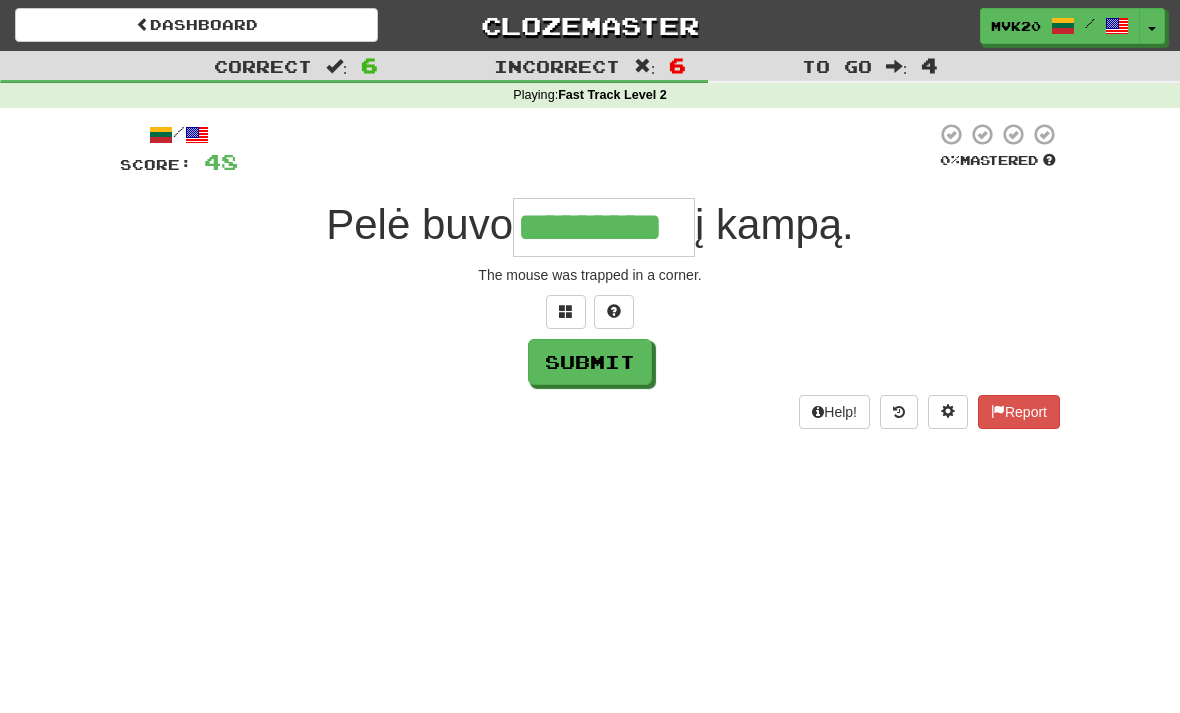 type on "*********" 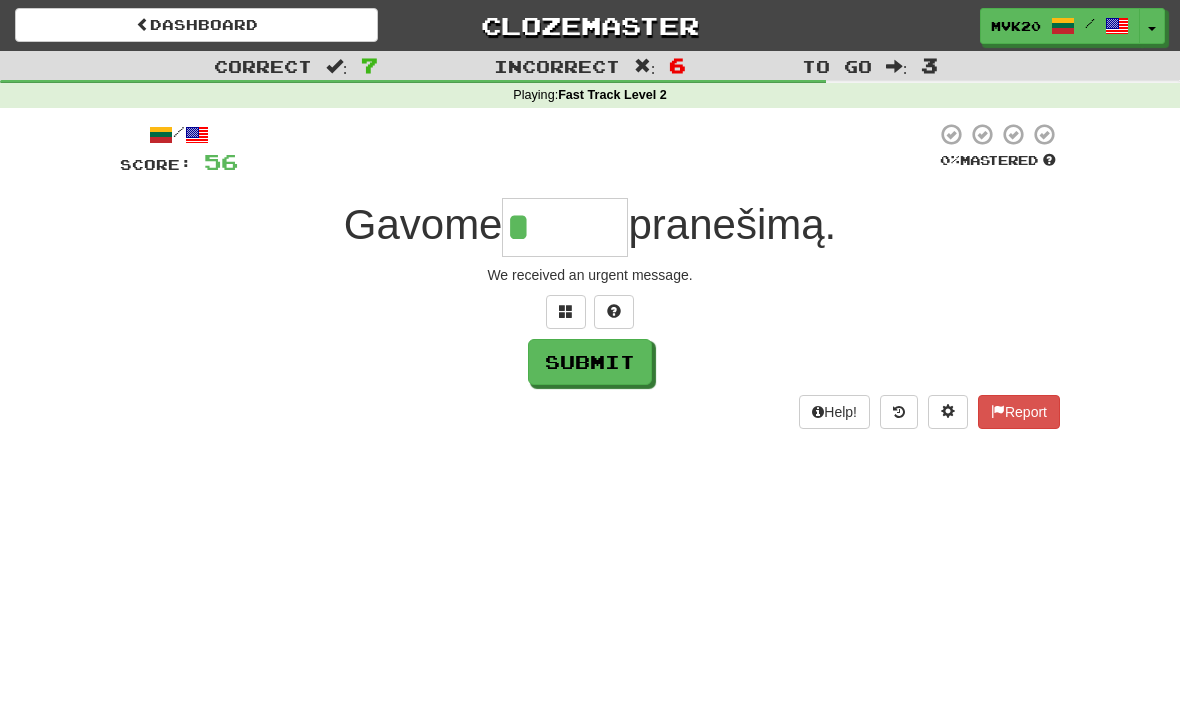 type on "*****" 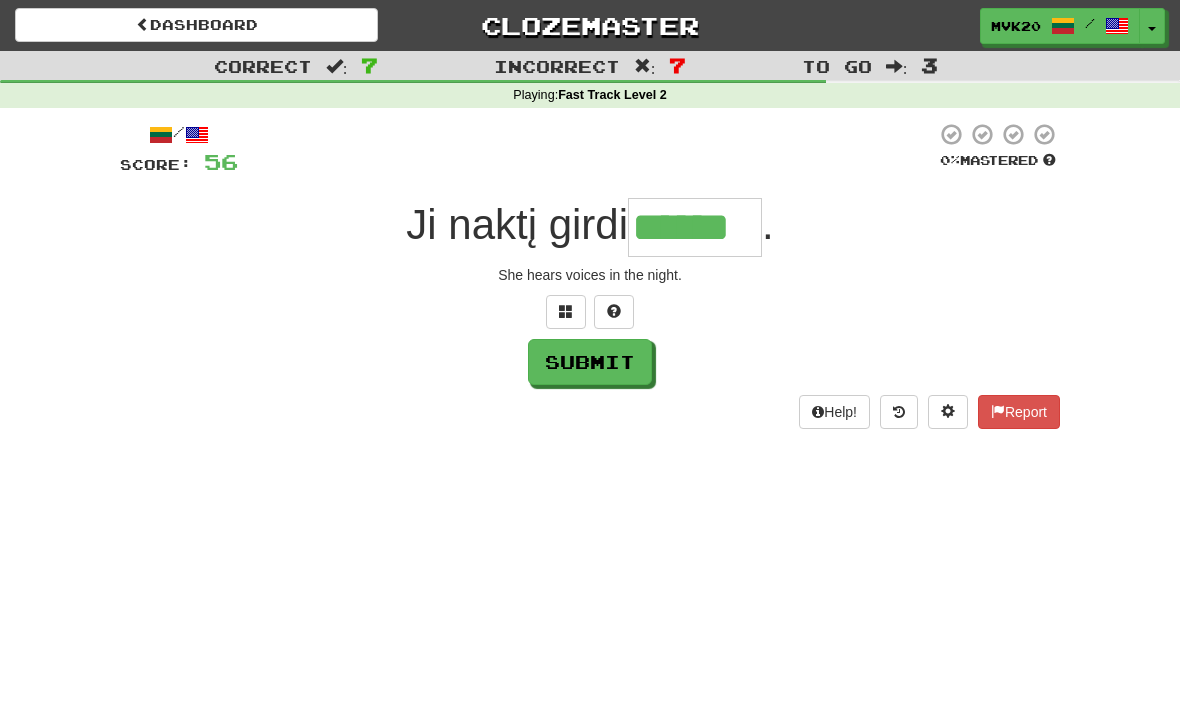 type on "******" 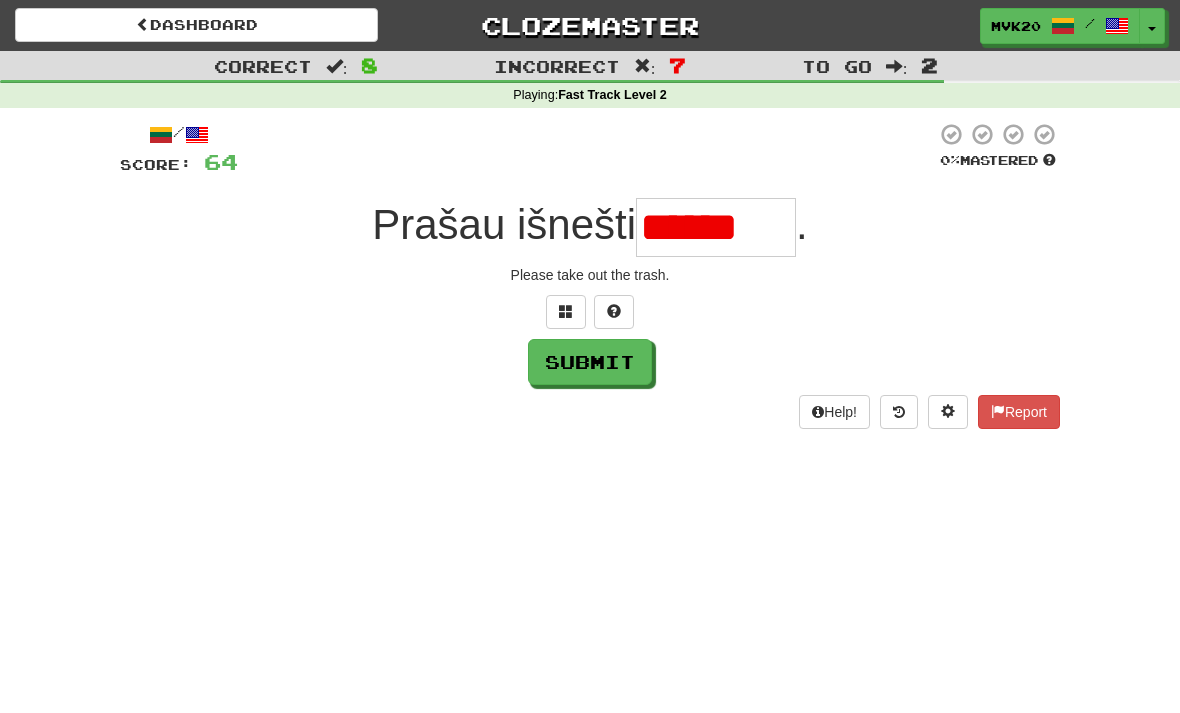 type on "********" 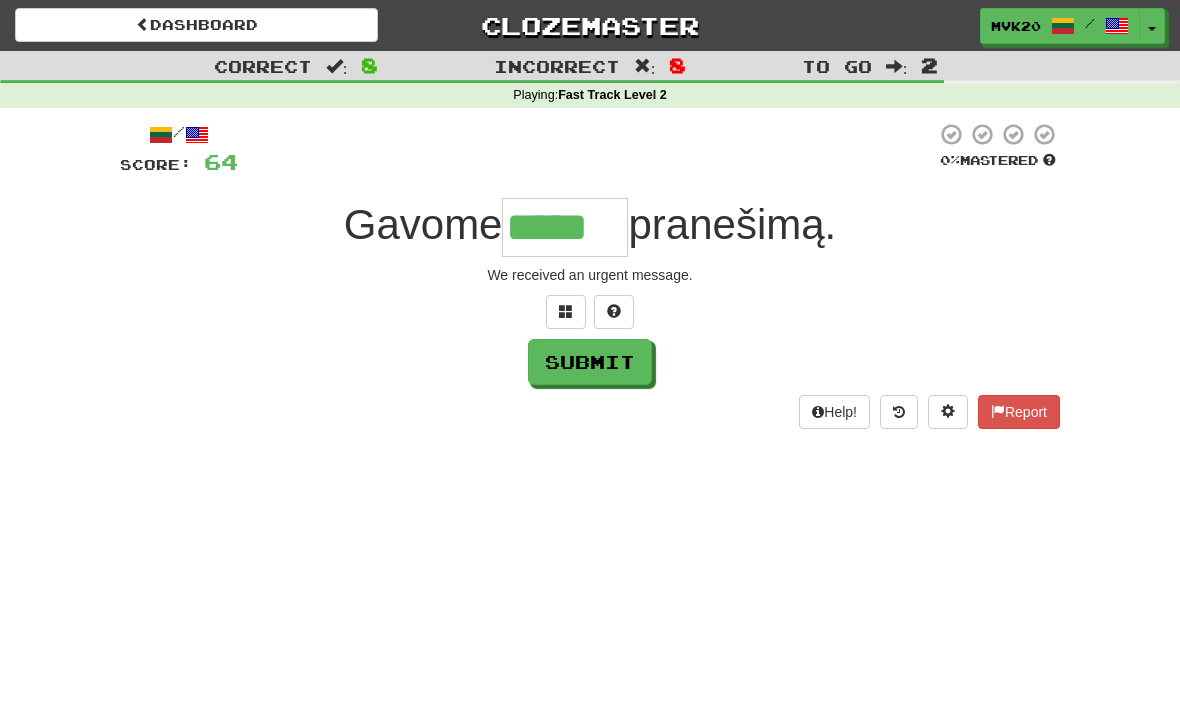 type on "*****" 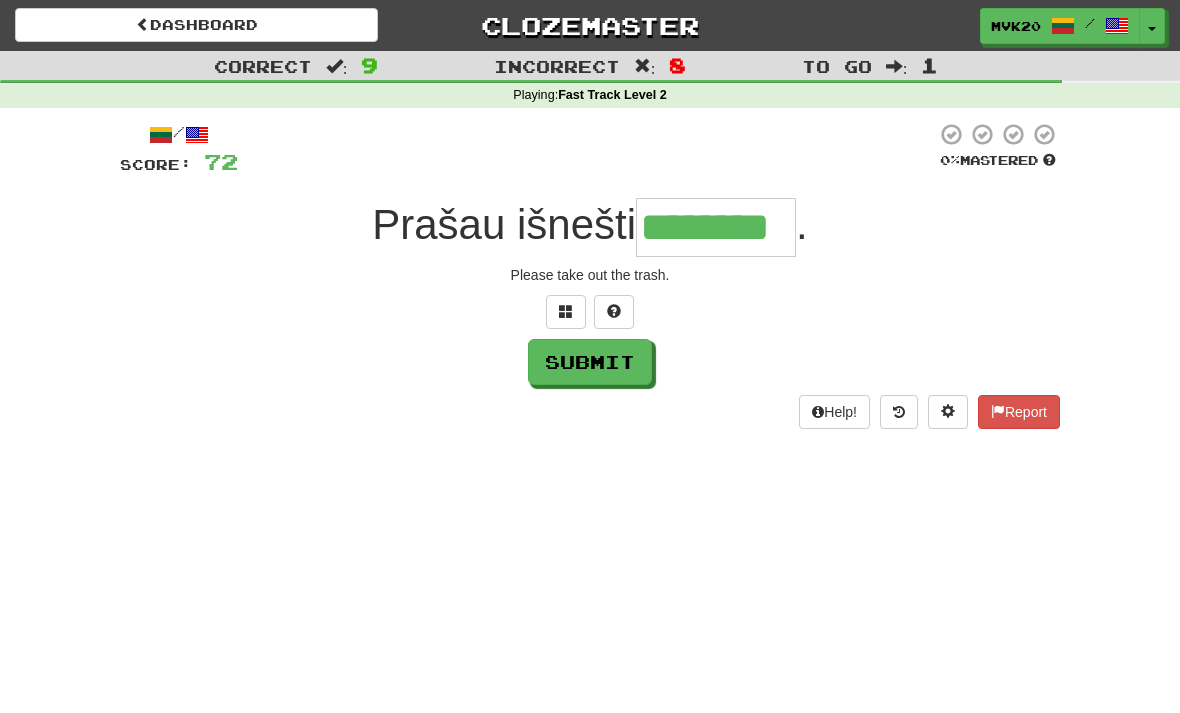 type on "********" 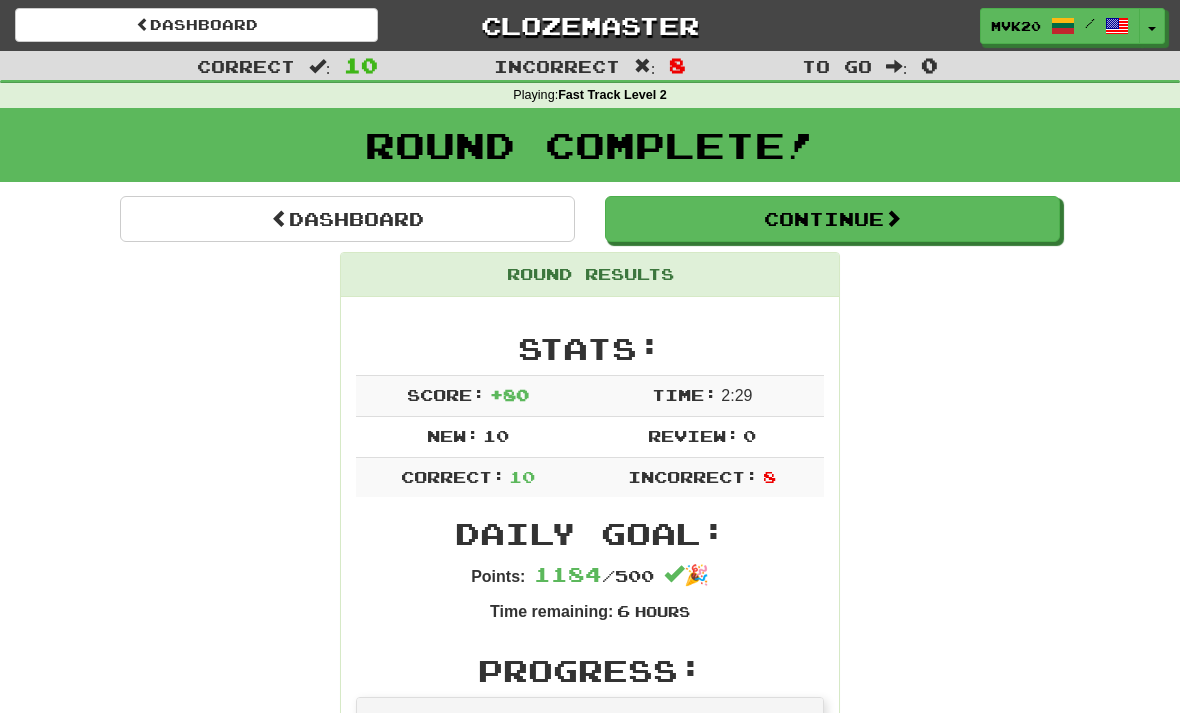 click on "Dashboard" at bounding box center [347, 219] 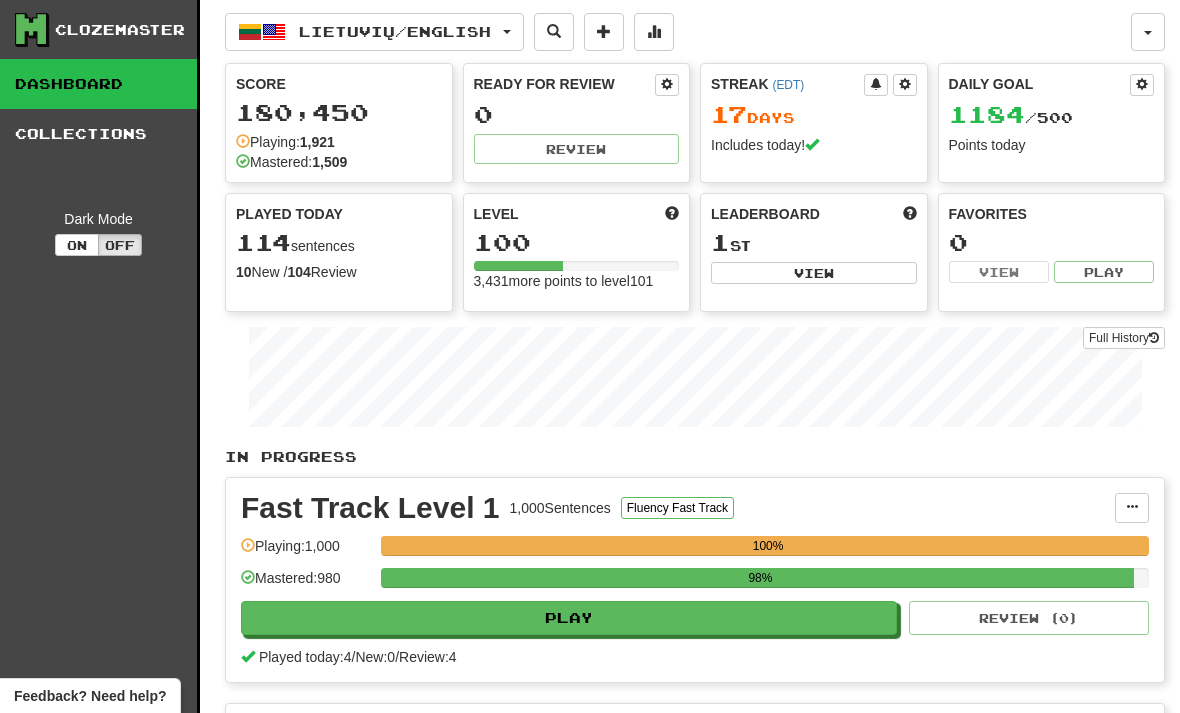 scroll, scrollTop: 0, scrollLeft: 0, axis: both 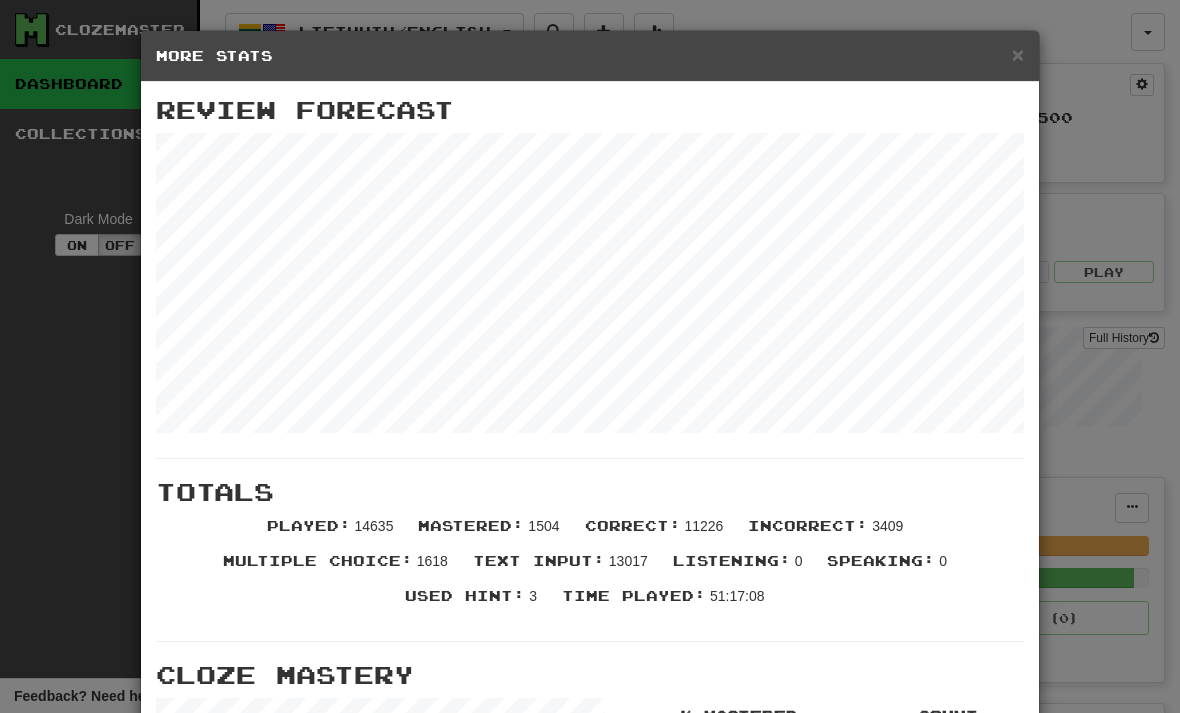 click on "×" at bounding box center (1018, 54) 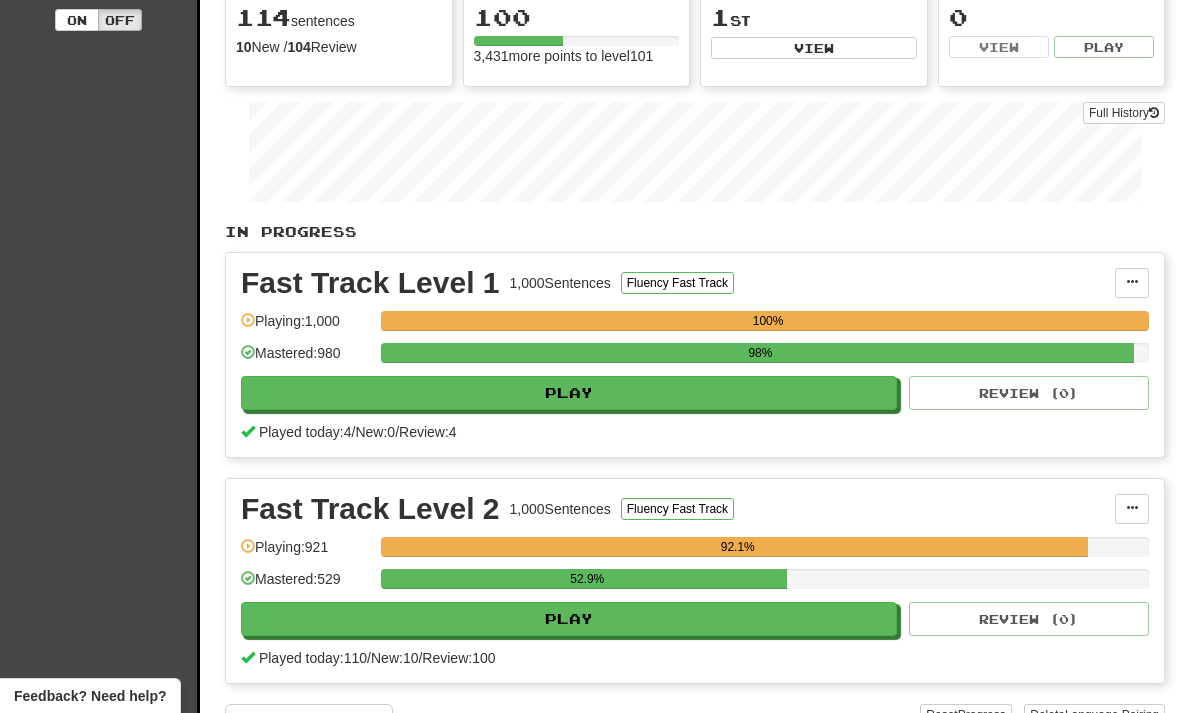 scroll, scrollTop: 0, scrollLeft: 0, axis: both 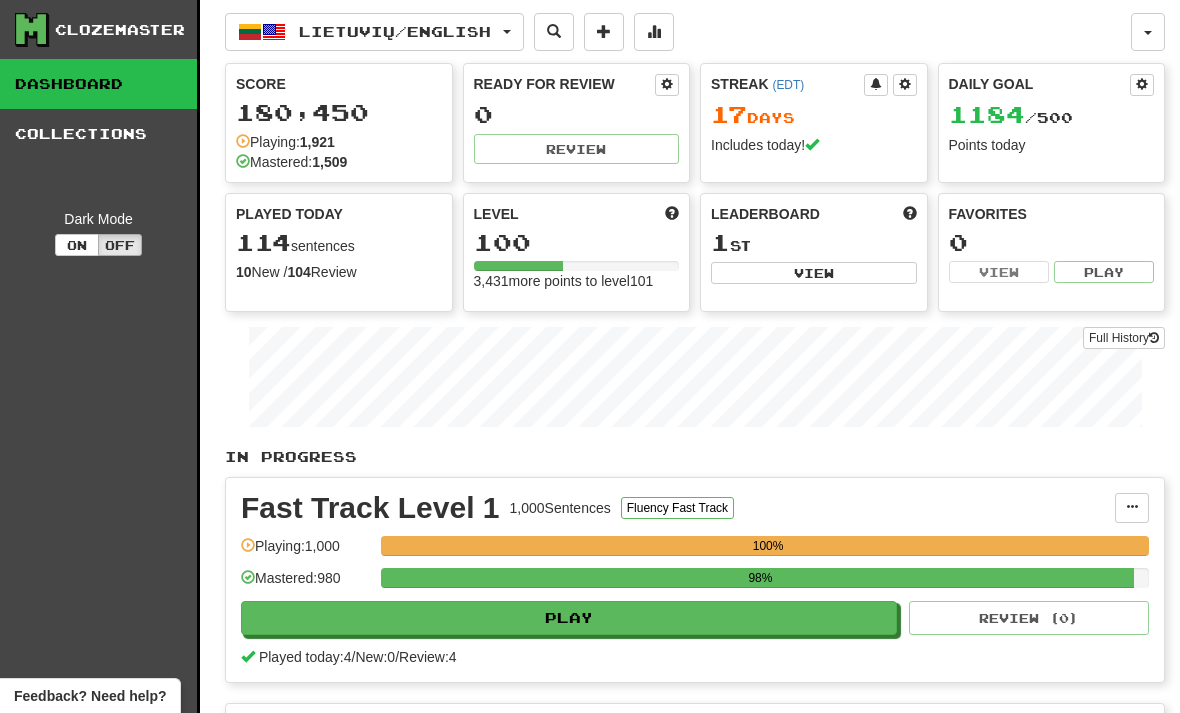 click 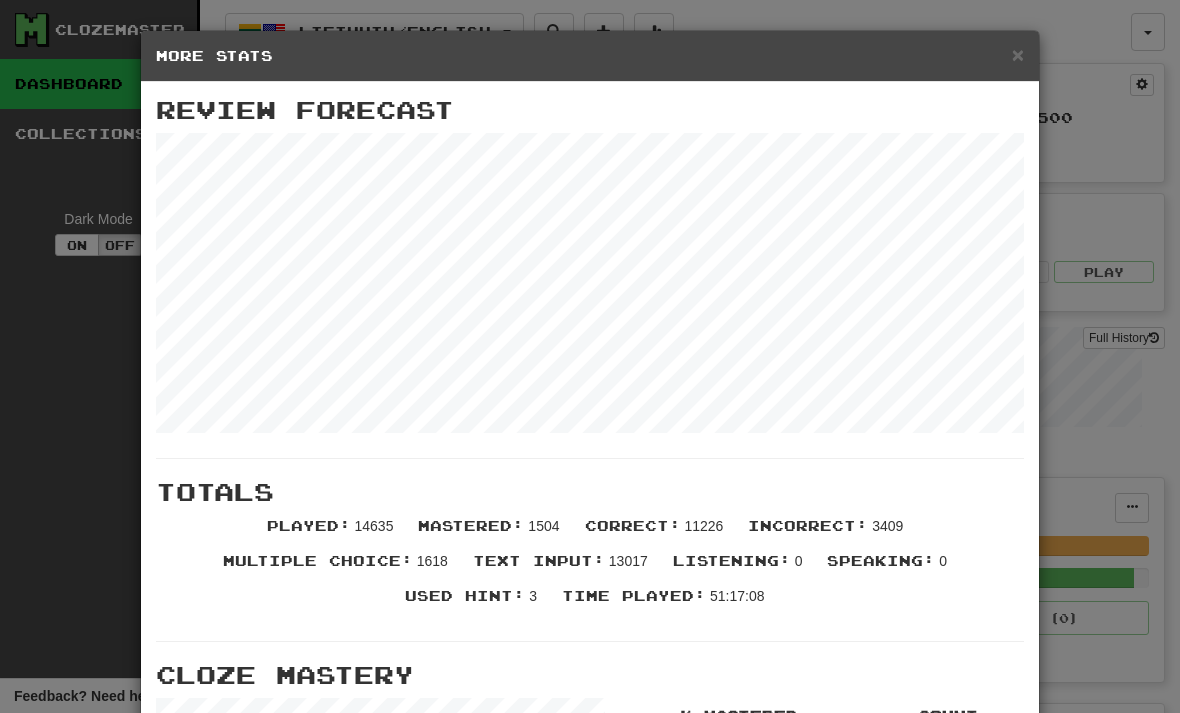 scroll, scrollTop: 0, scrollLeft: 0, axis: both 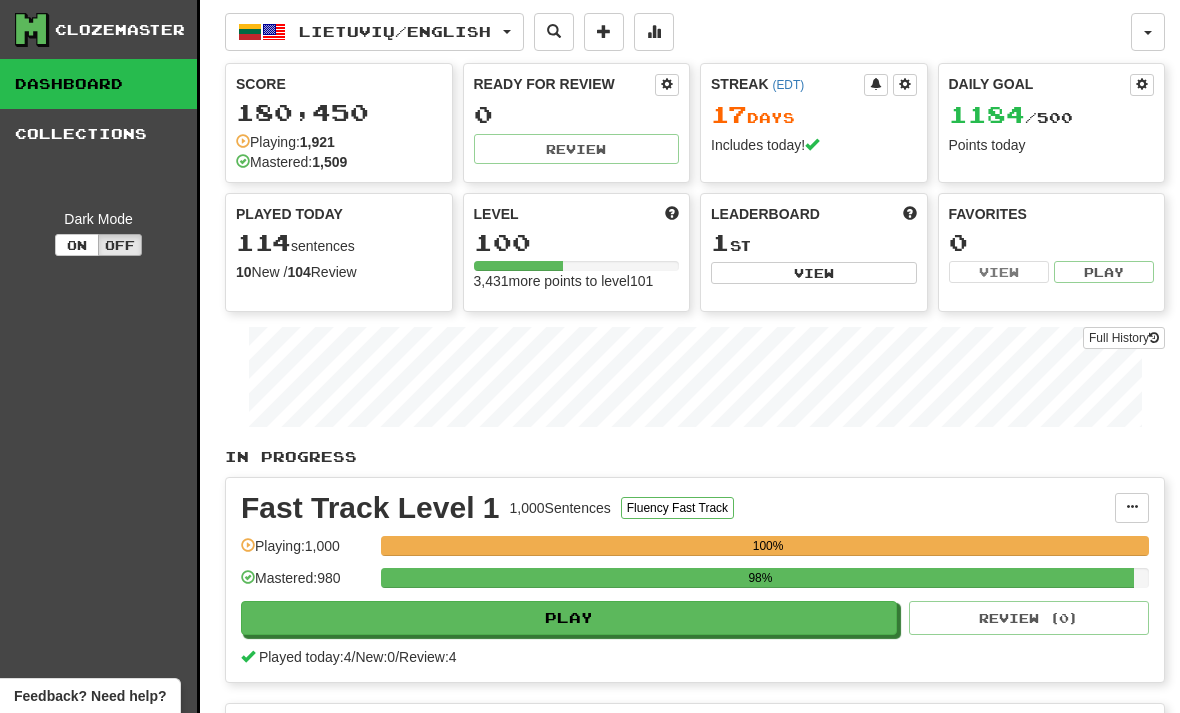 click on "Full History" 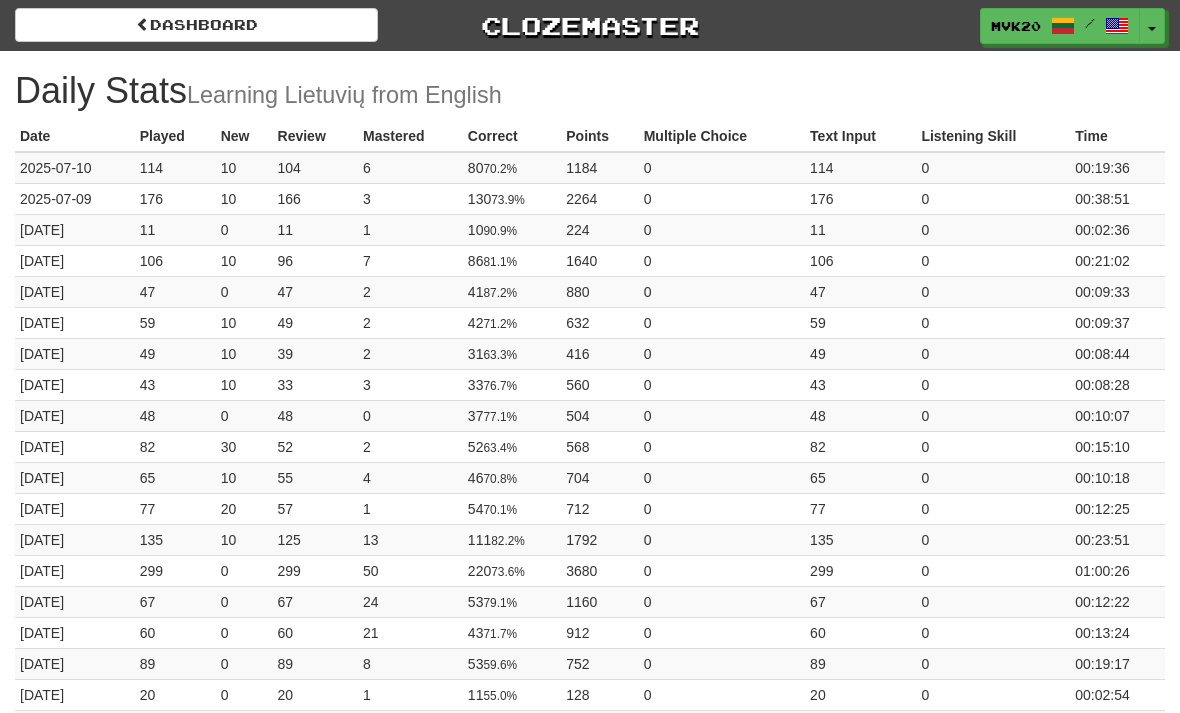 scroll, scrollTop: 0, scrollLeft: 0, axis: both 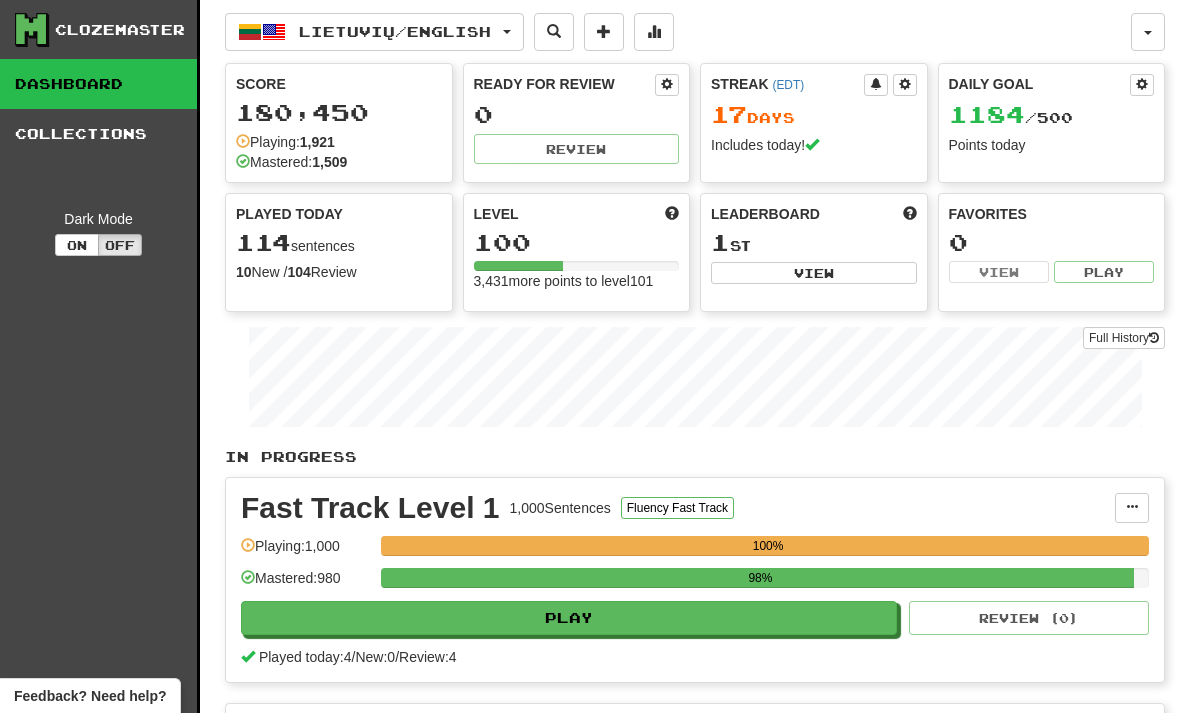 click 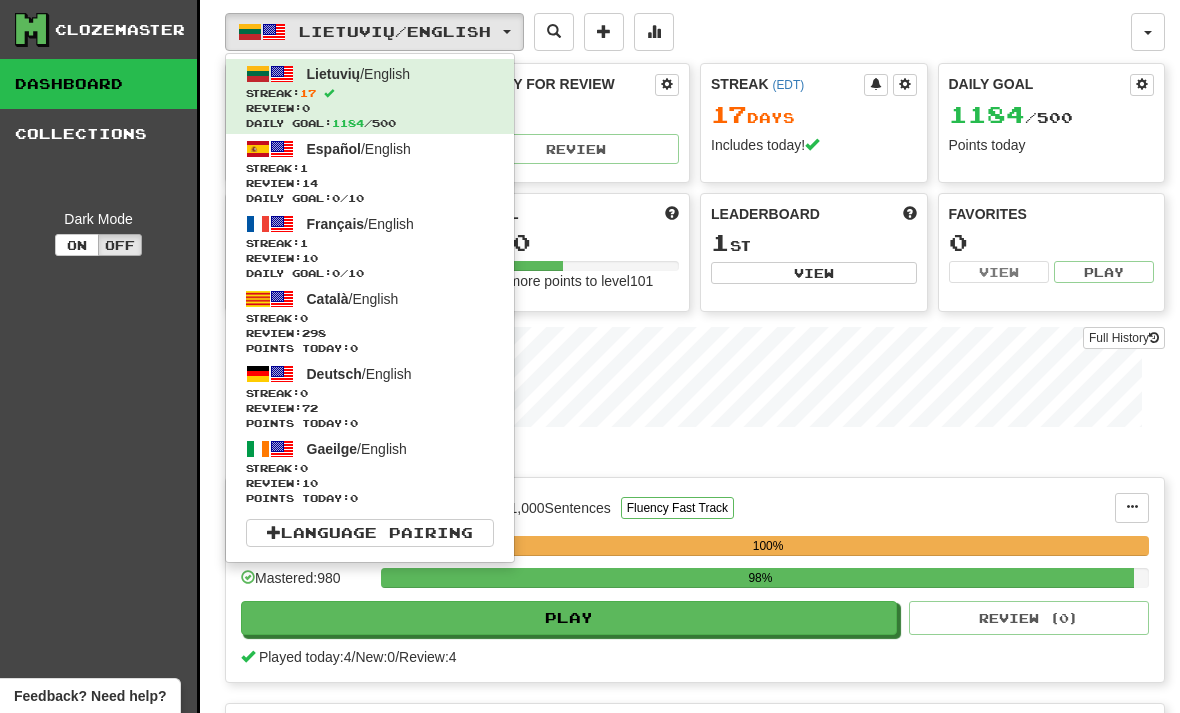 click on "Review:  14" 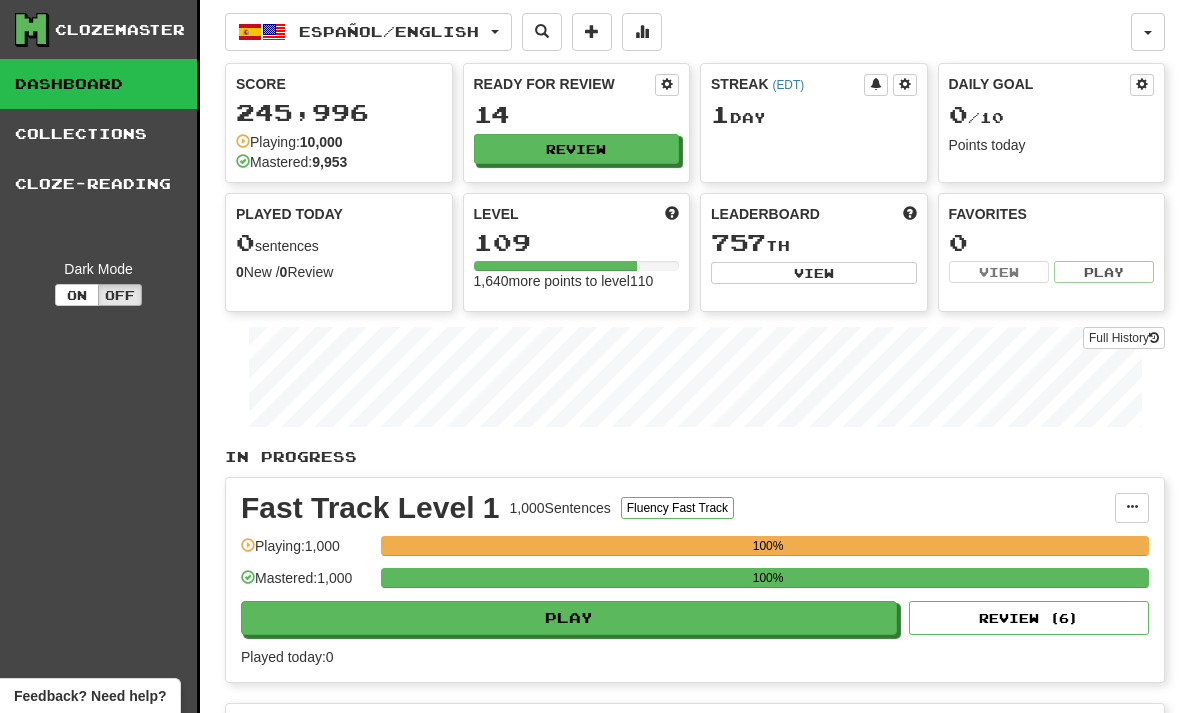 scroll, scrollTop: 0, scrollLeft: 0, axis: both 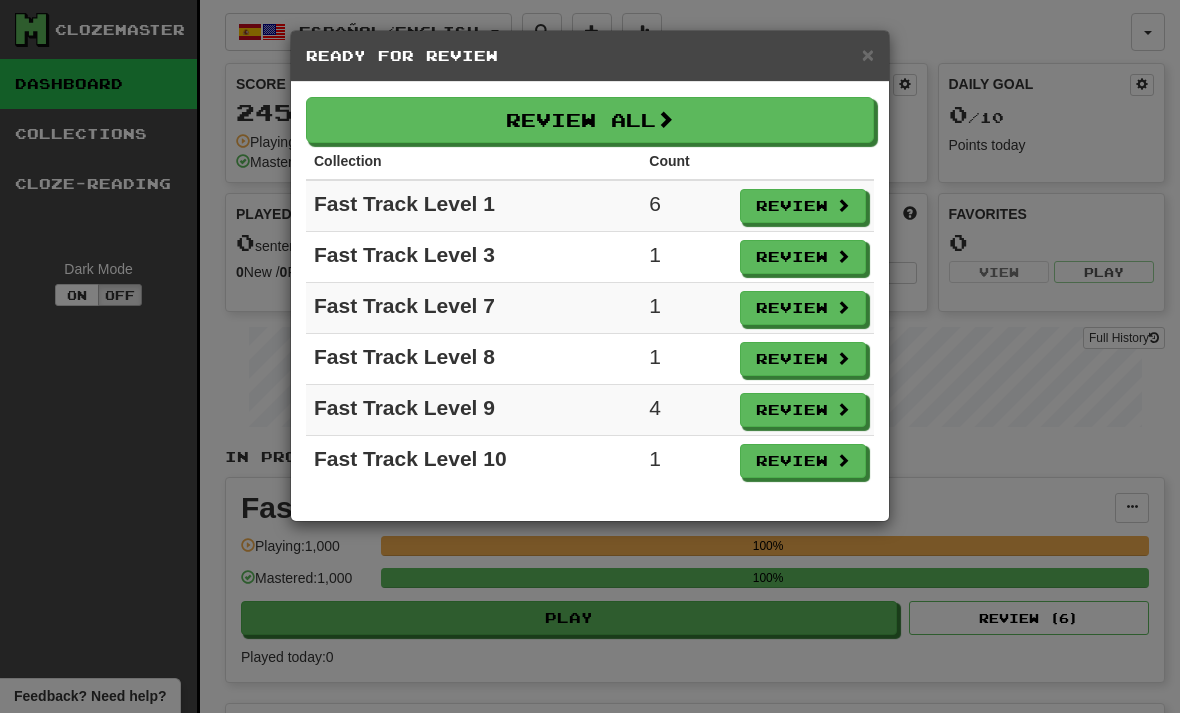 click on "Review" at bounding box center [803, 206] 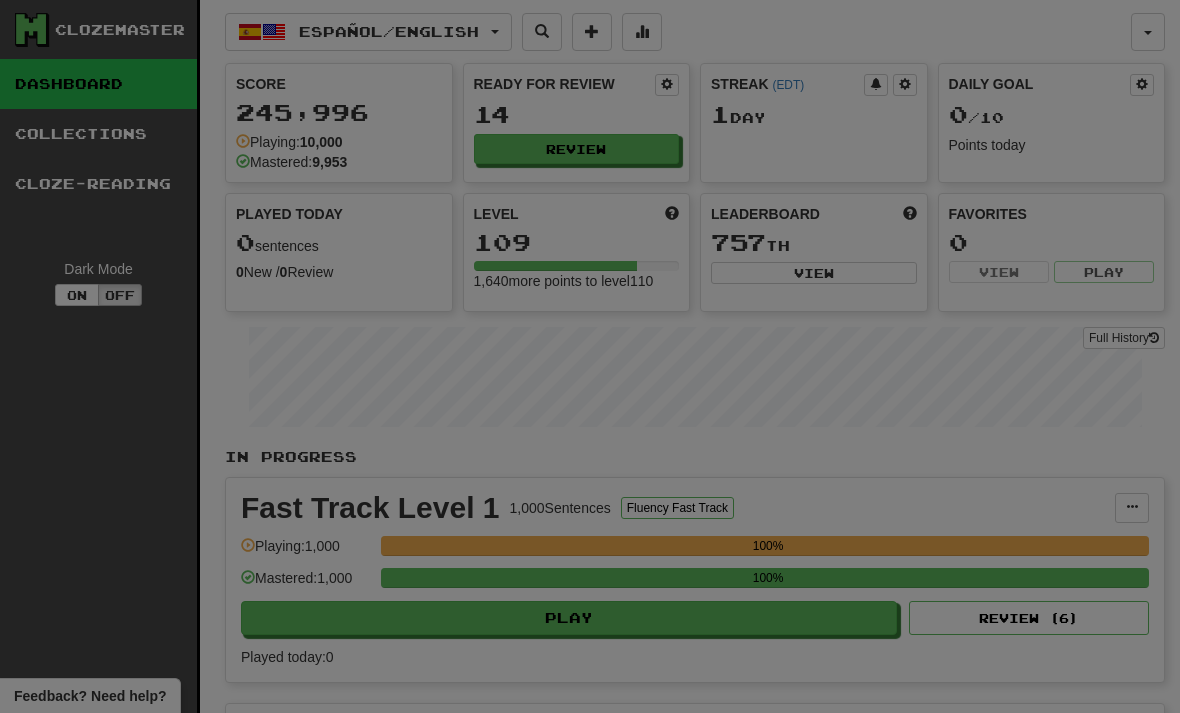 select on "**" 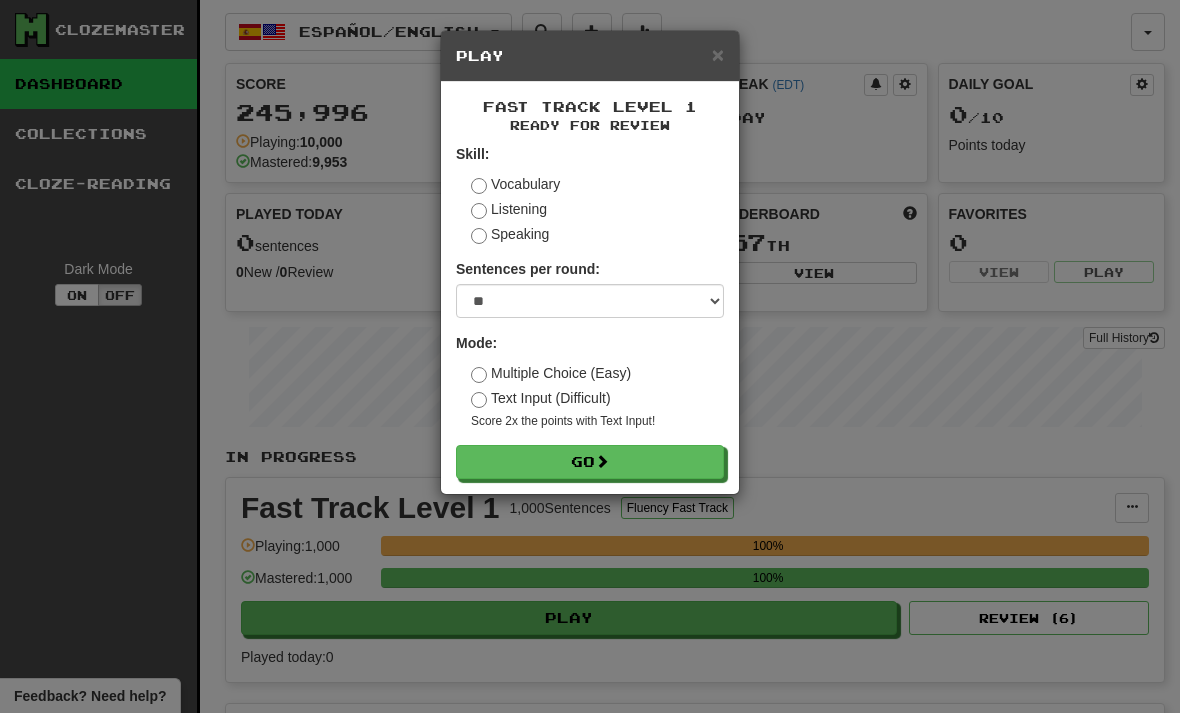 click on "Go" at bounding box center [590, 462] 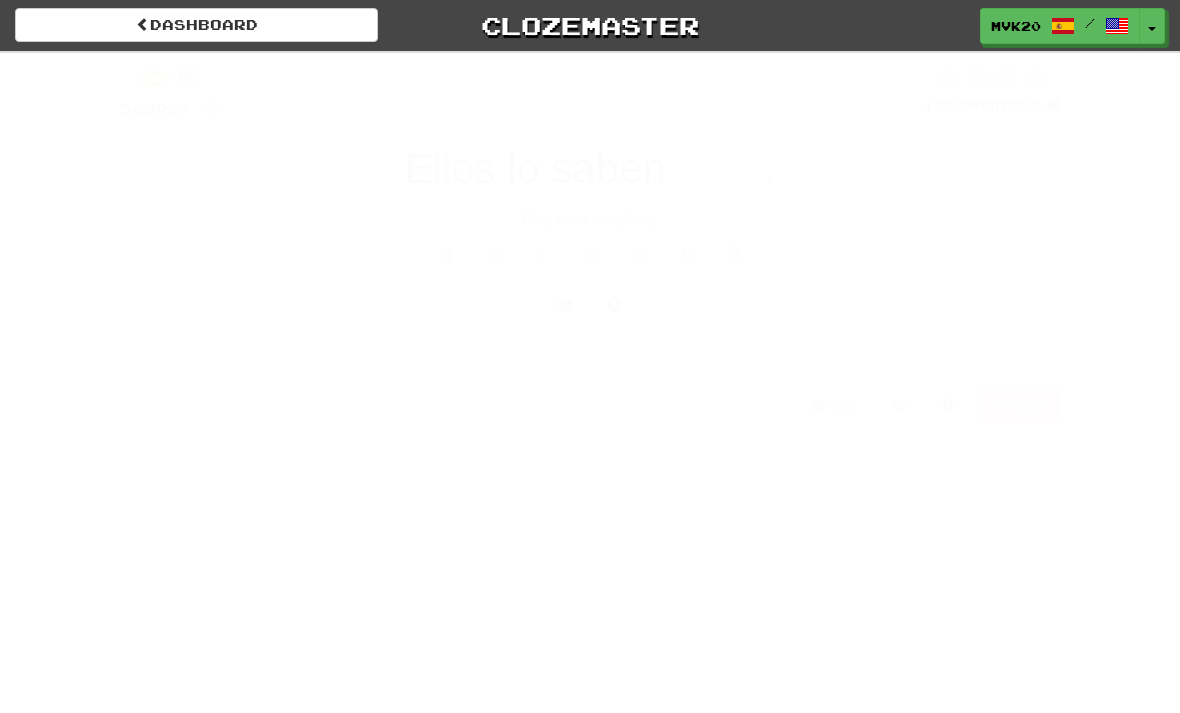 scroll, scrollTop: 0, scrollLeft: 0, axis: both 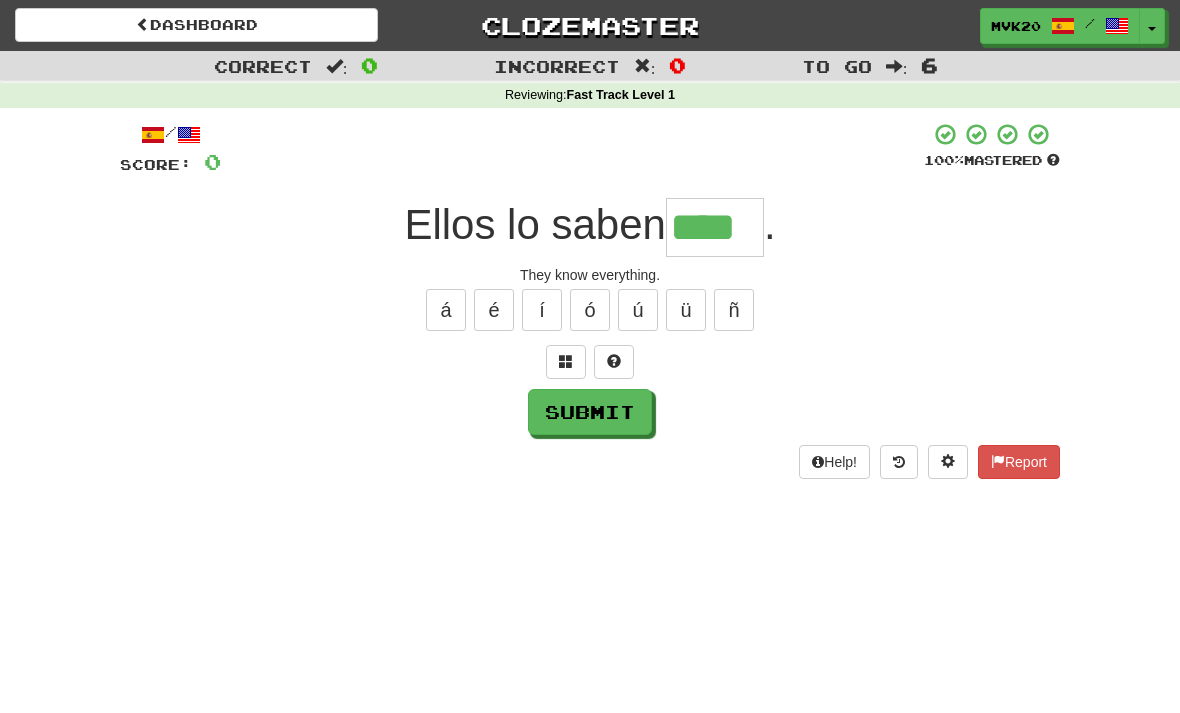 type on "****" 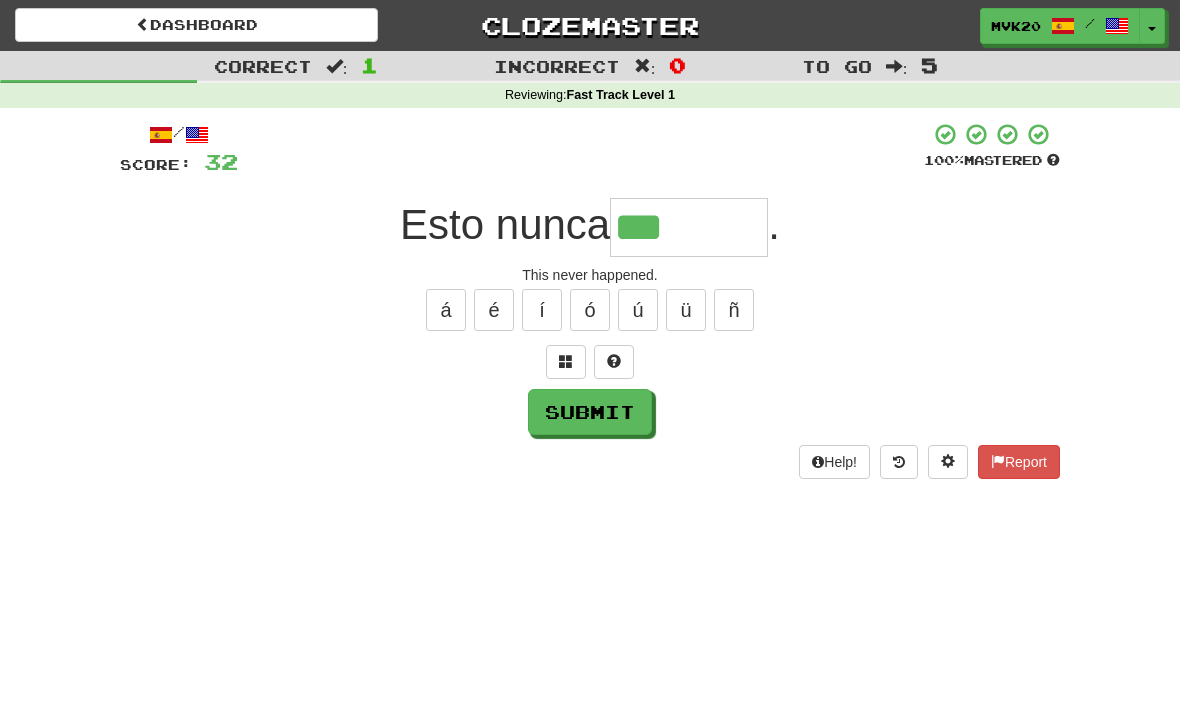 click on "á" at bounding box center [446, 310] 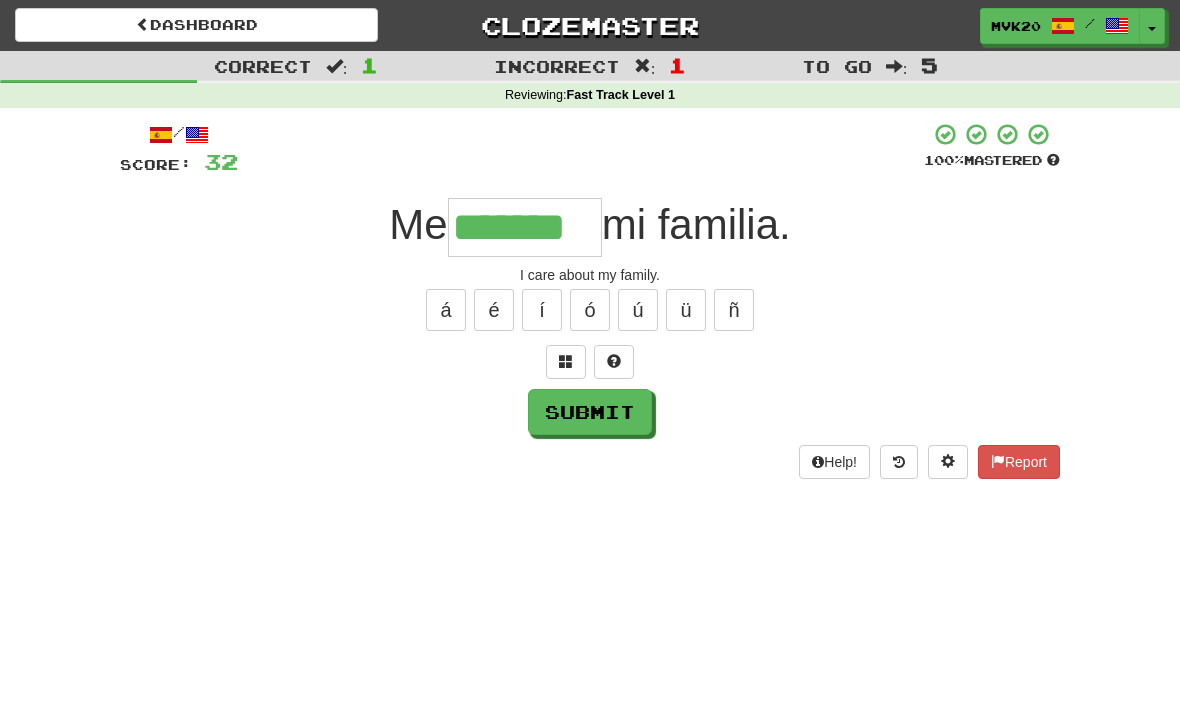 type on "*******" 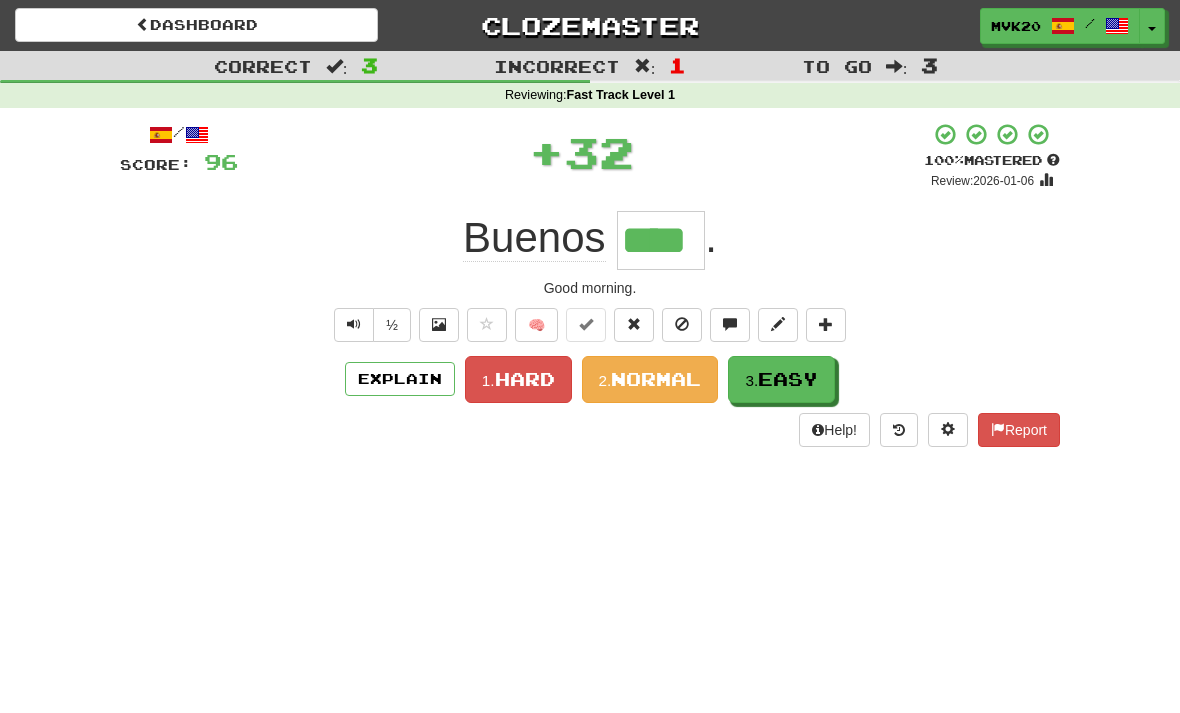 type on "****" 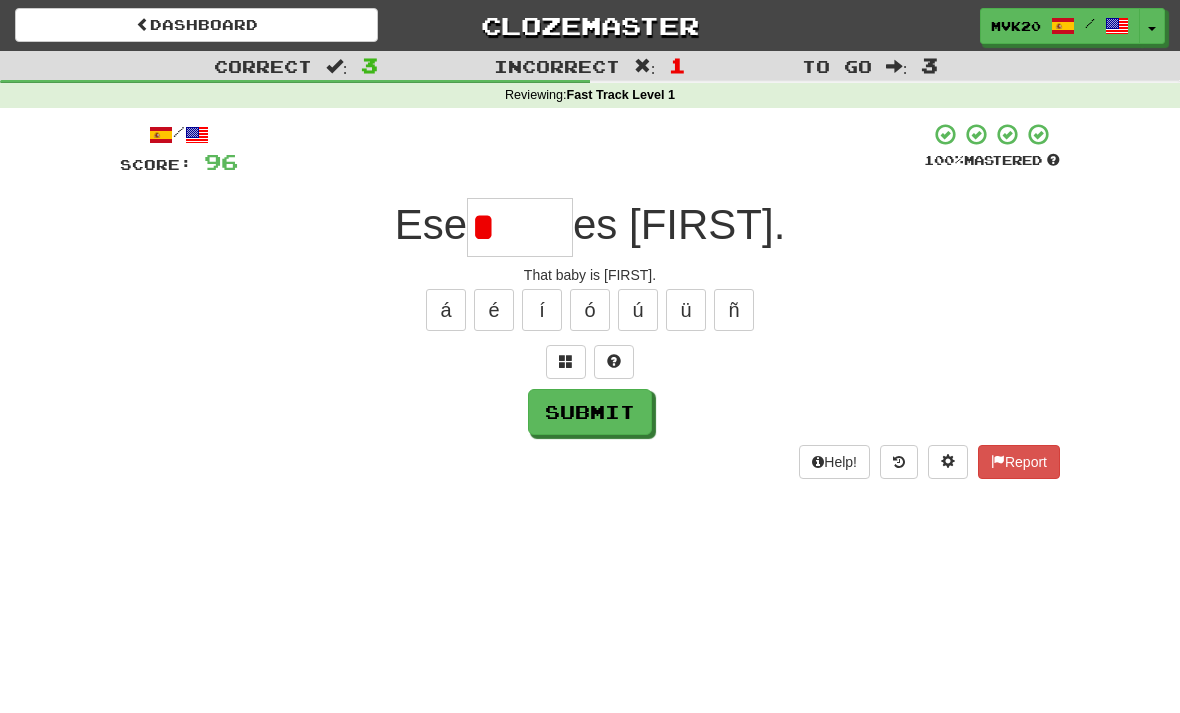 type on "*" 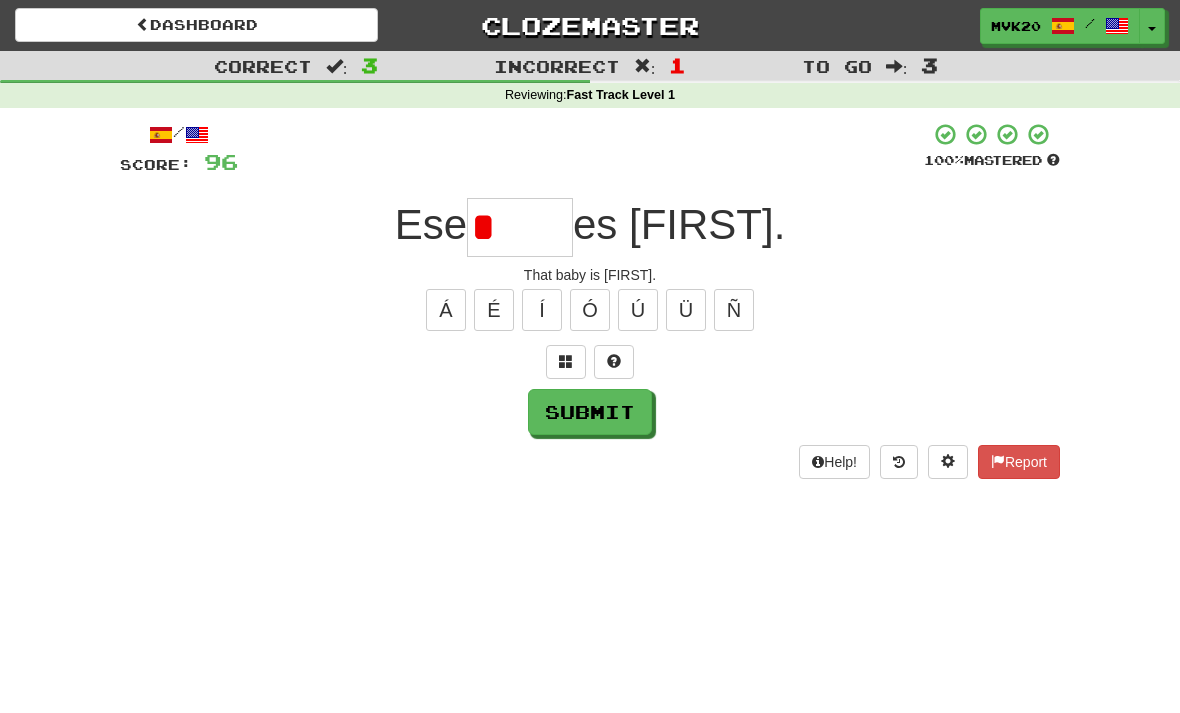 type on "*" 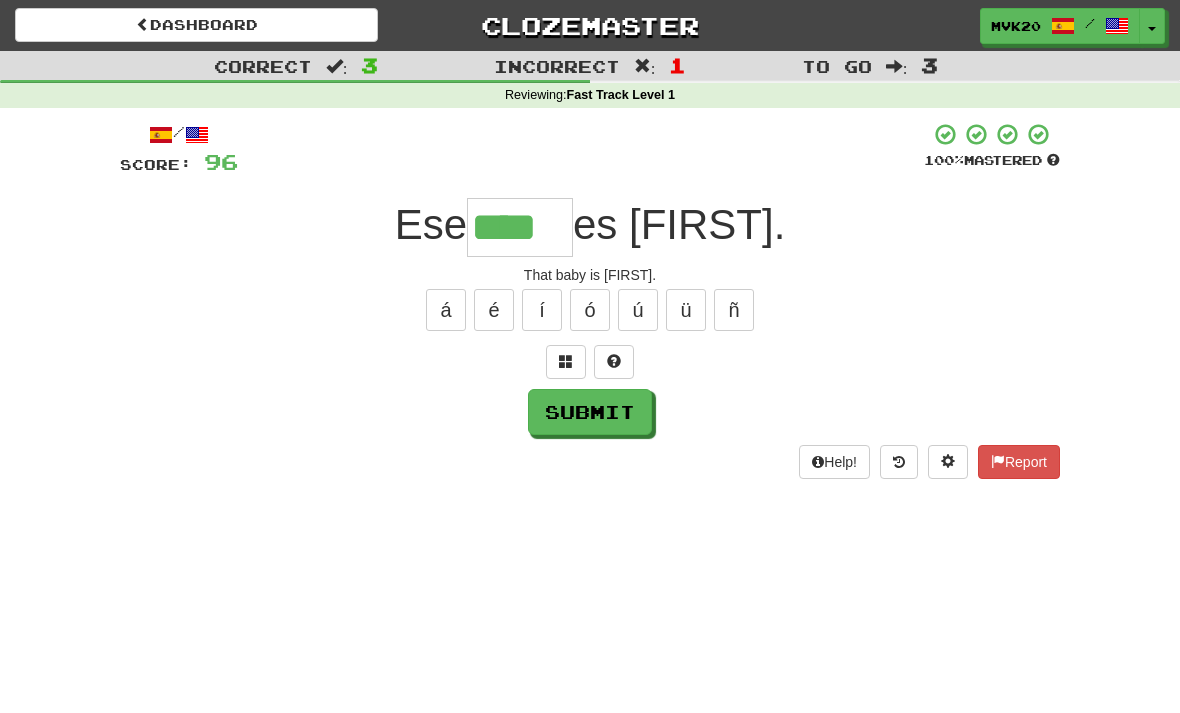 type on "****" 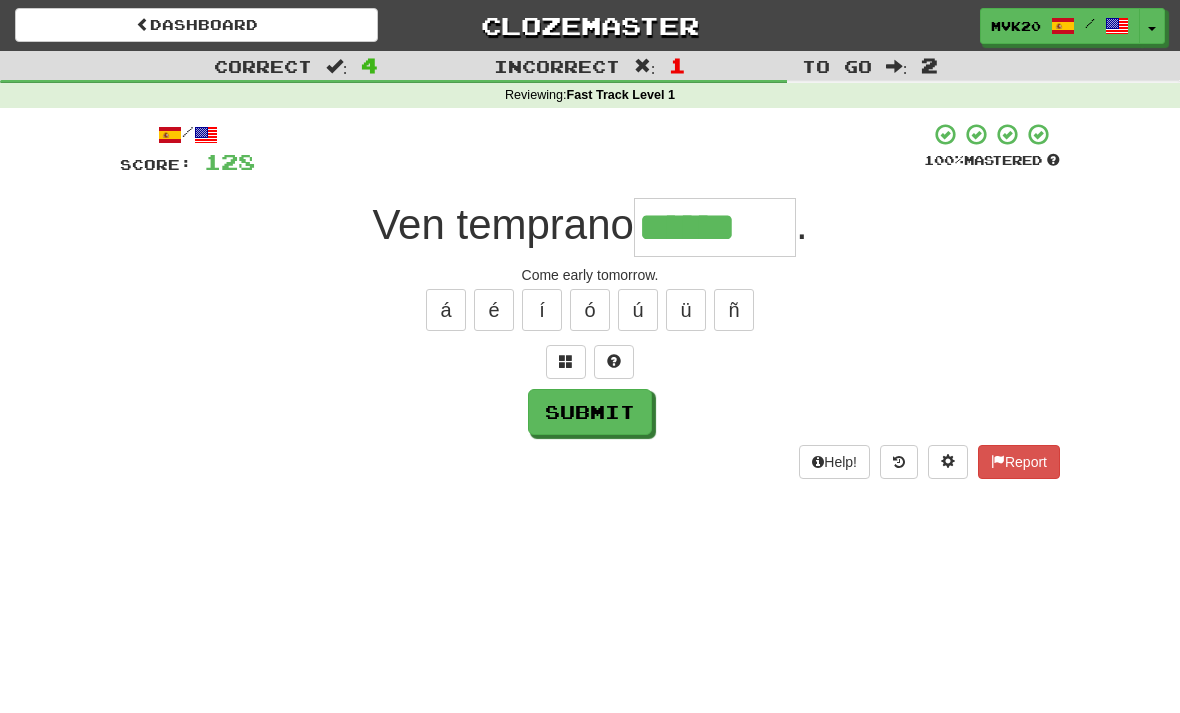 type on "******" 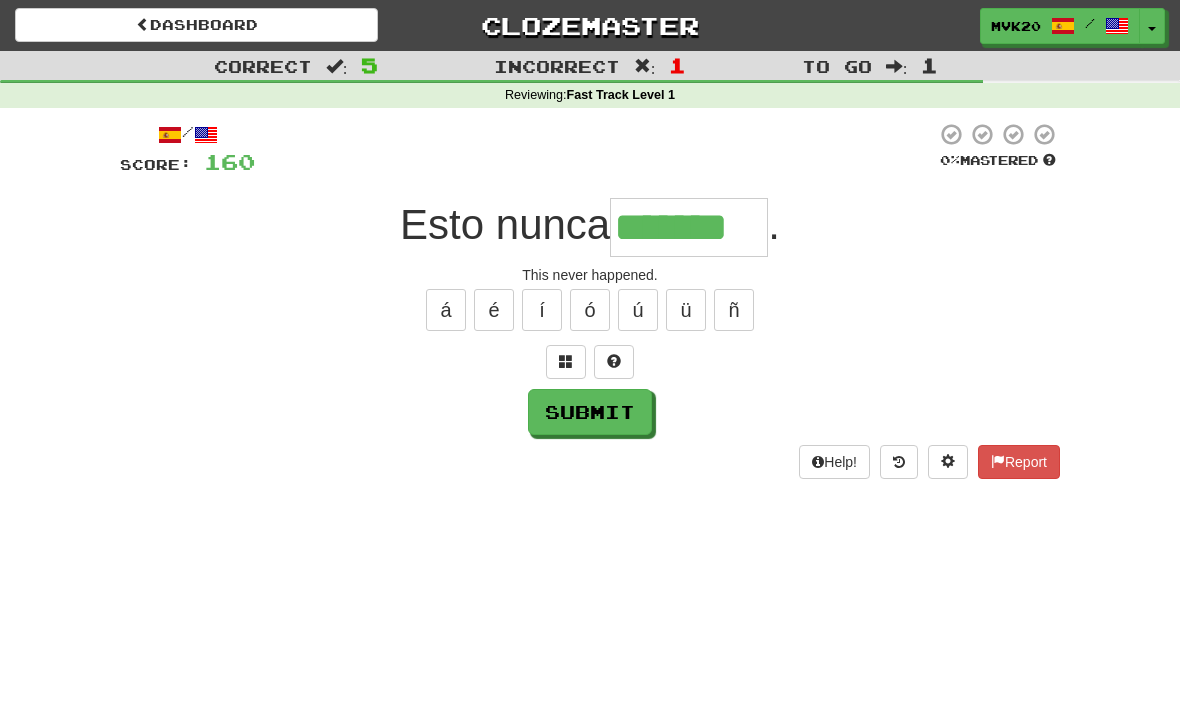 type on "*******" 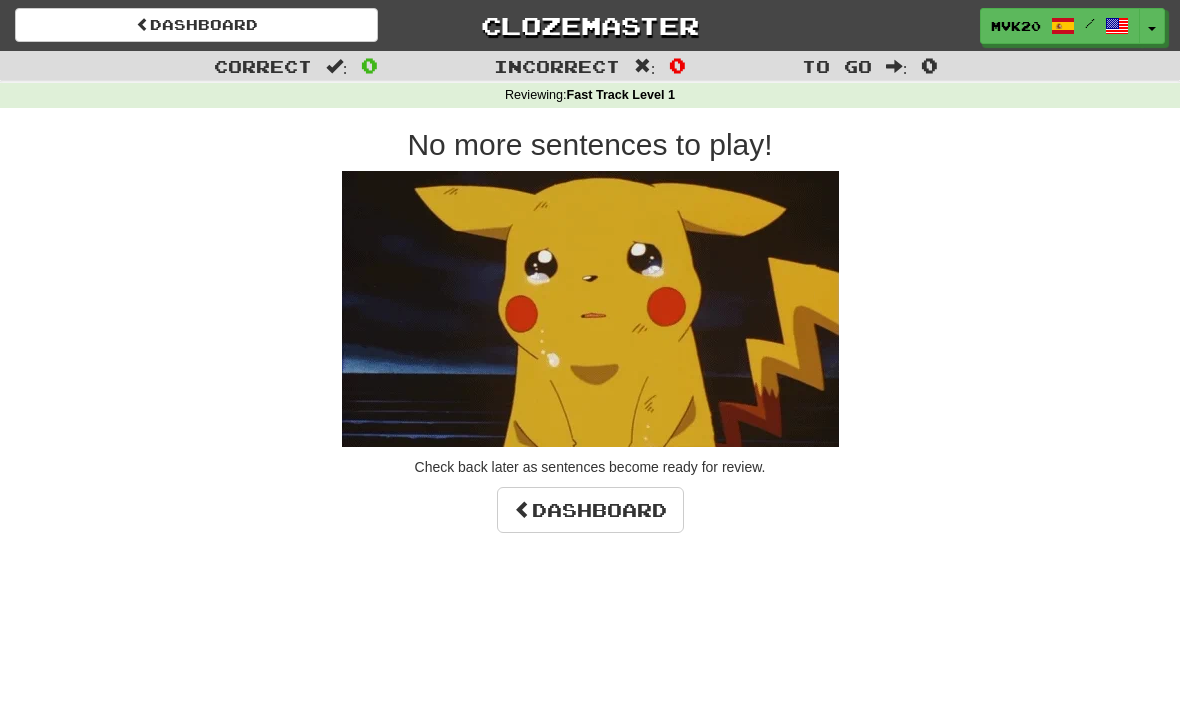 click on "Dashboard" at bounding box center [590, 510] 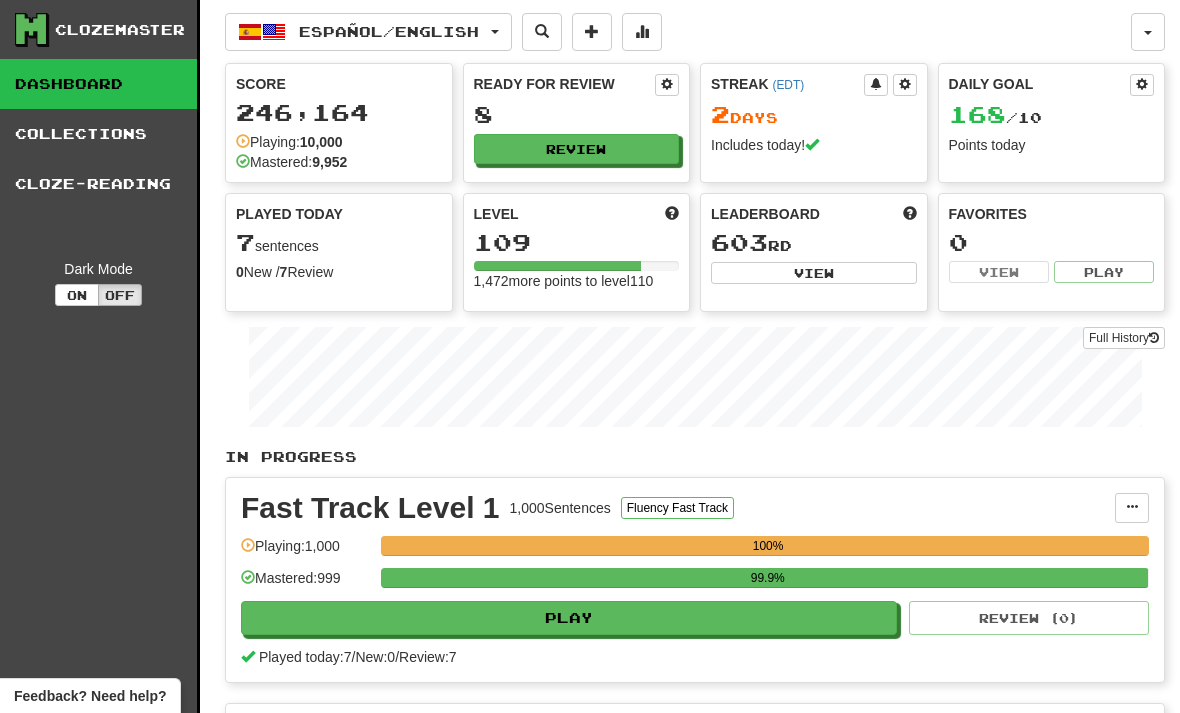scroll, scrollTop: 0, scrollLeft: 0, axis: both 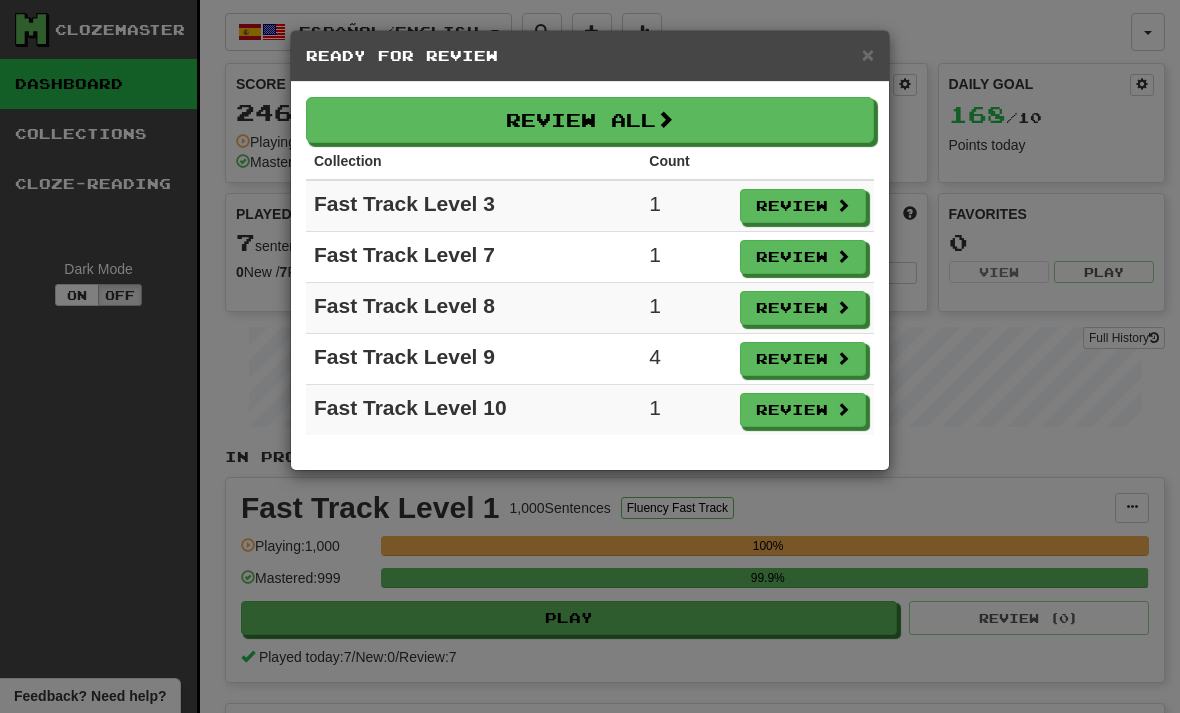 click on "Review" at bounding box center (803, 206) 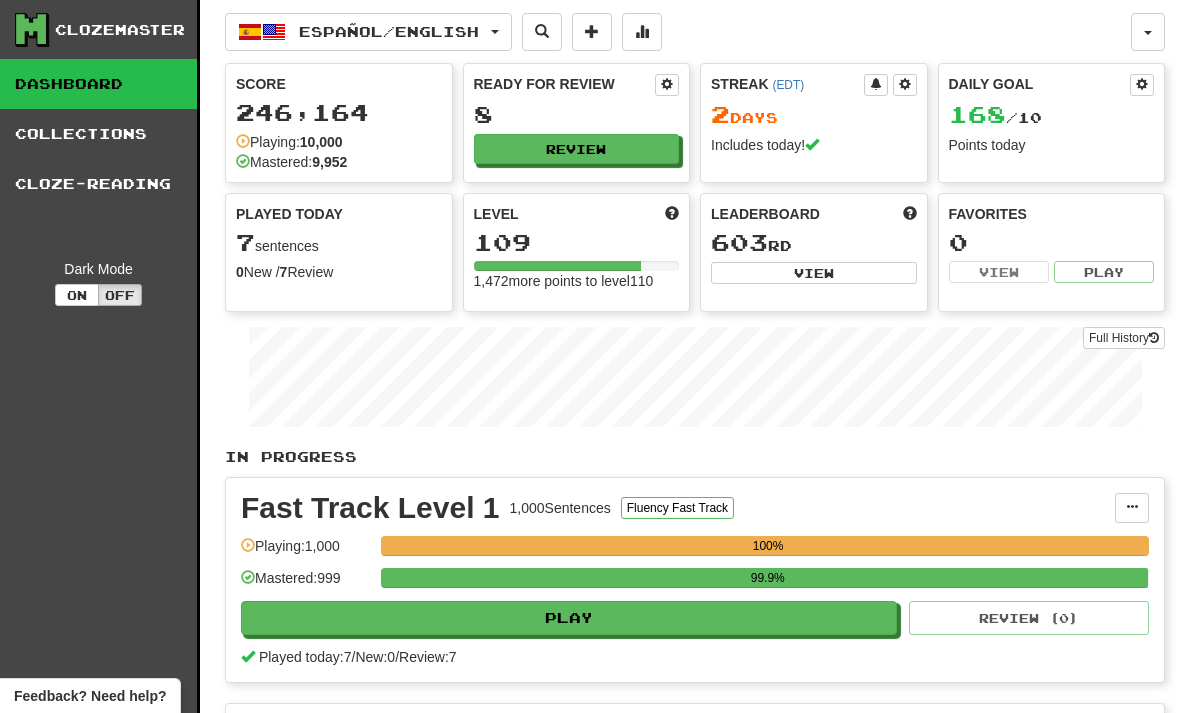 select on "**" 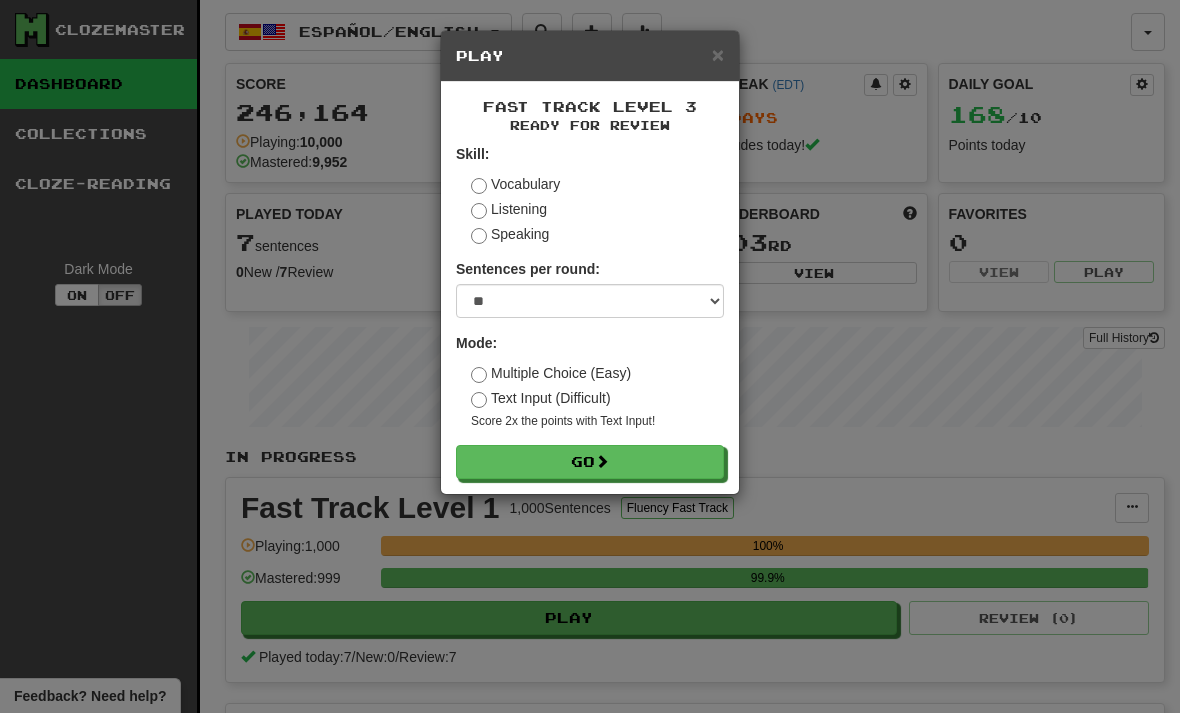 click on "Go" at bounding box center (590, 462) 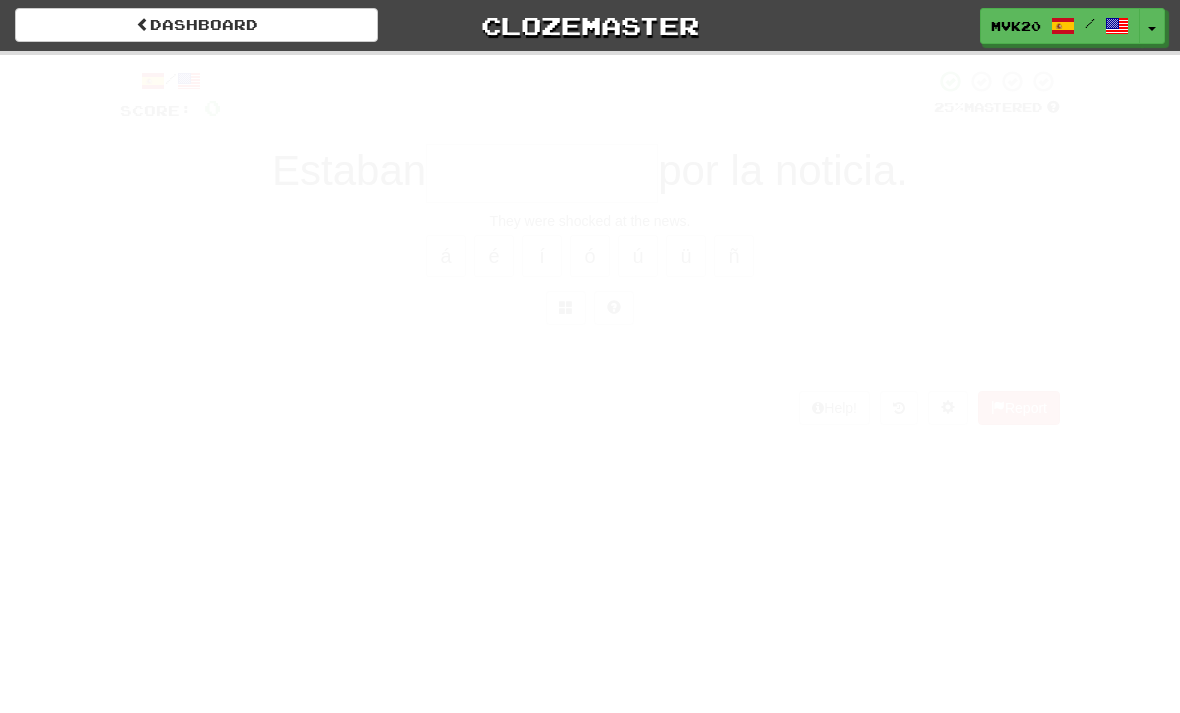 scroll, scrollTop: 0, scrollLeft: 0, axis: both 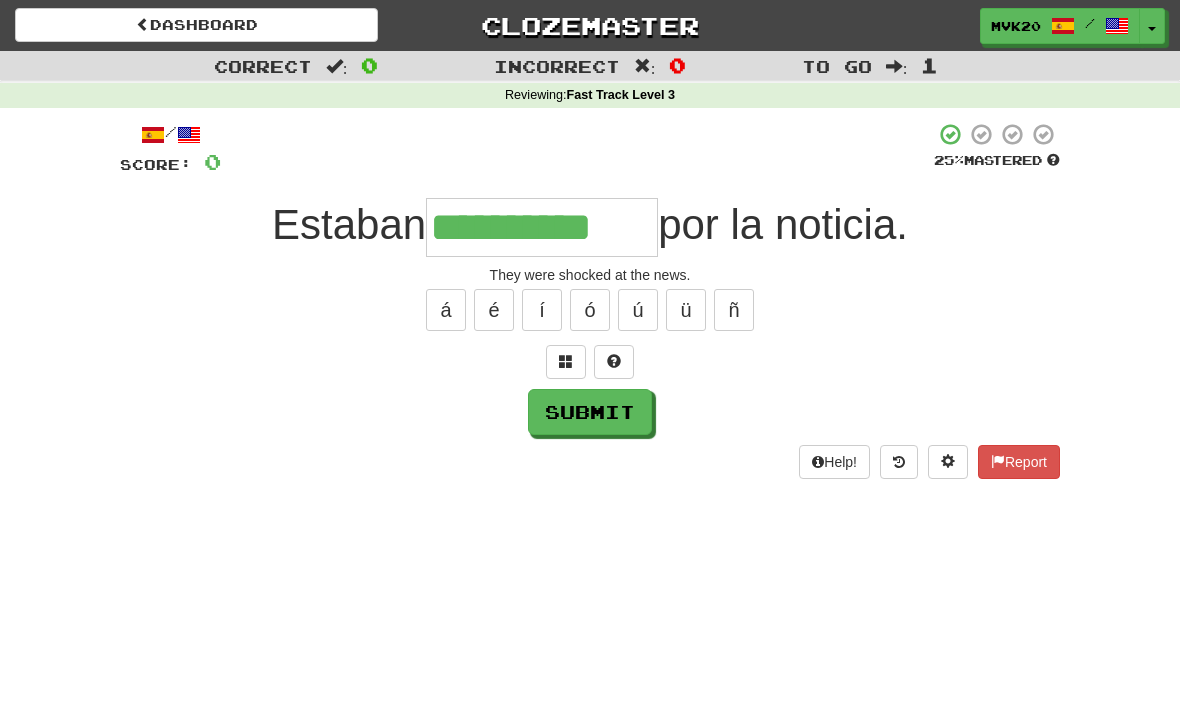 type on "**********" 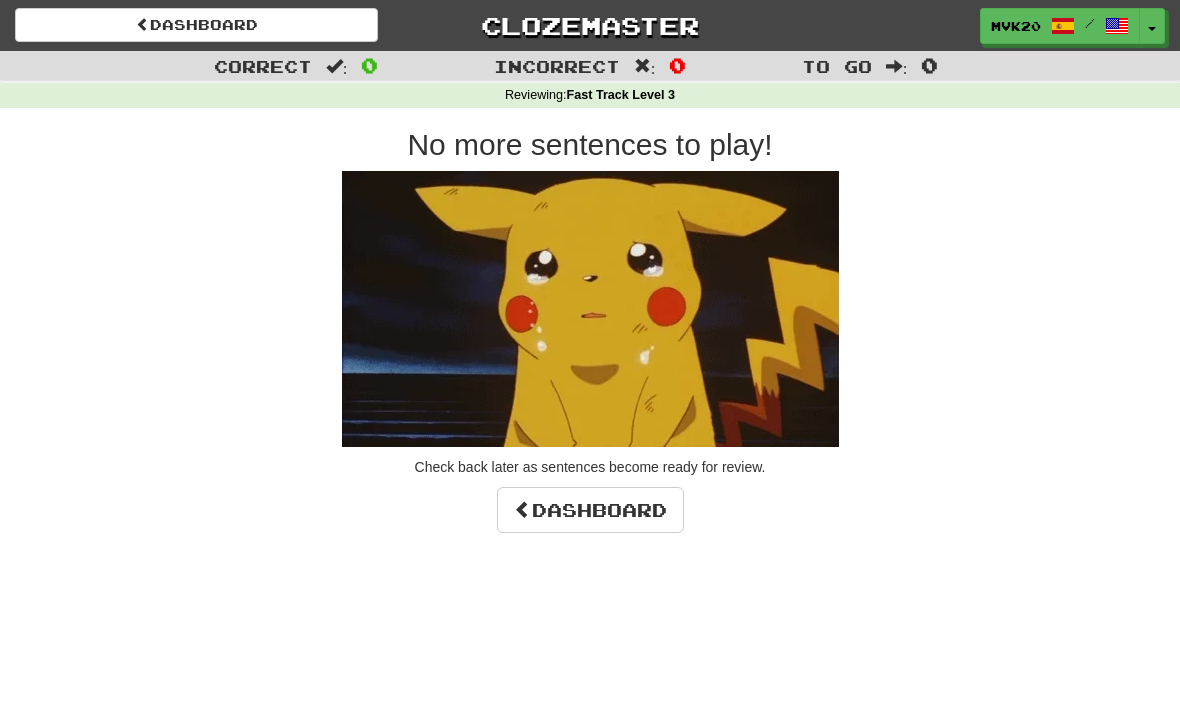 click on "Dashboard" at bounding box center (590, 510) 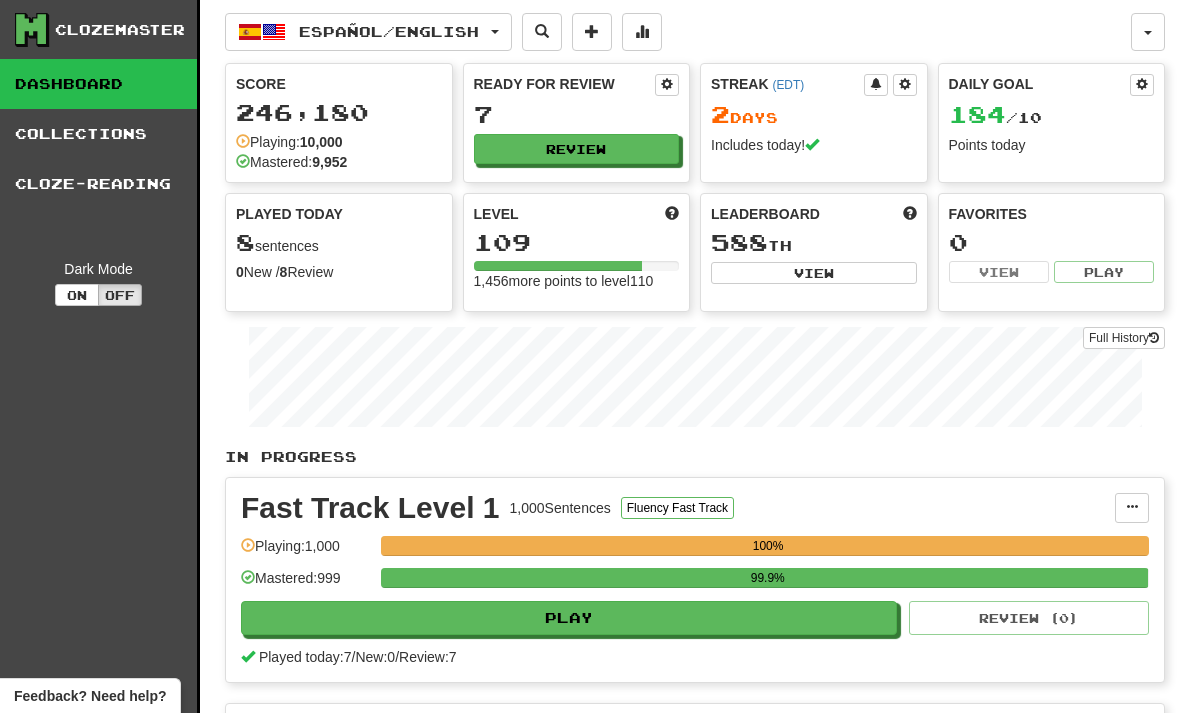 scroll, scrollTop: 0, scrollLeft: 0, axis: both 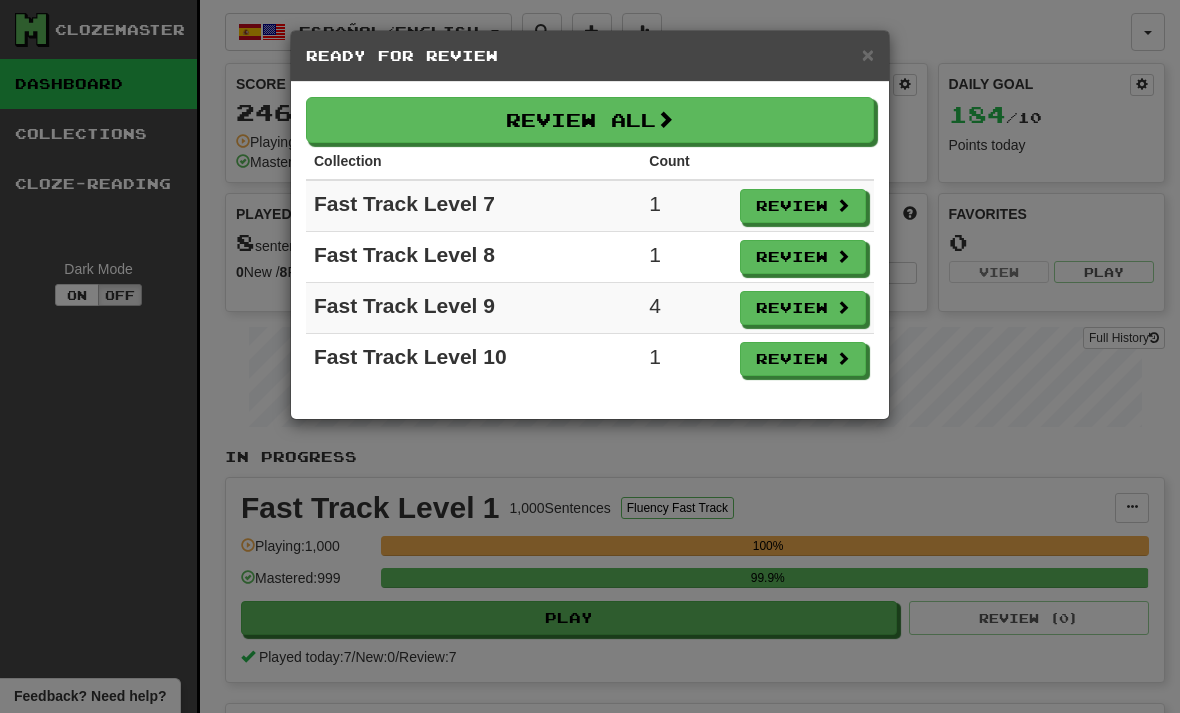 click on "Review" at bounding box center (803, 206) 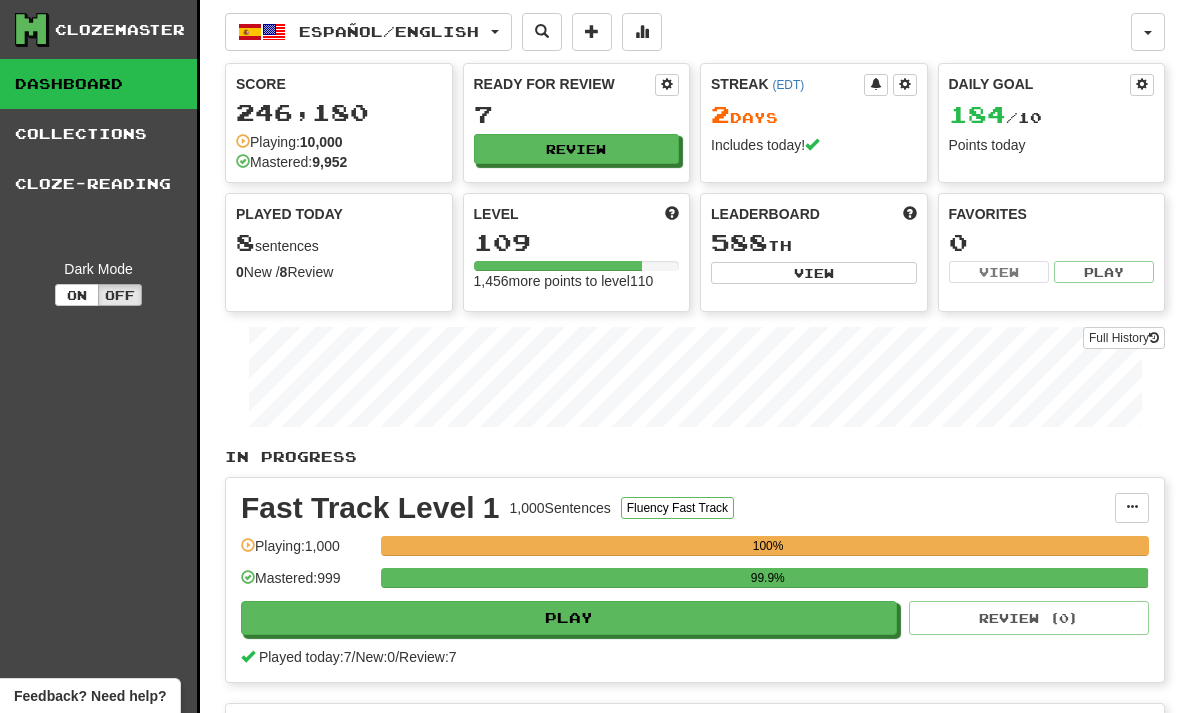 select on "**" 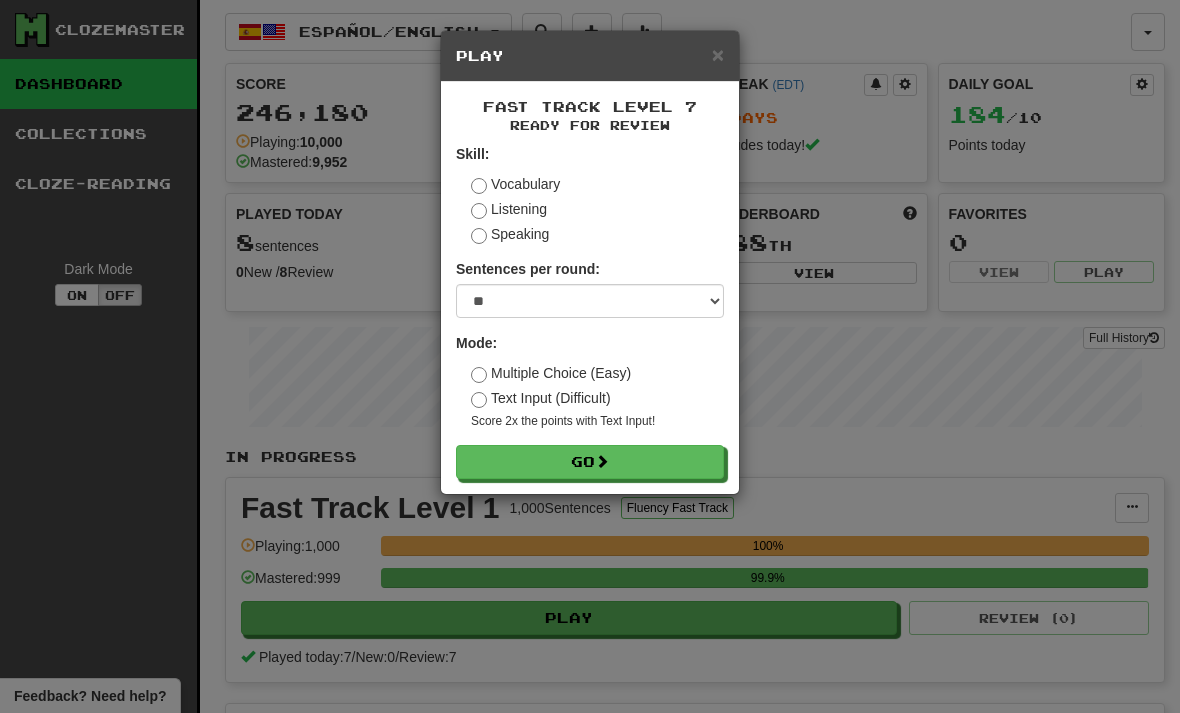 click on "Go" at bounding box center (590, 462) 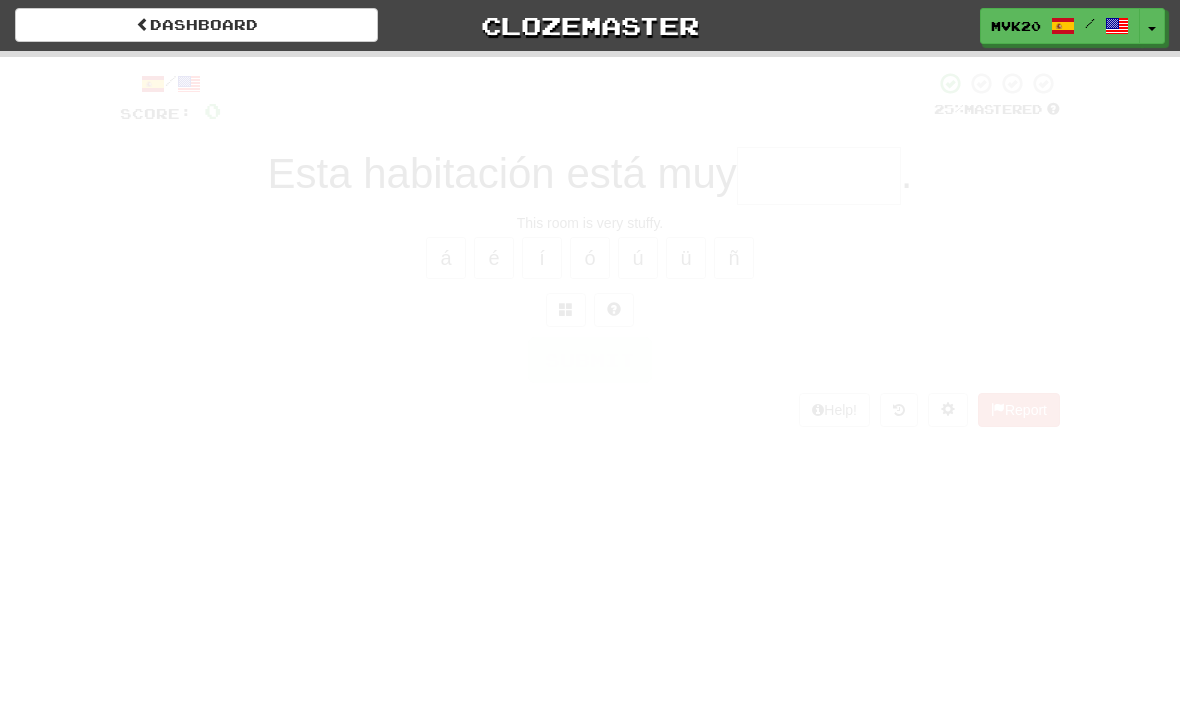 scroll, scrollTop: 0, scrollLeft: 0, axis: both 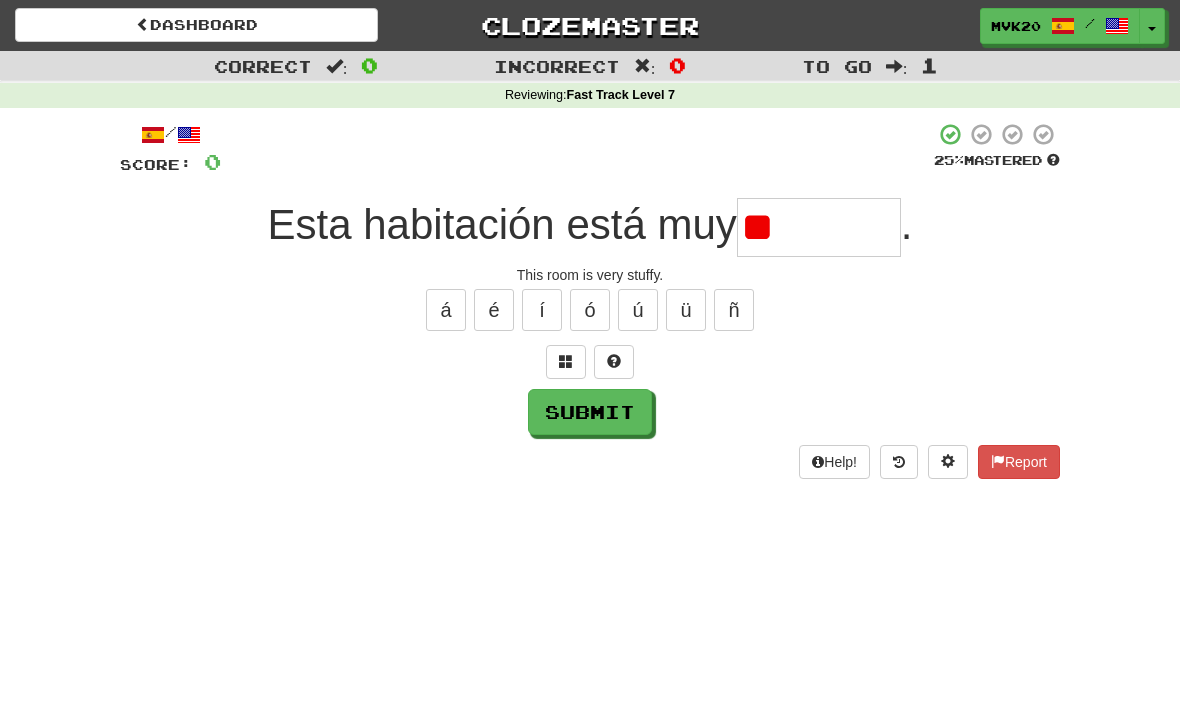 type on "*" 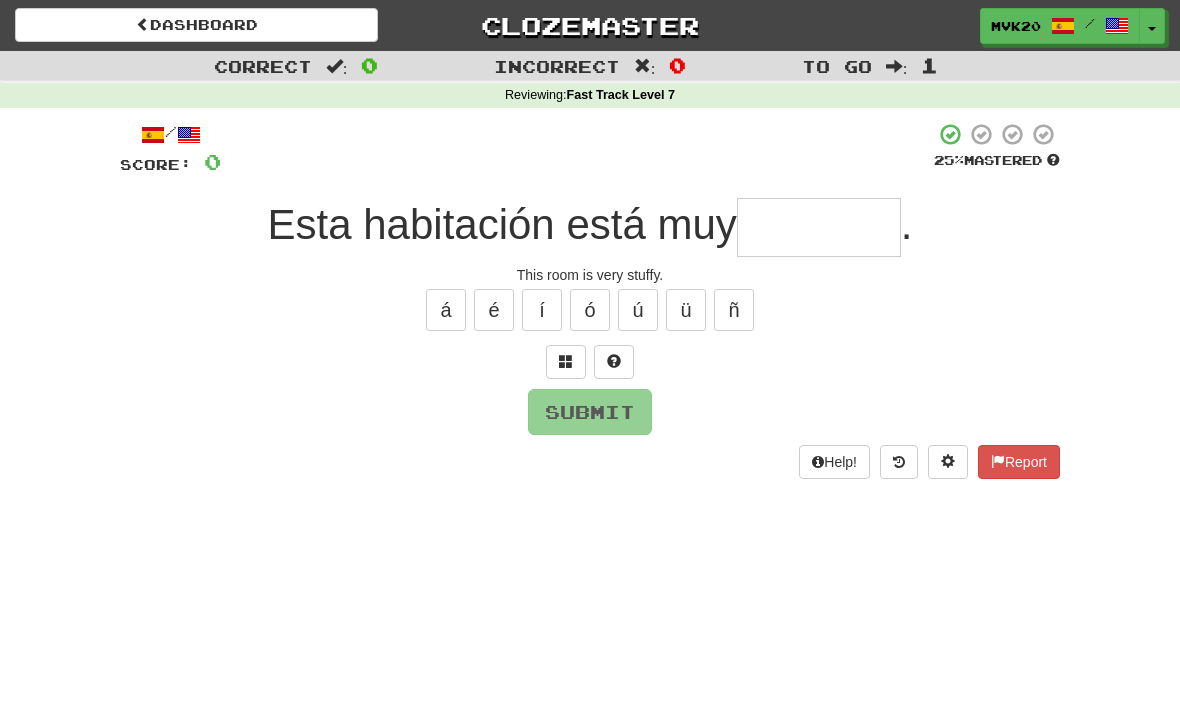 type on "*******" 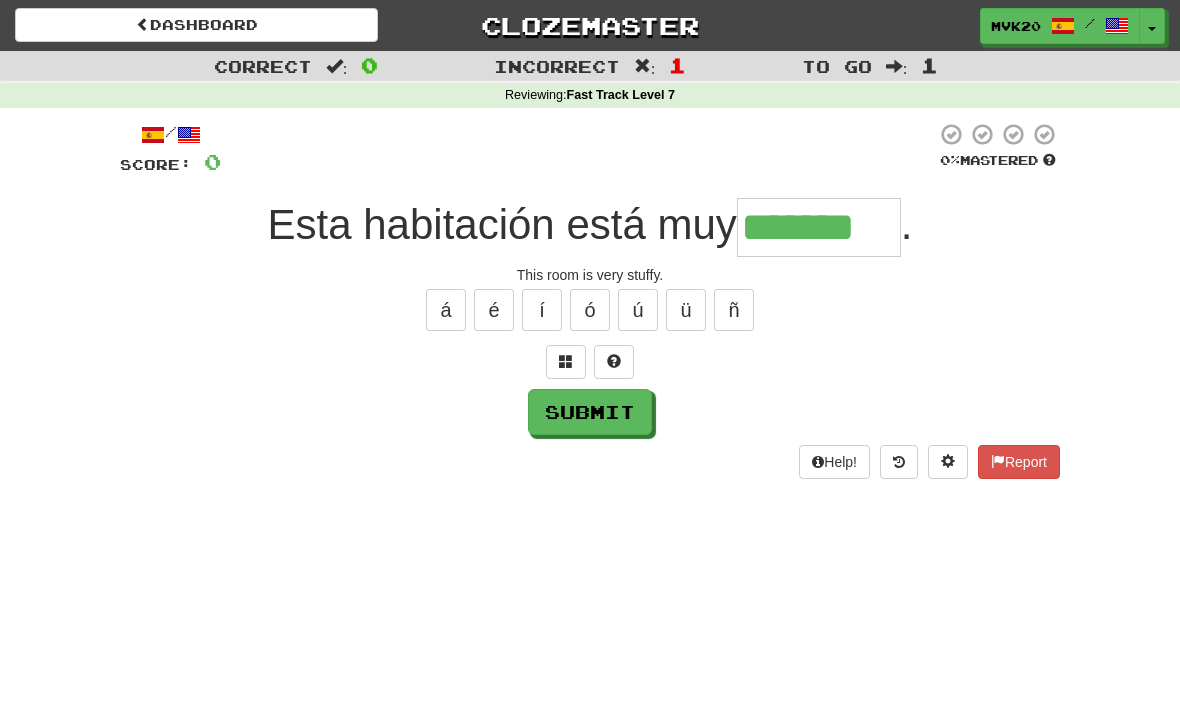 type on "*******" 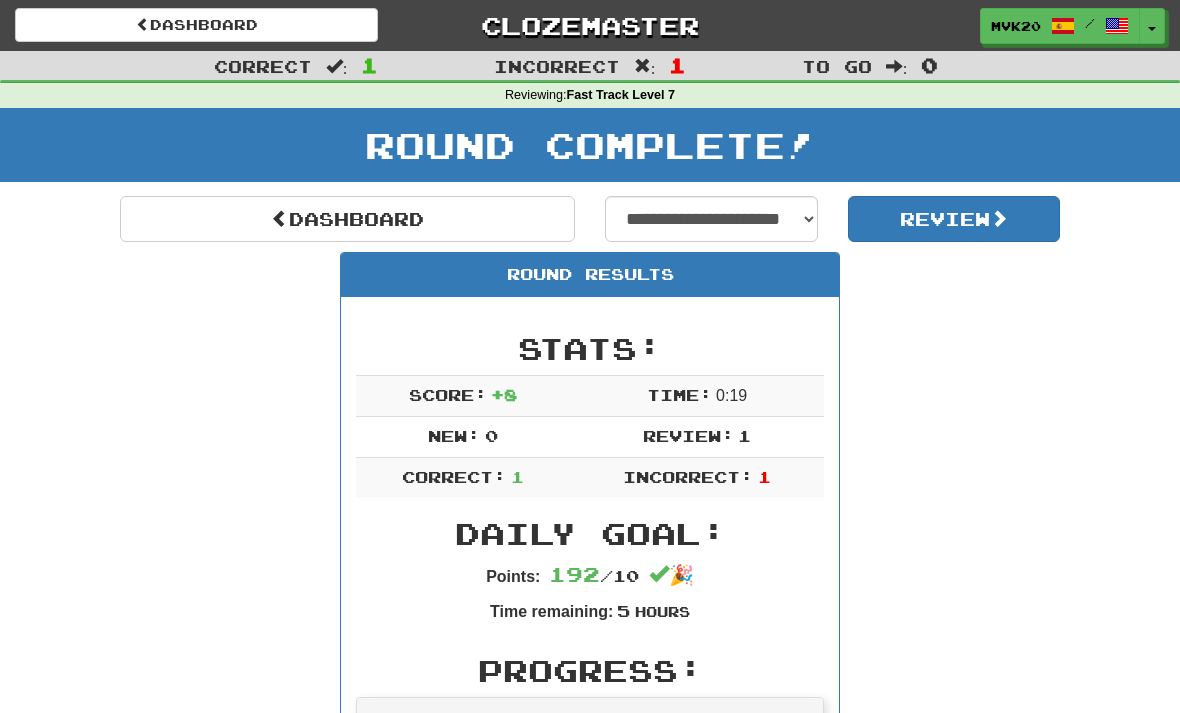 click on "Review" at bounding box center (954, 219) 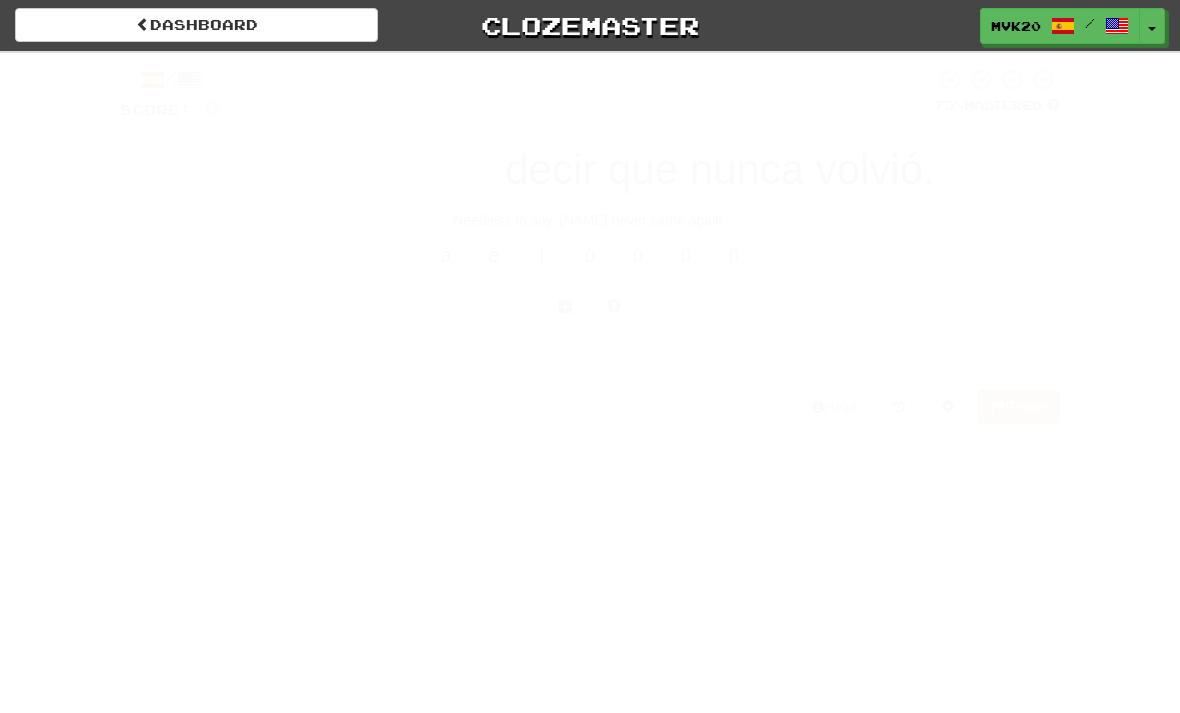 scroll, scrollTop: 0, scrollLeft: 0, axis: both 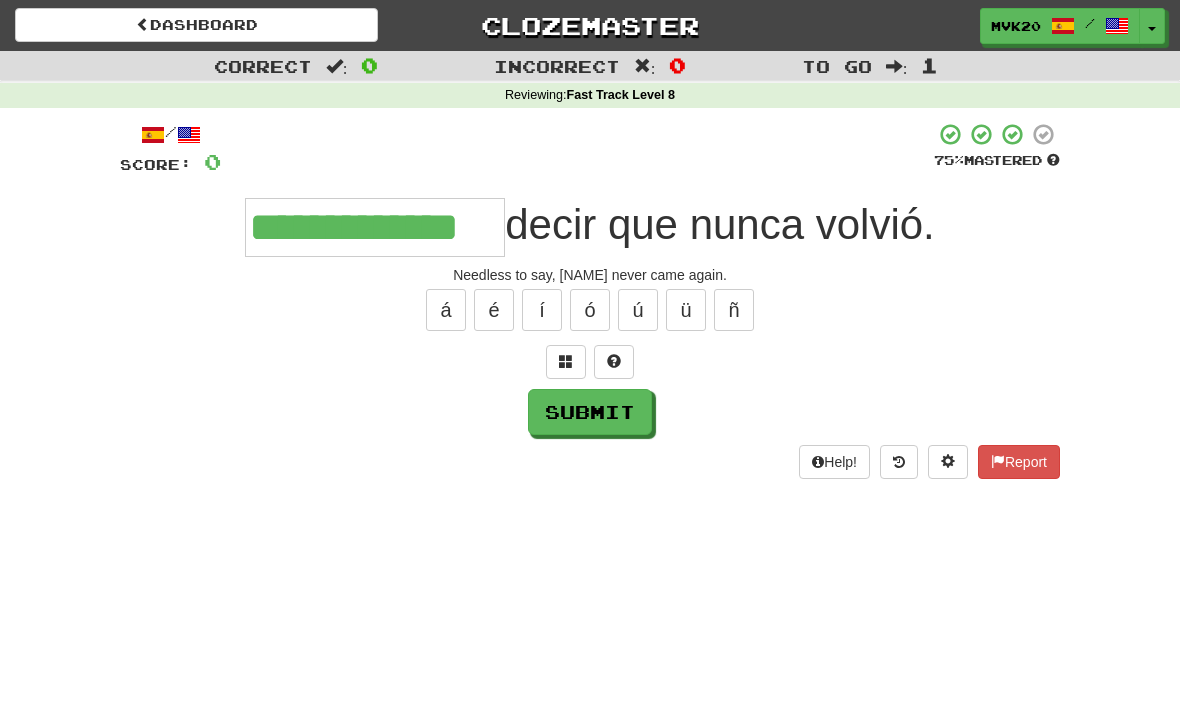 type on "**********" 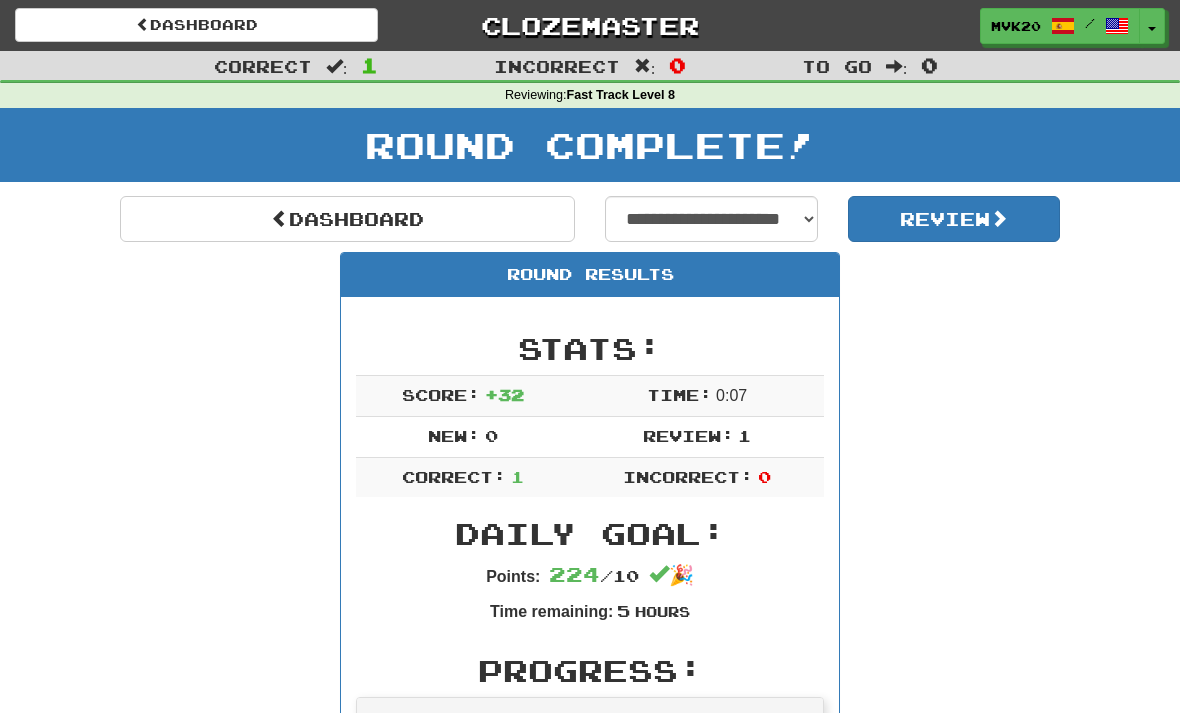 click on "Review" at bounding box center (954, 219) 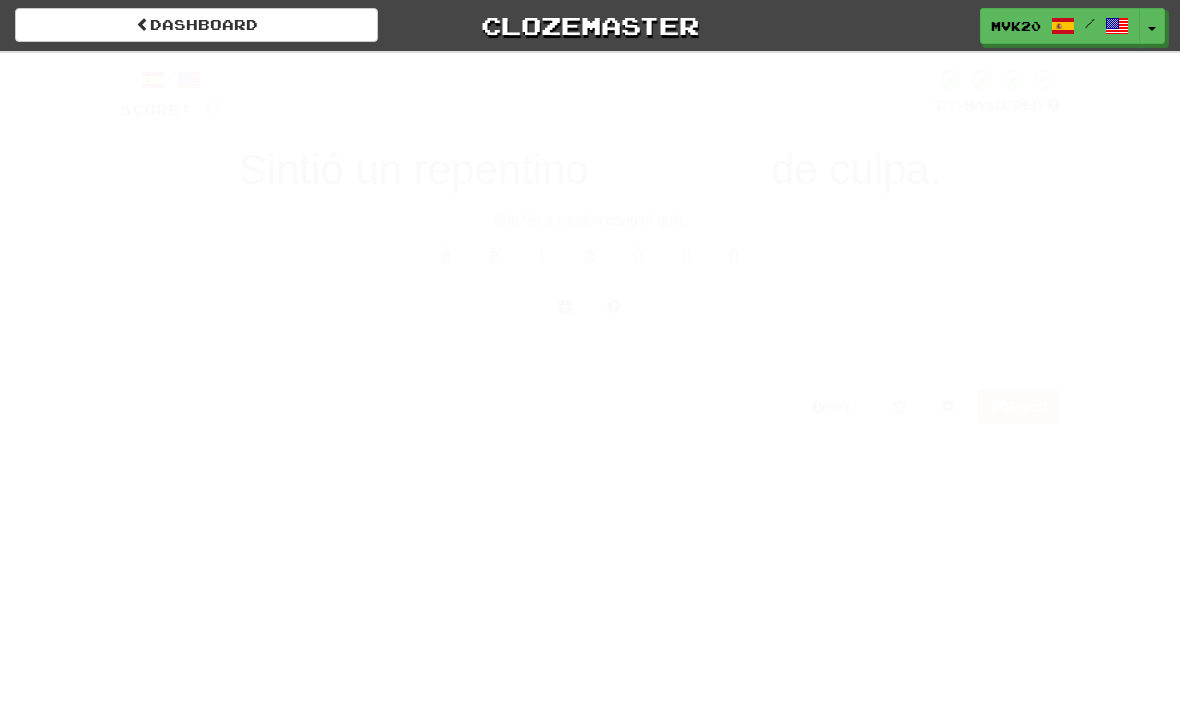 scroll, scrollTop: 0, scrollLeft: 0, axis: both 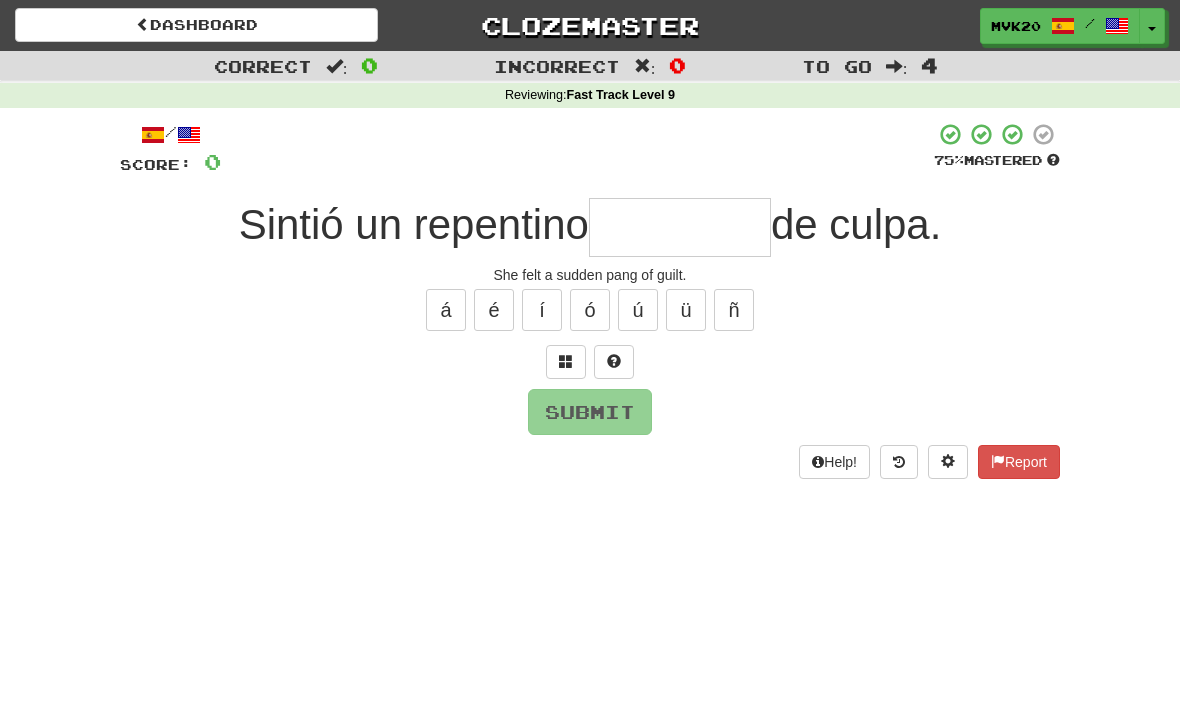 type on "*" 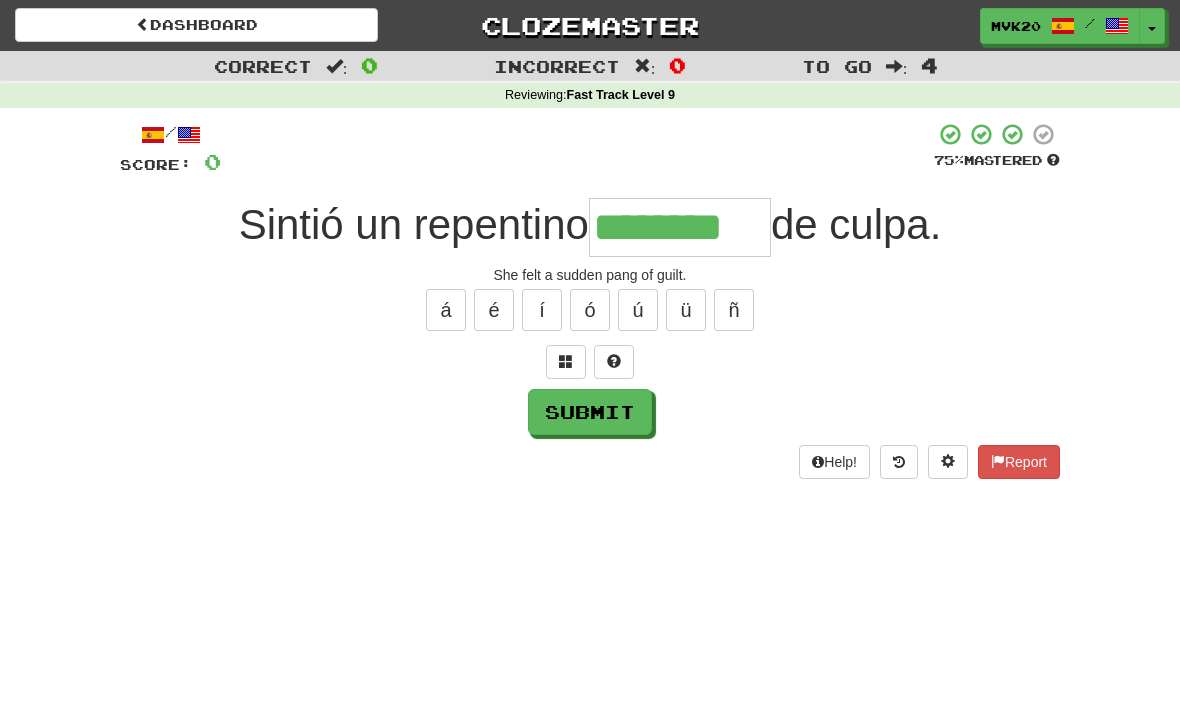 type on "********" 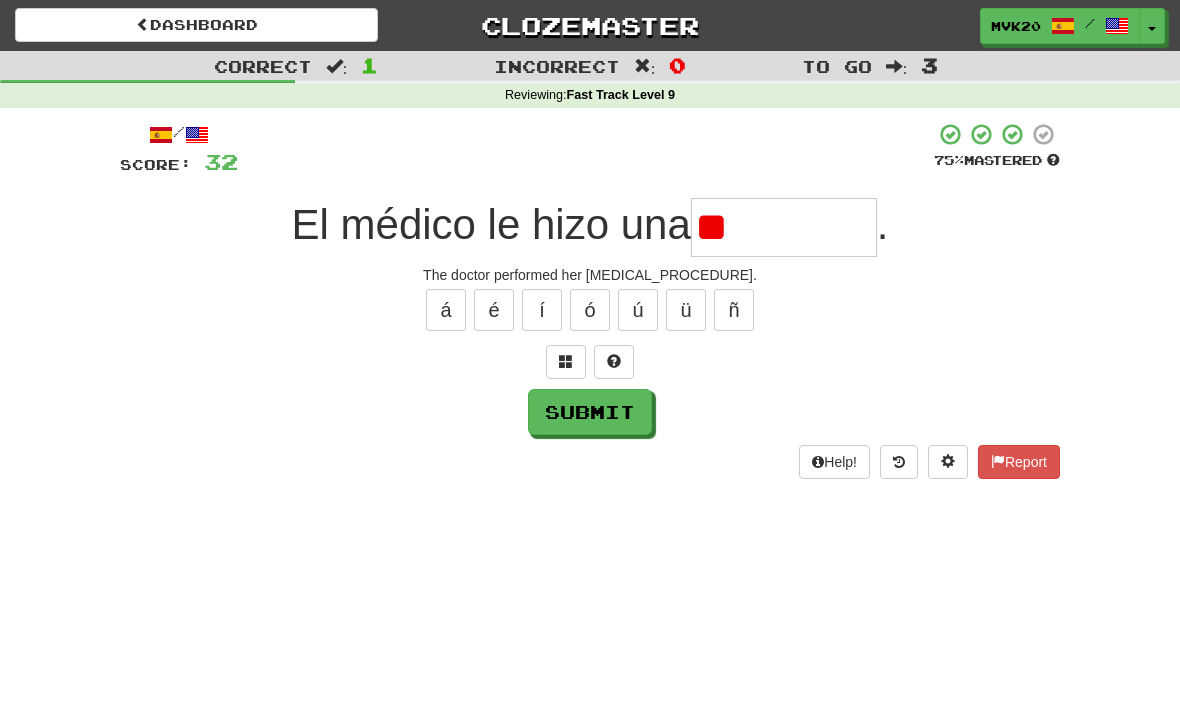 type on "*" 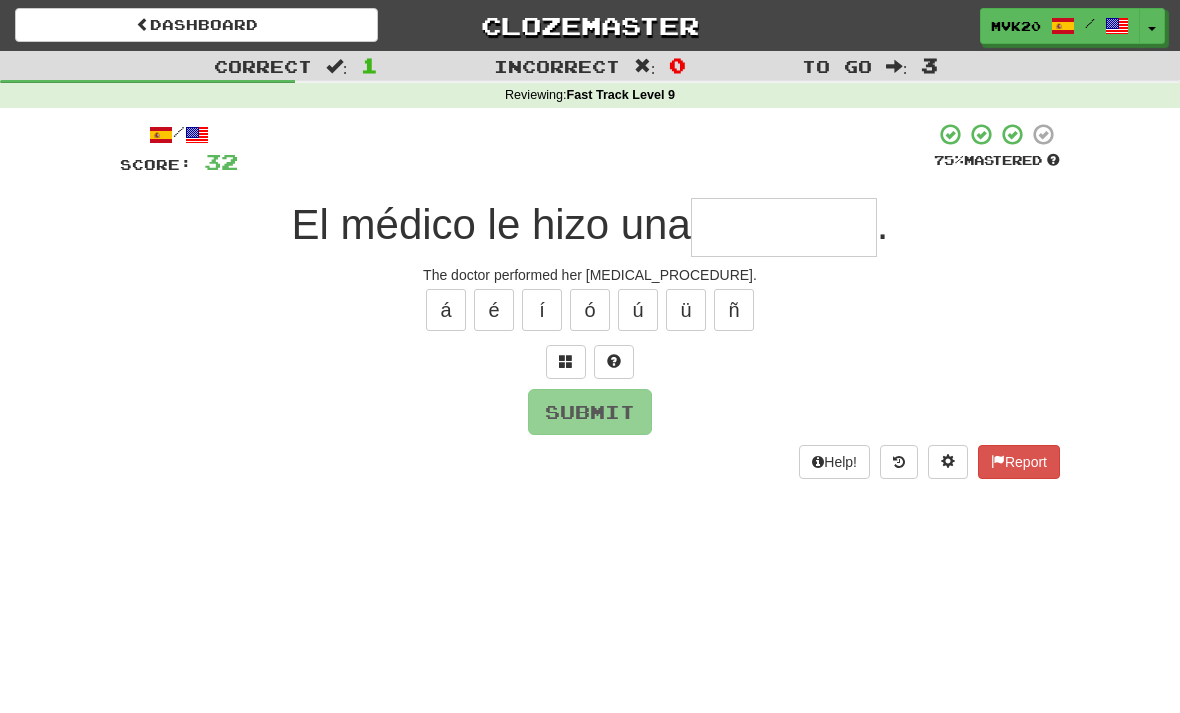 type on "*" 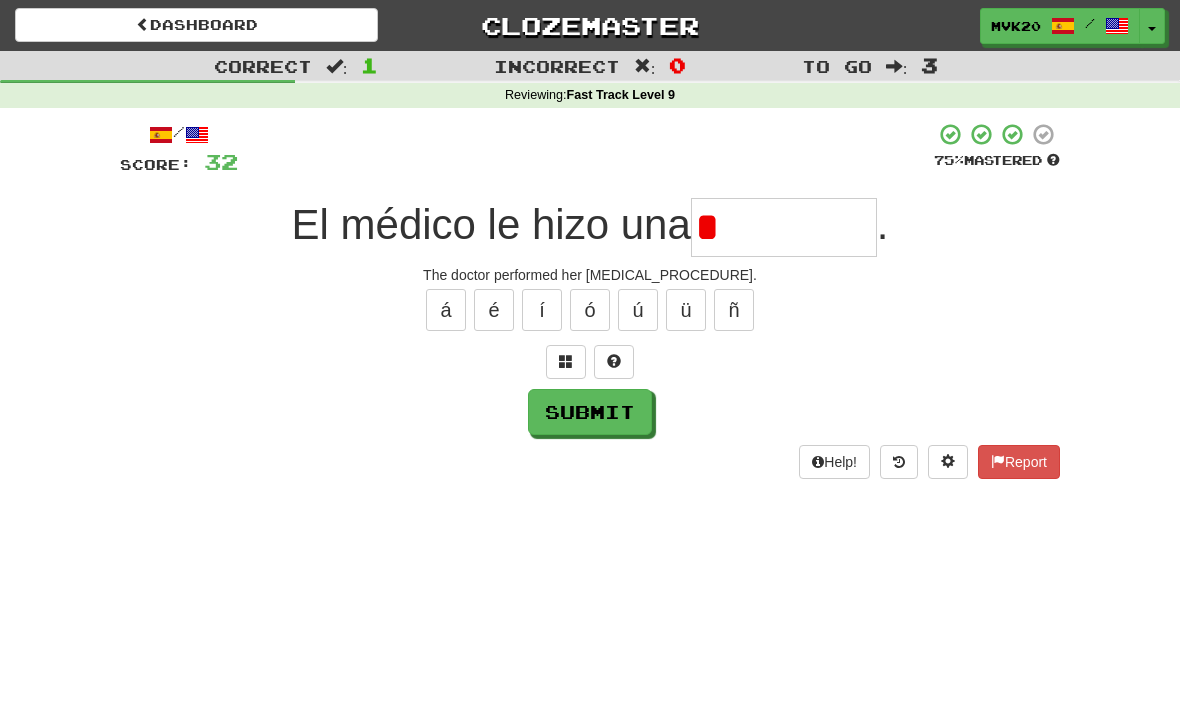 type on "*********" 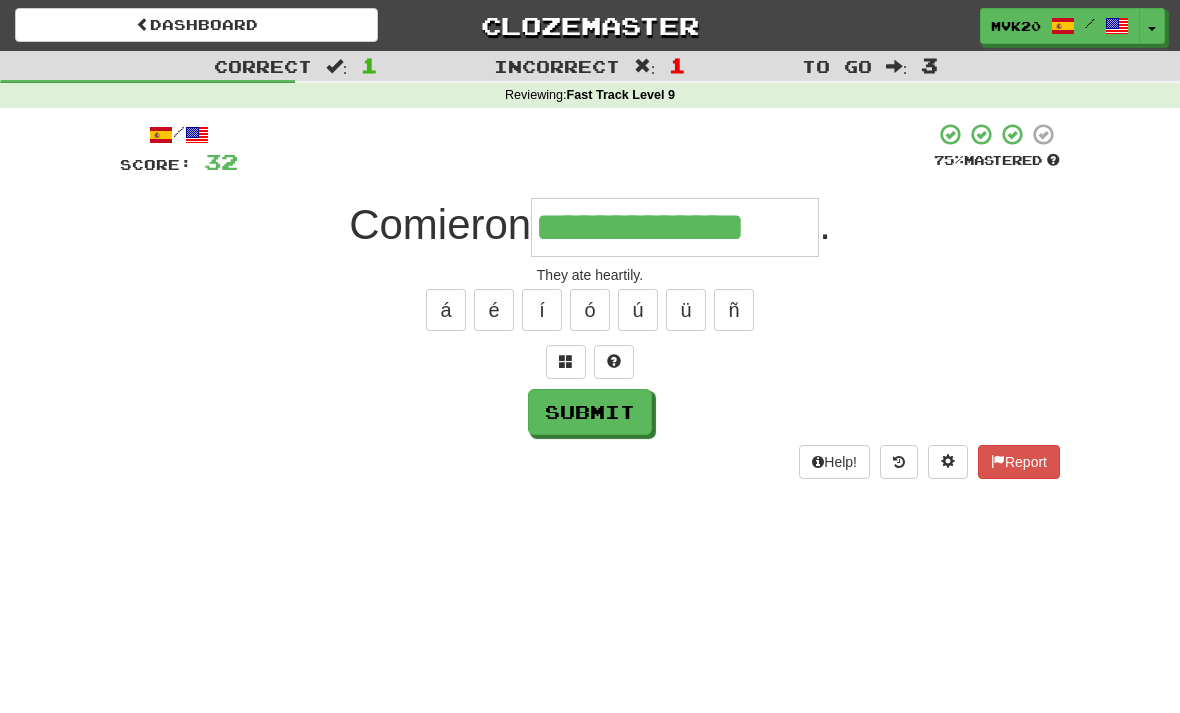 type on "**********" 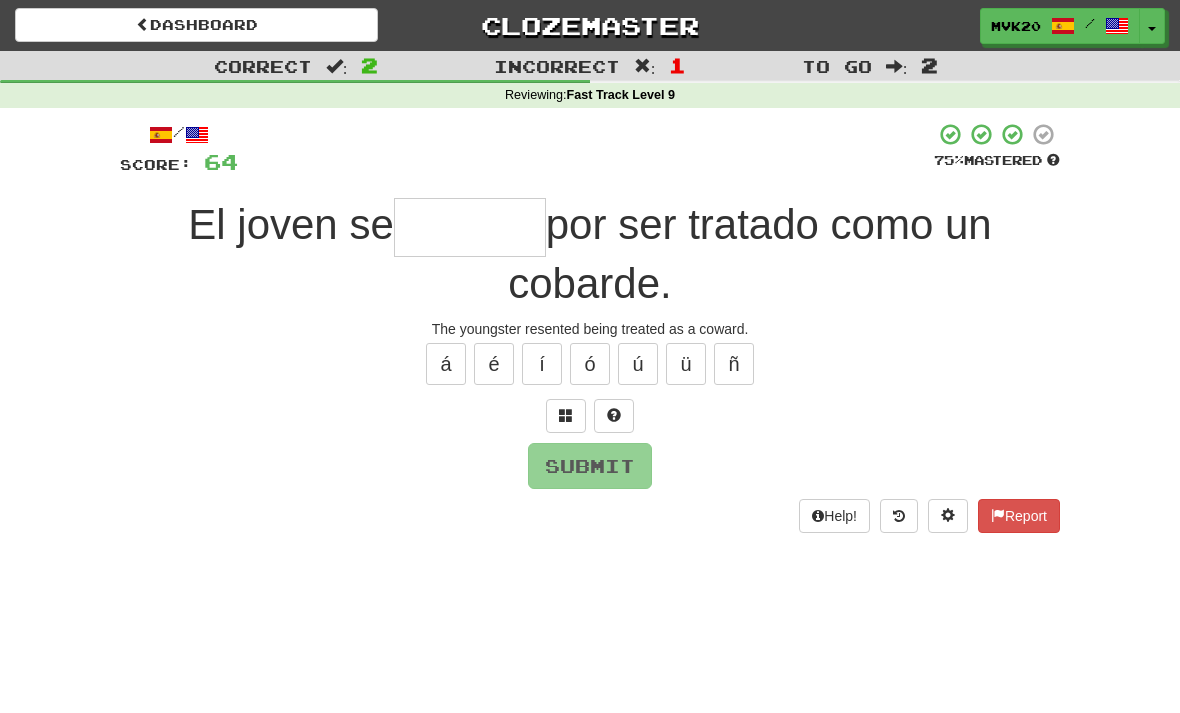 type on "*" 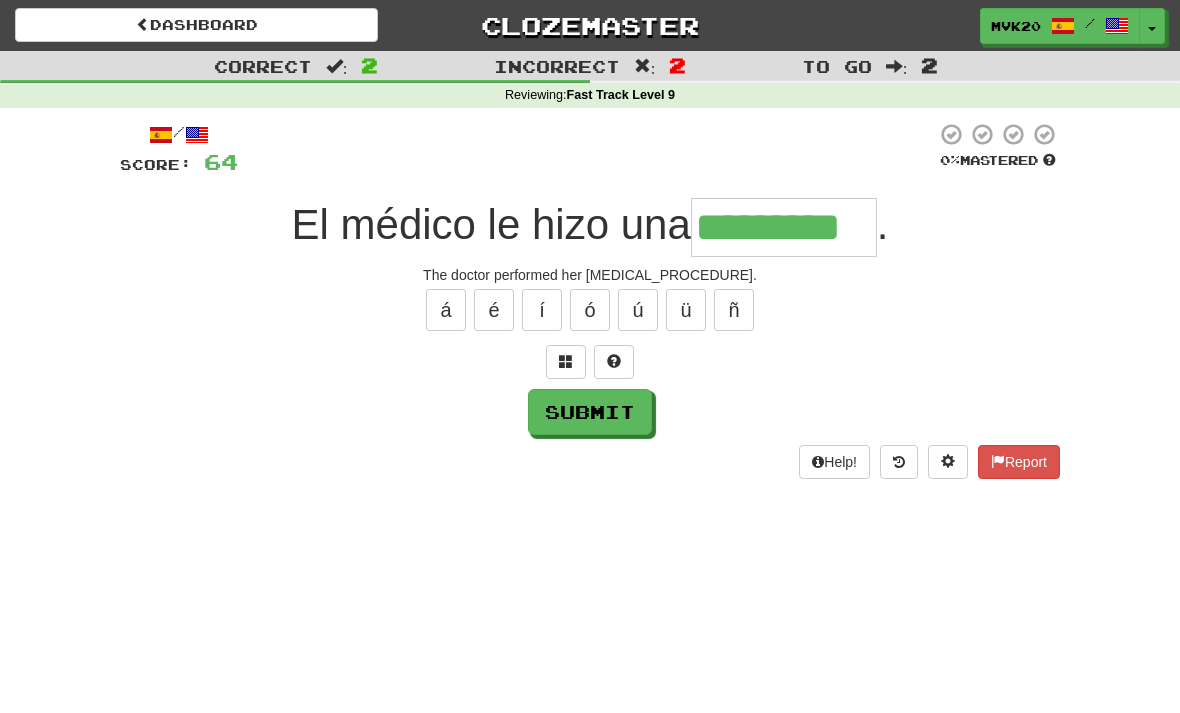 type on "*********" 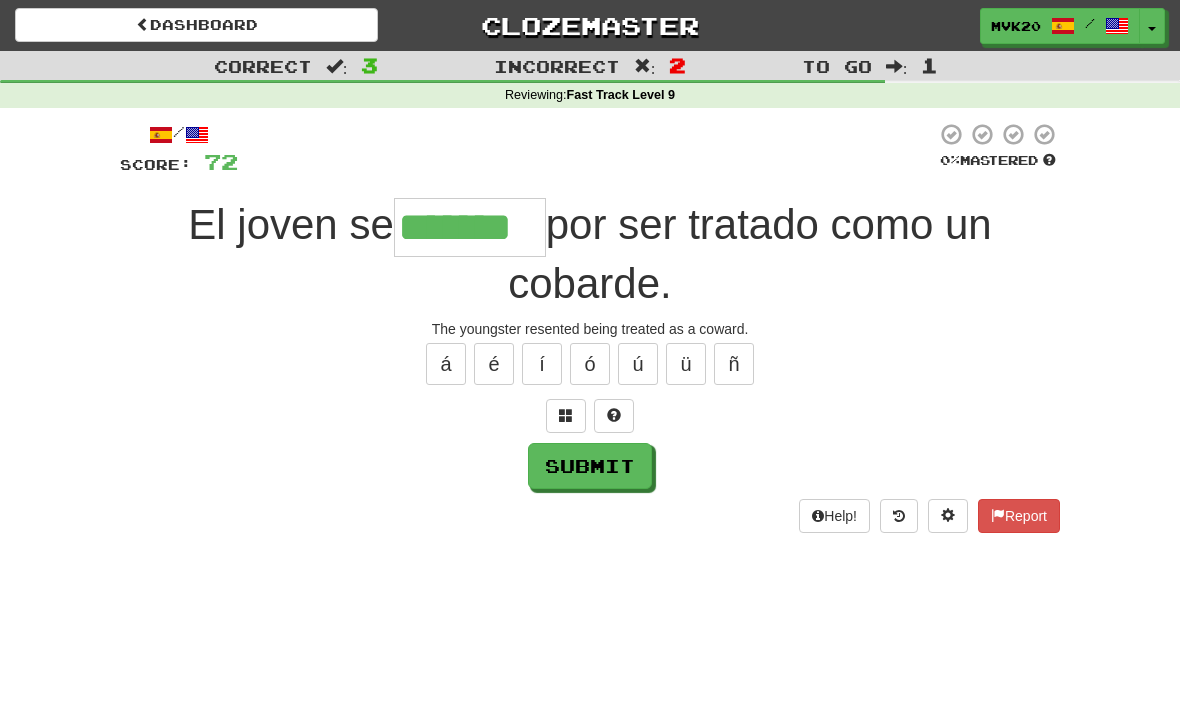 type on "*******" 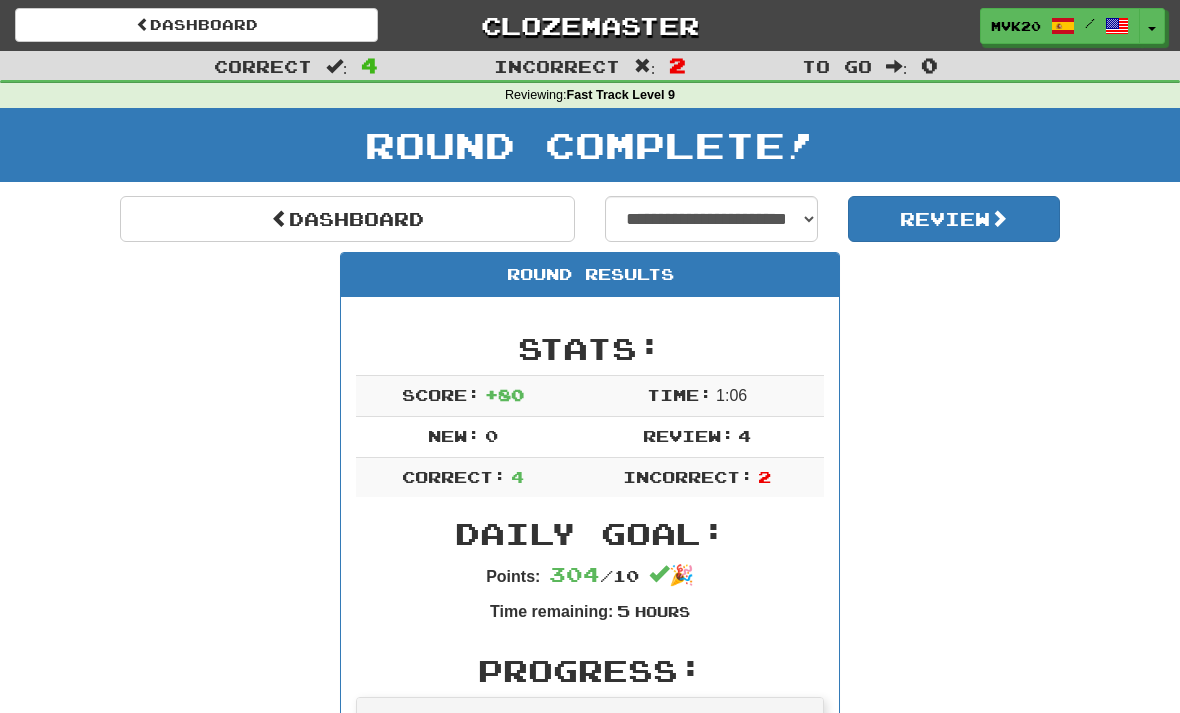 click at bounding box center [999, 218] 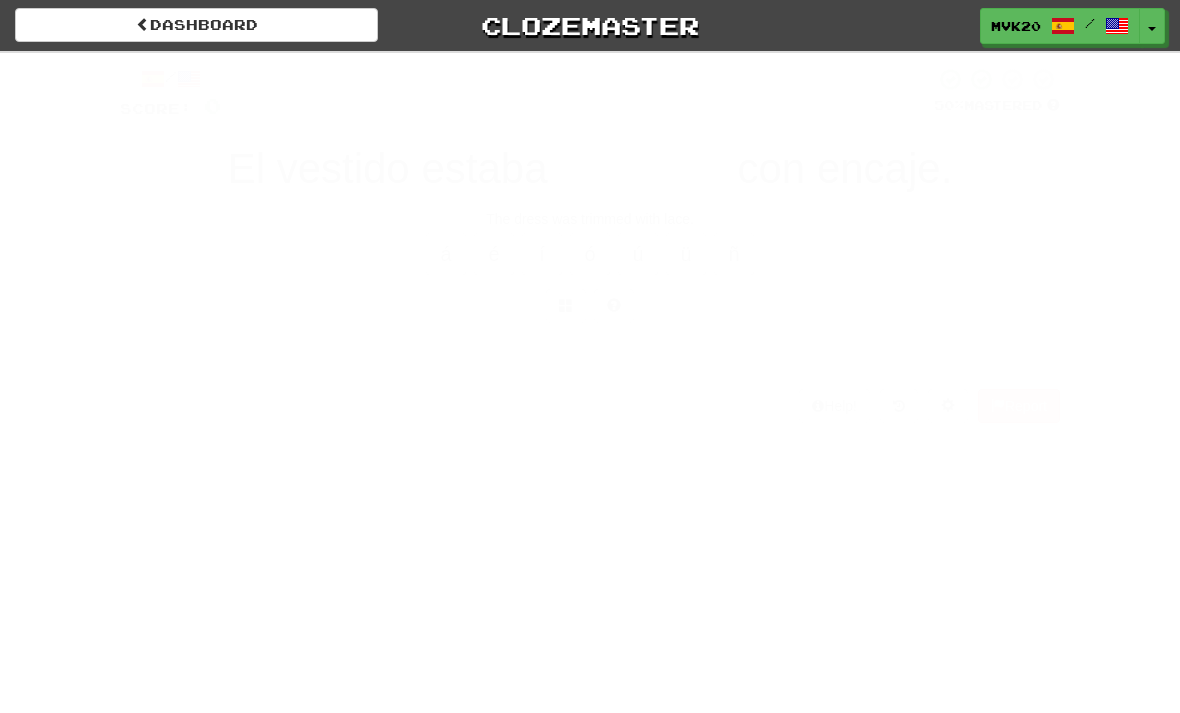 scroll, scrollTop: 0, scrollLeft: 0, axis: both 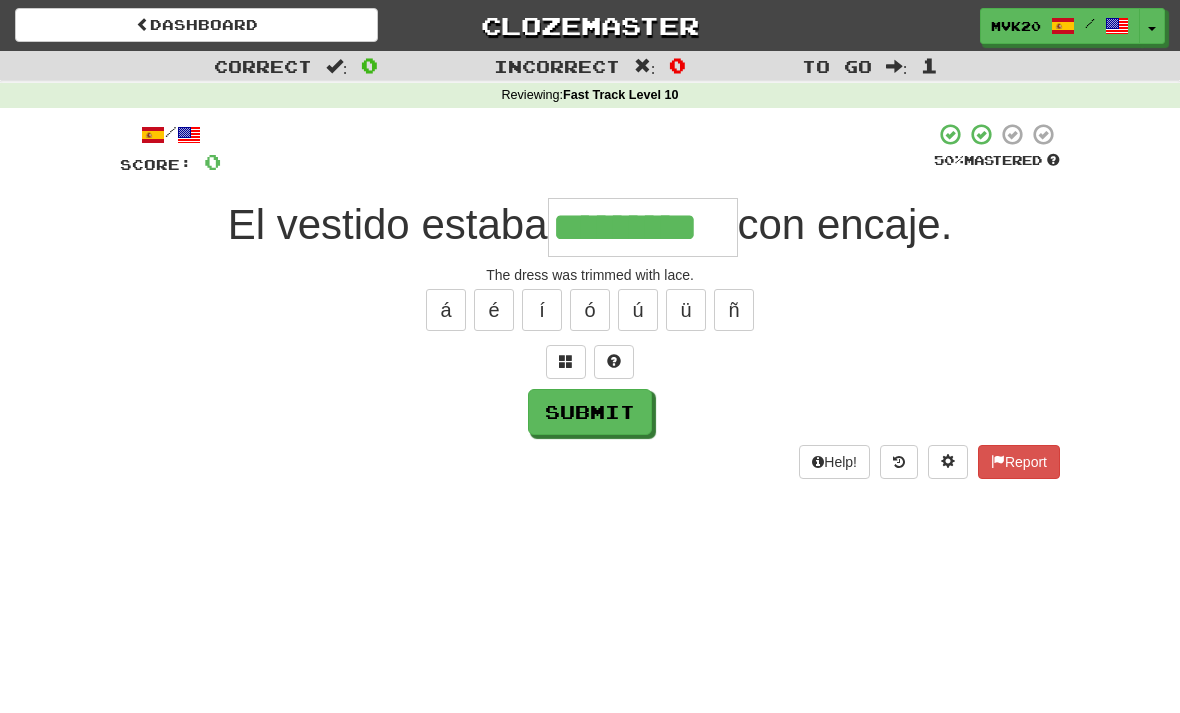 type on "*********" 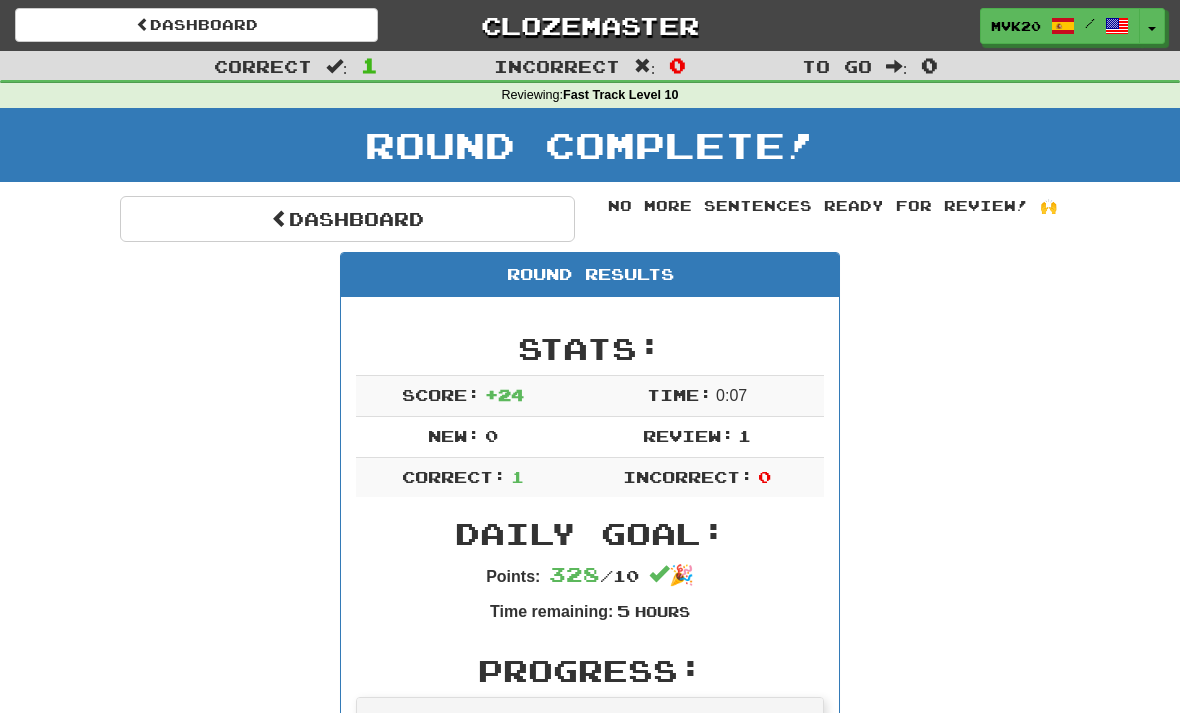click on "Dashboard" at bounding box center (347, 219) 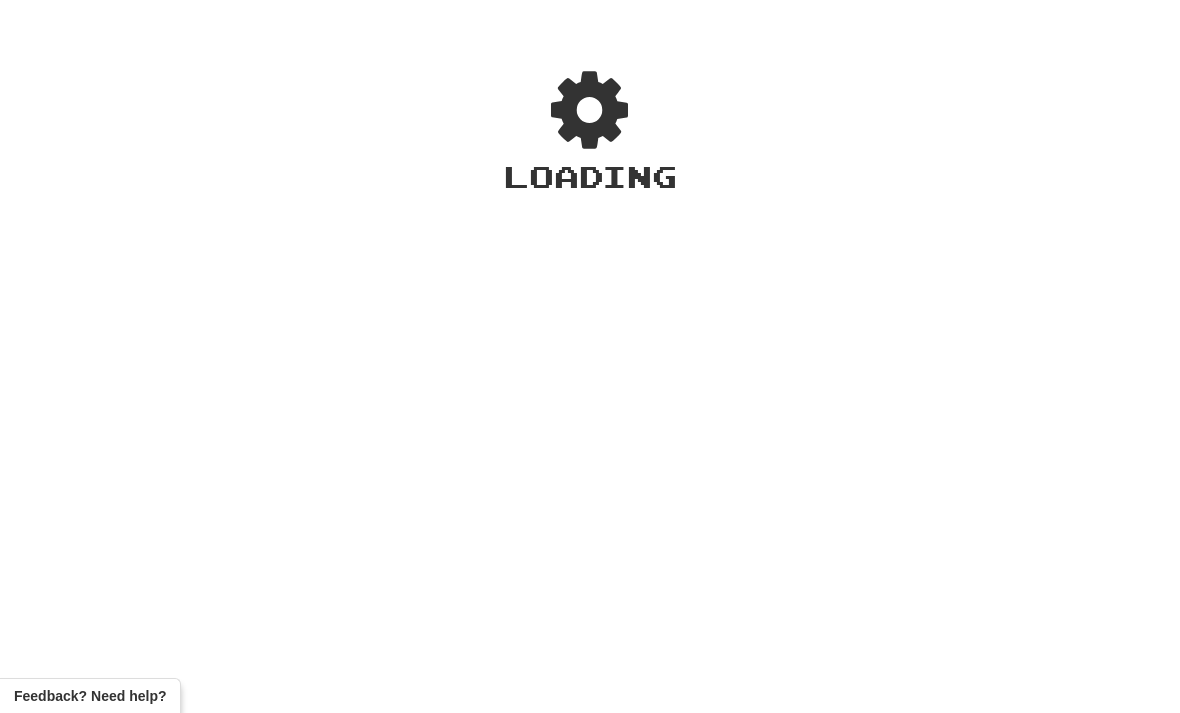 scroll, scrollTop: 0, scrollLeft: 0, axis: both 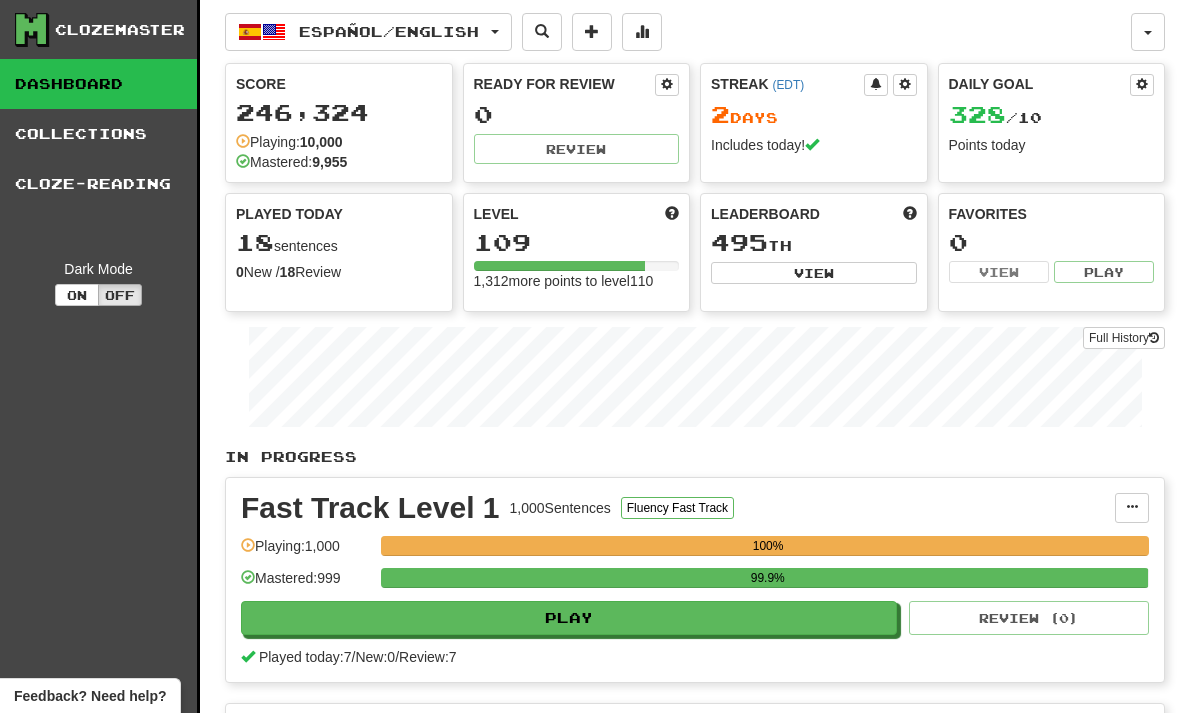 click at bounding box center (274, 32) 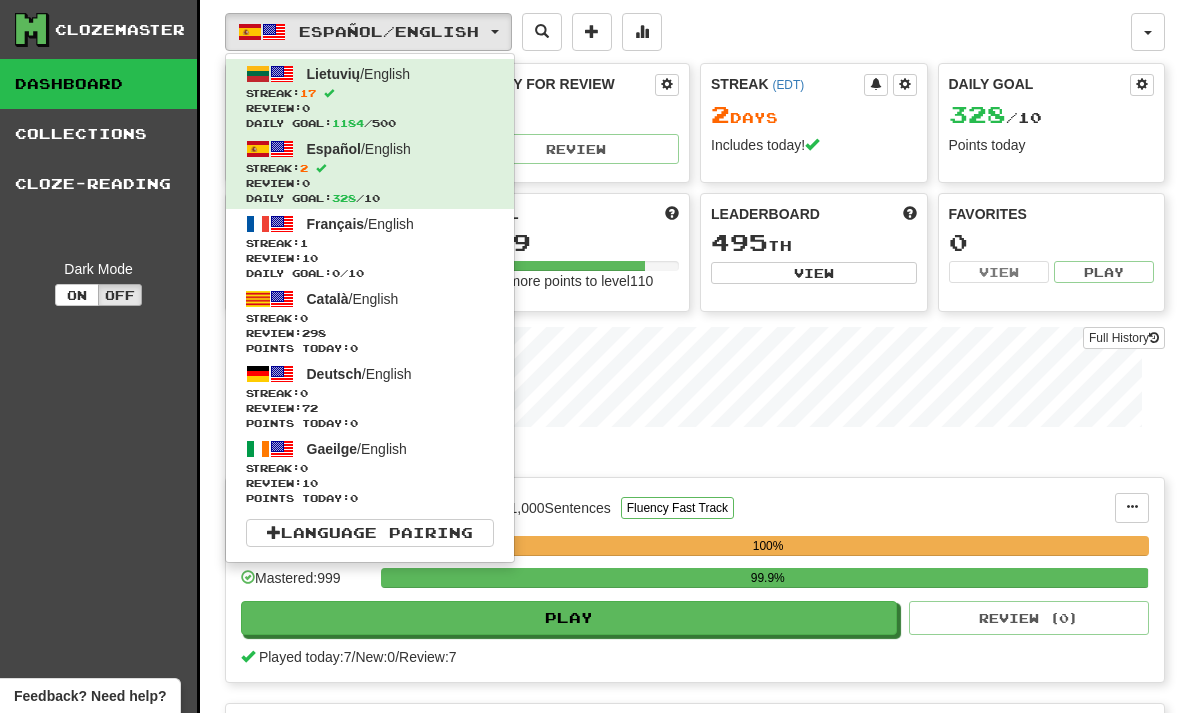 click on "Streak:  1" at bounding box center (370, 243) 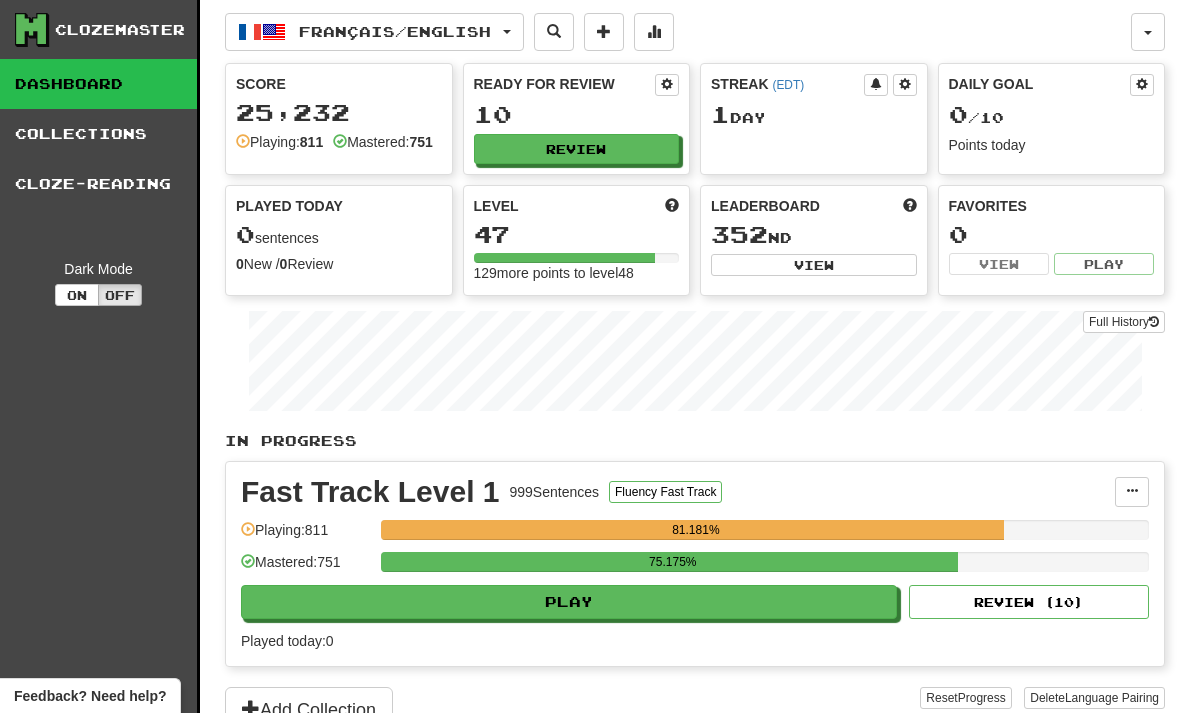 scroll, scrollTop: 0, scrollLeft: 0, axis: both 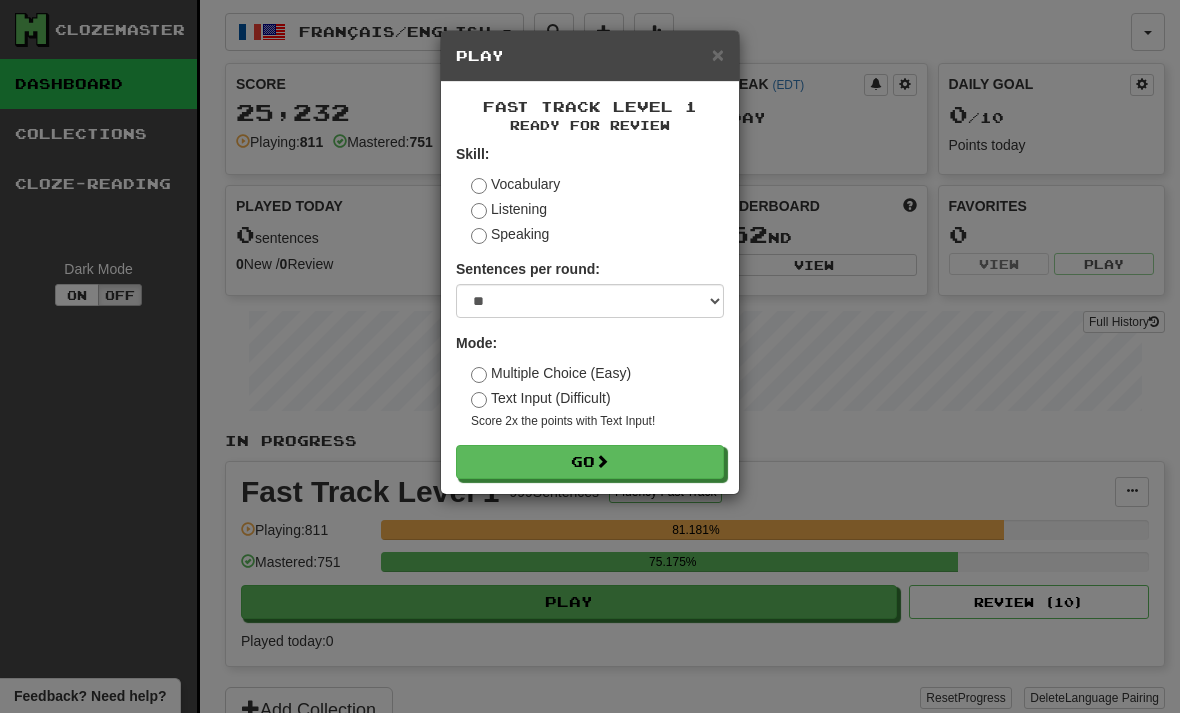 click on "Go" at bounding box center [590, 462] 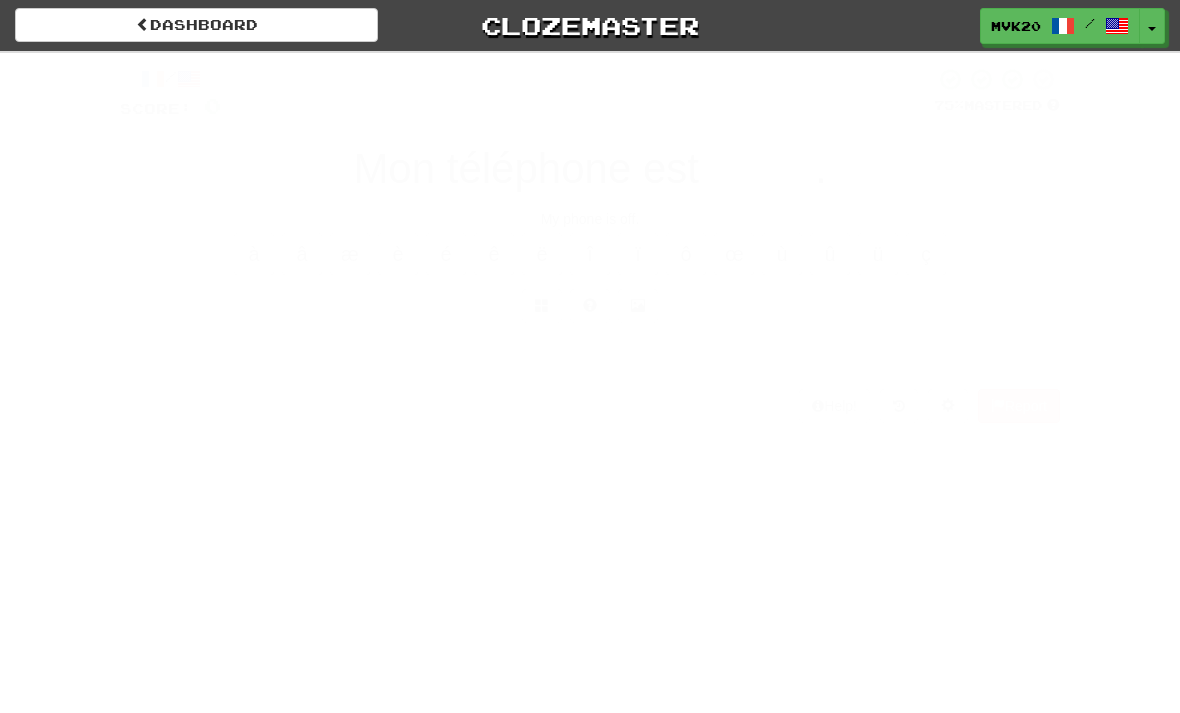 scroll, scrollTop: 0, scrollLeft: 0, axis: both 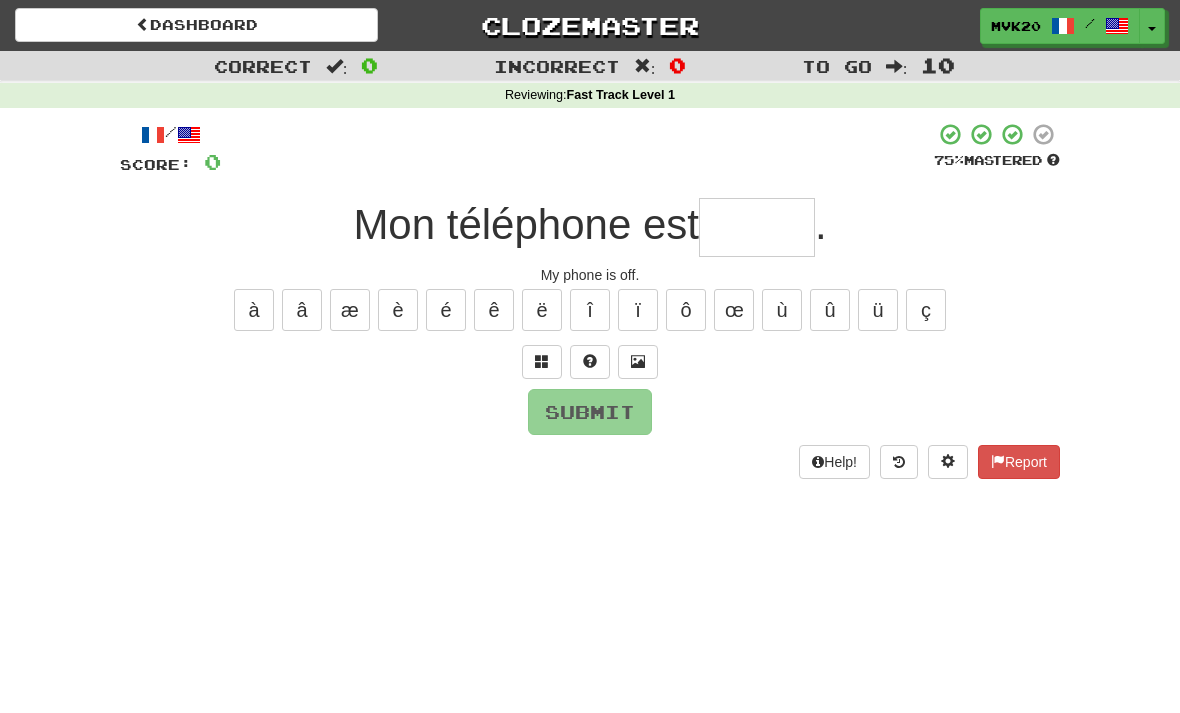 type on "******" 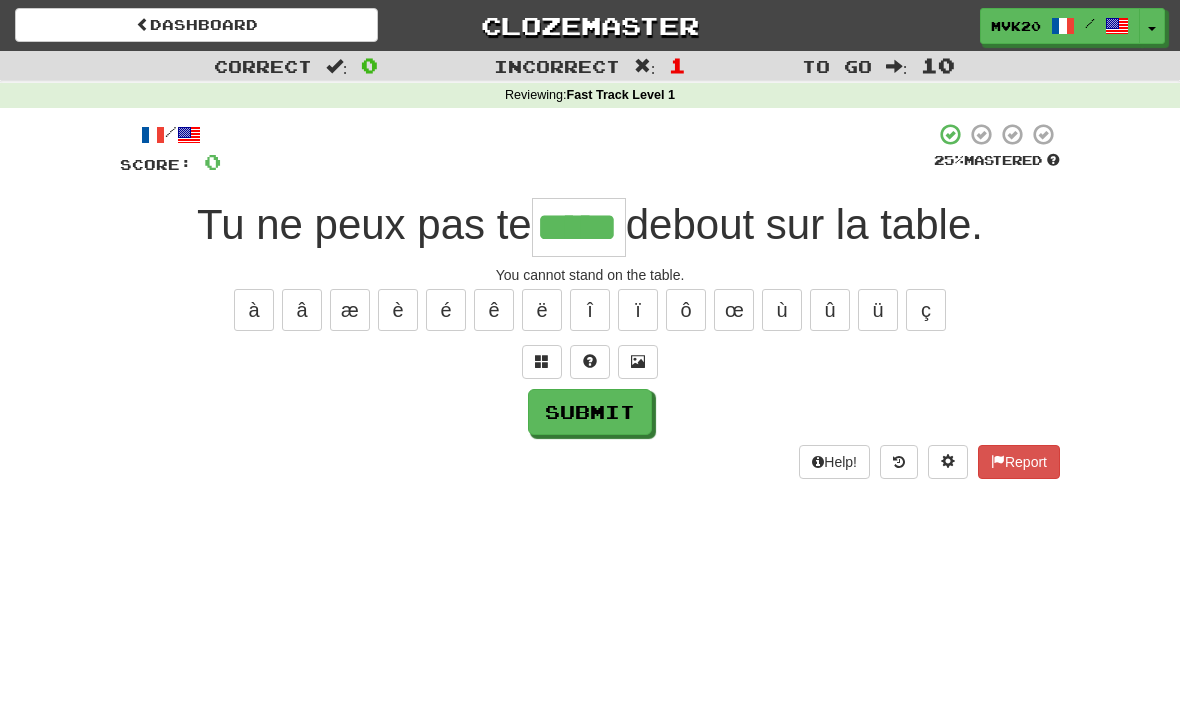 type on "*****" 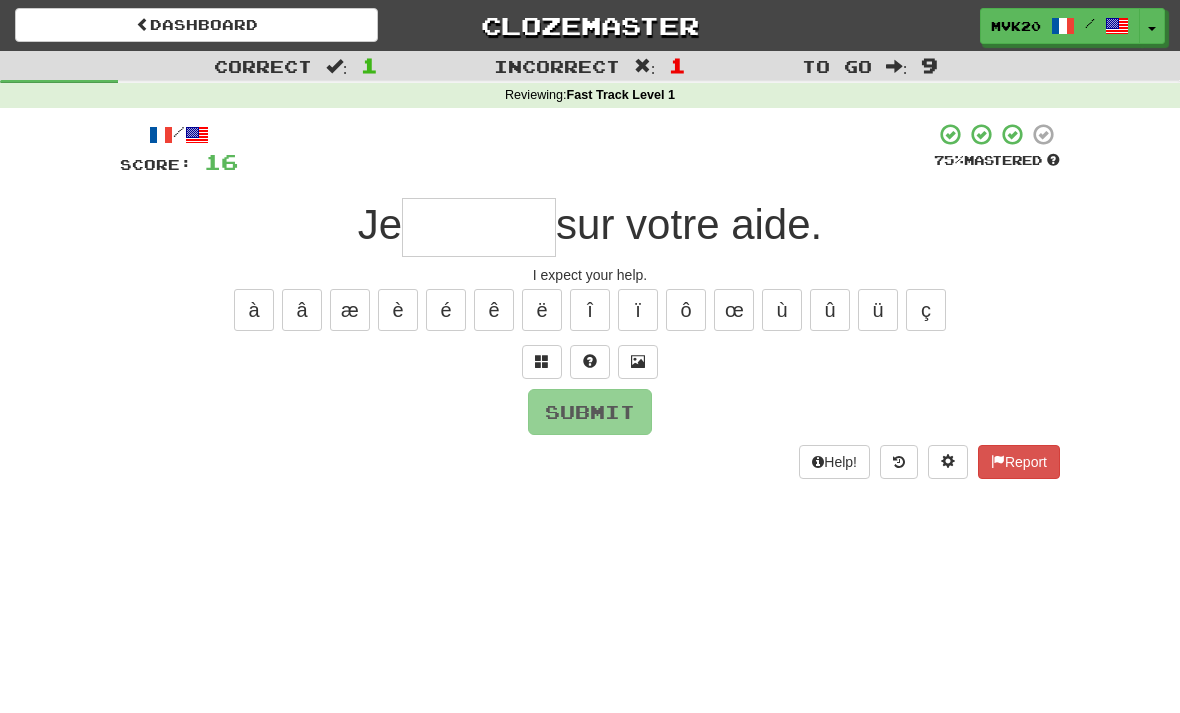 type on "******" 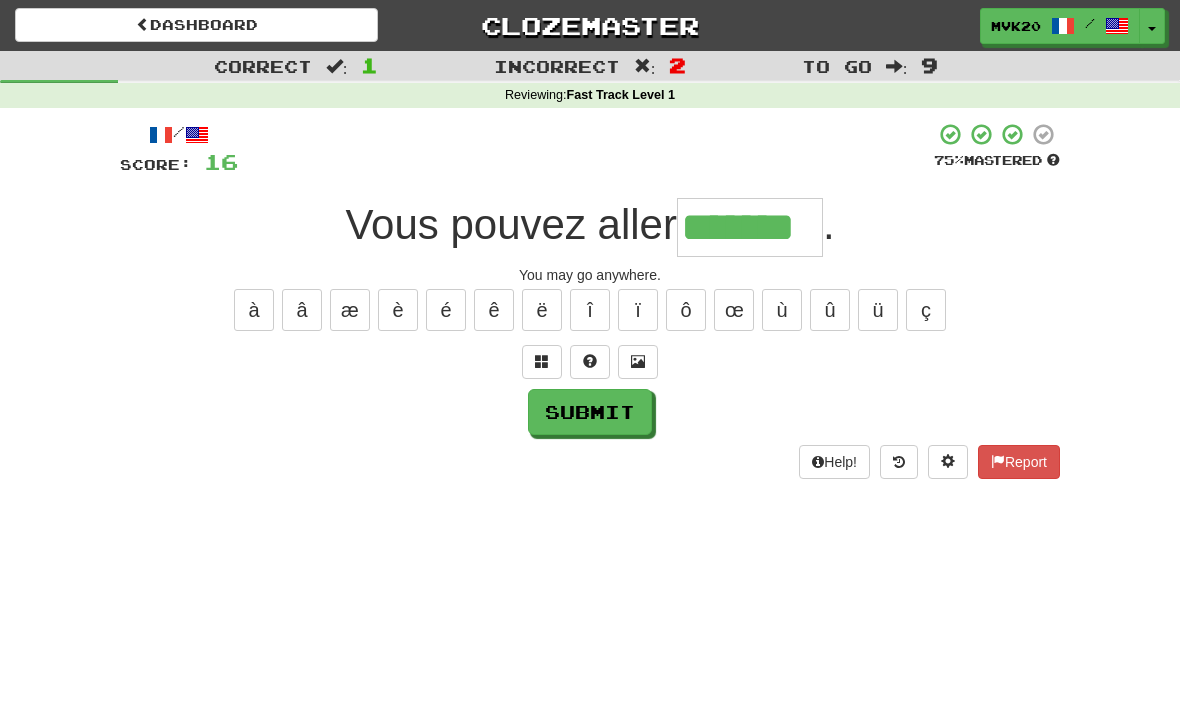 type on "*******" 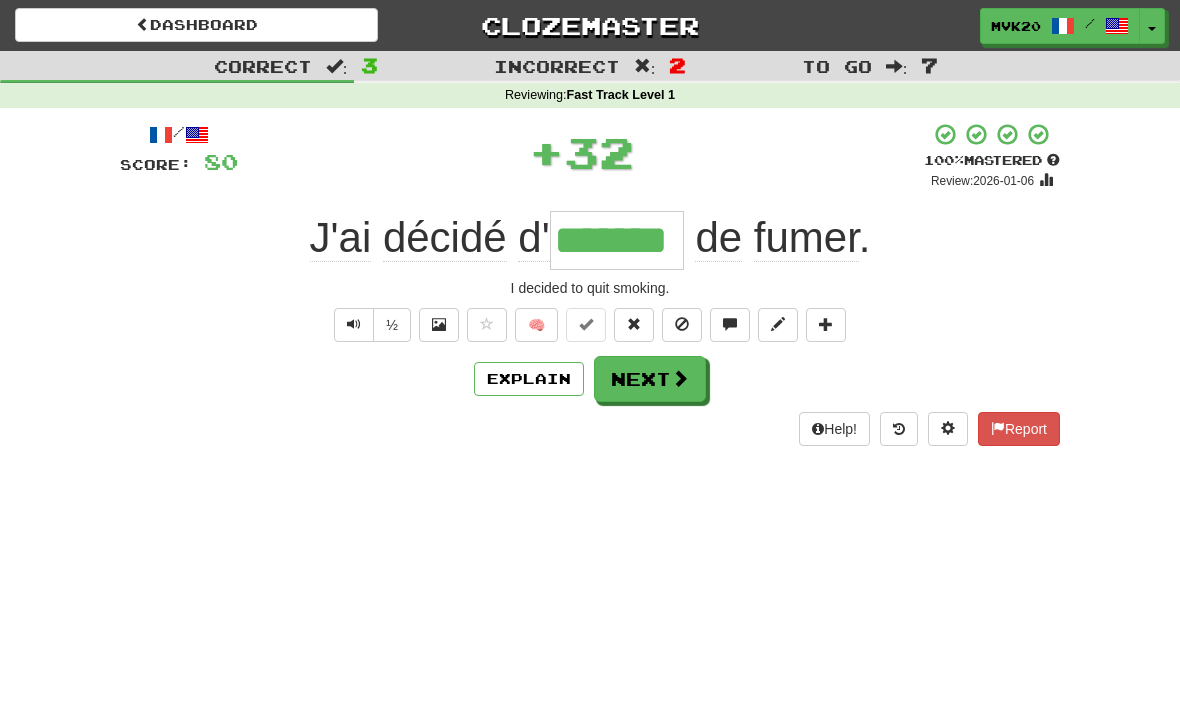 type on "*******" 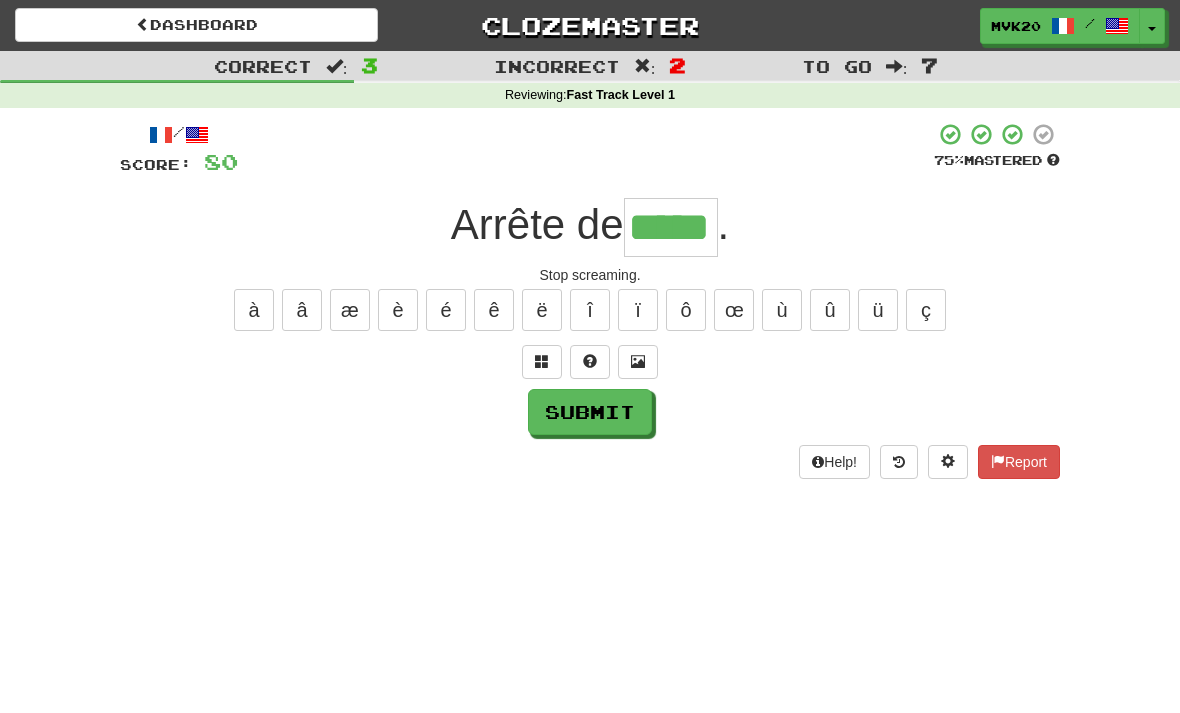 type on "*****" 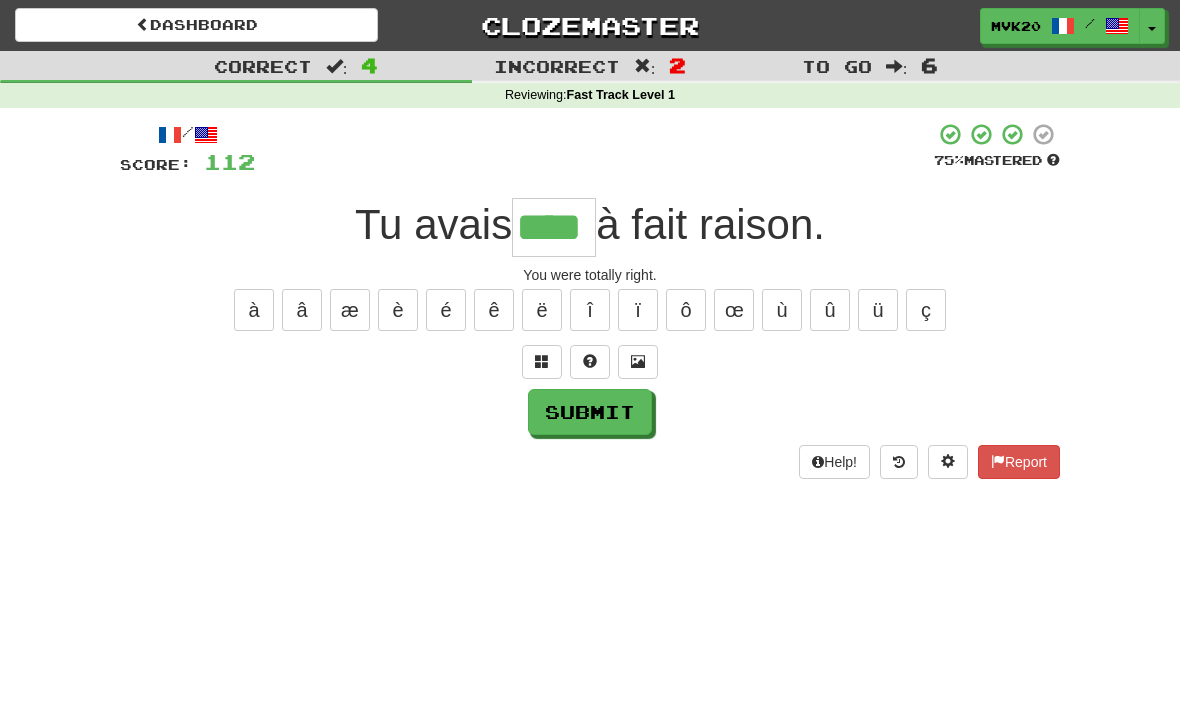 type on "****" 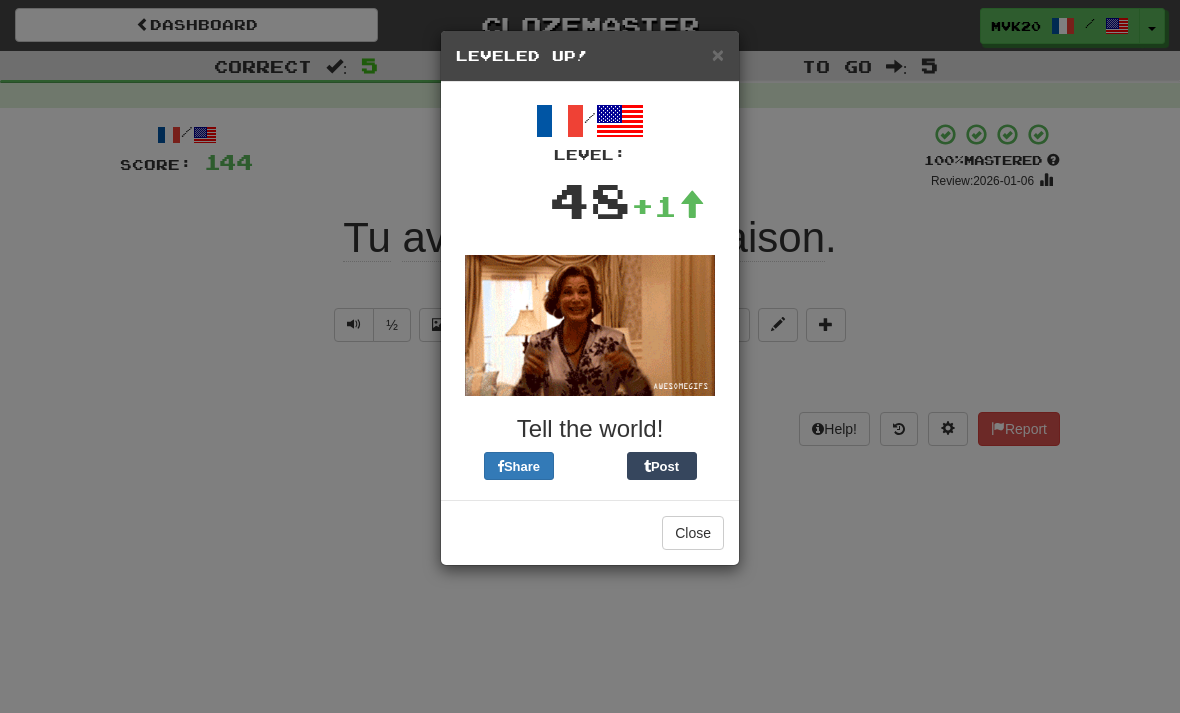 click on "Close" at bounding box center (693, 533) 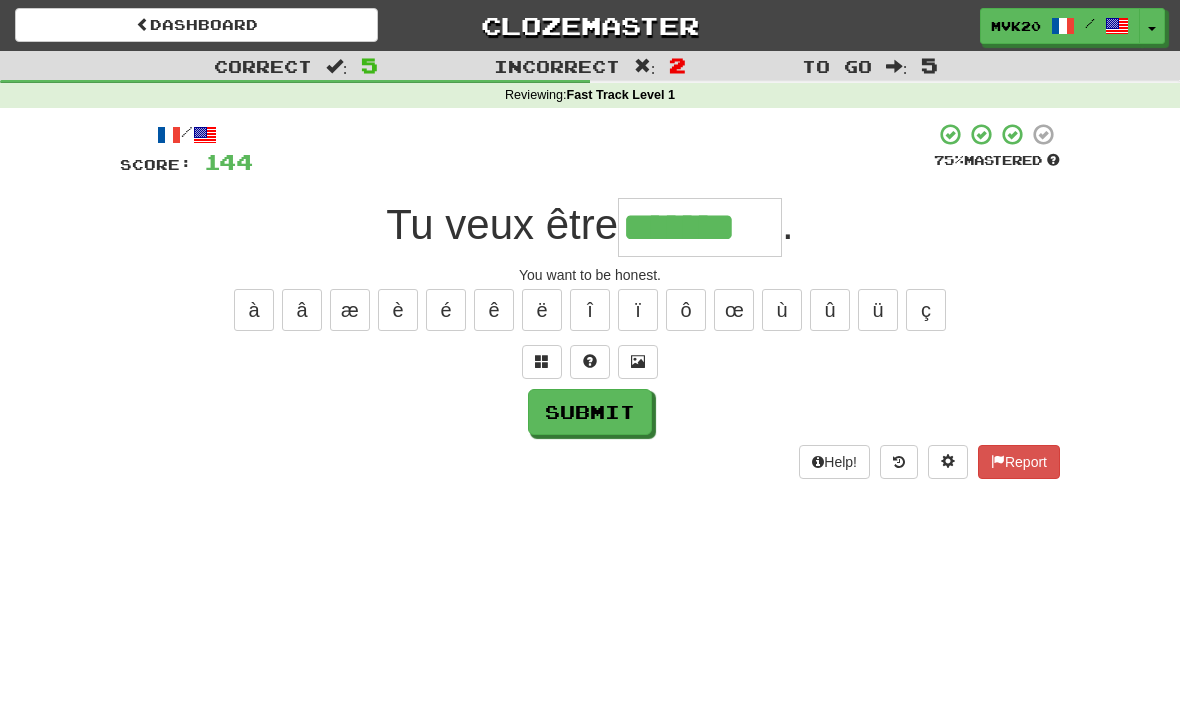 type on "*******" 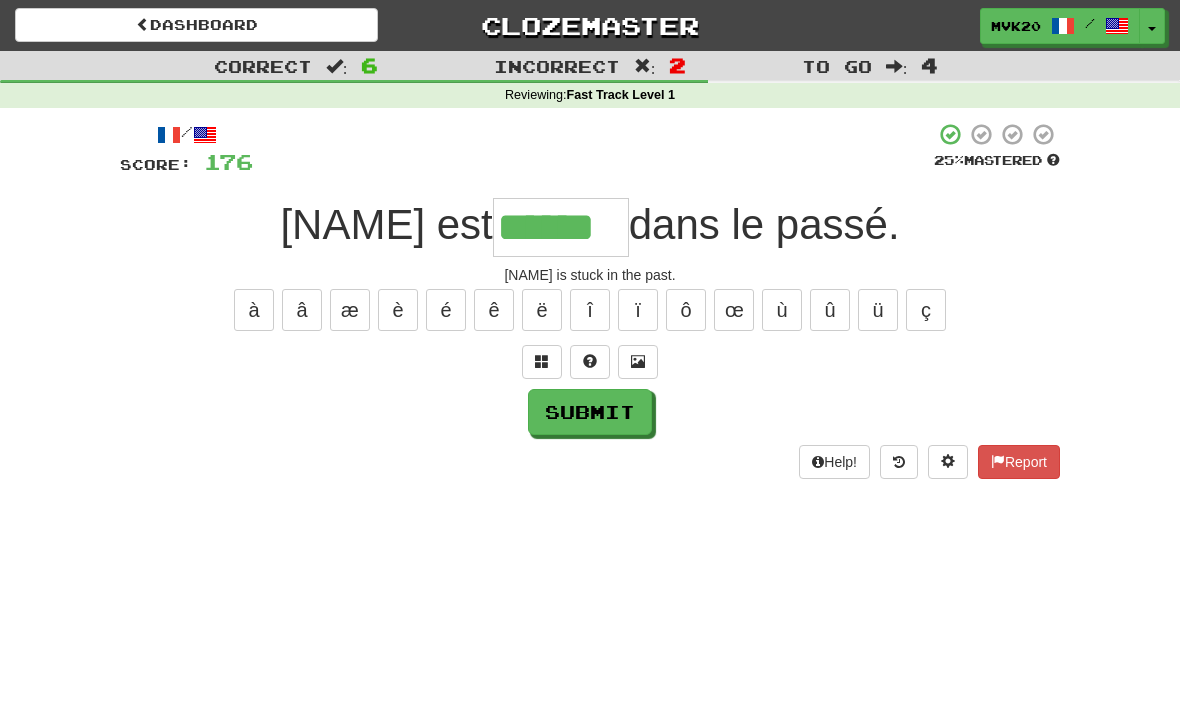 type on "******" 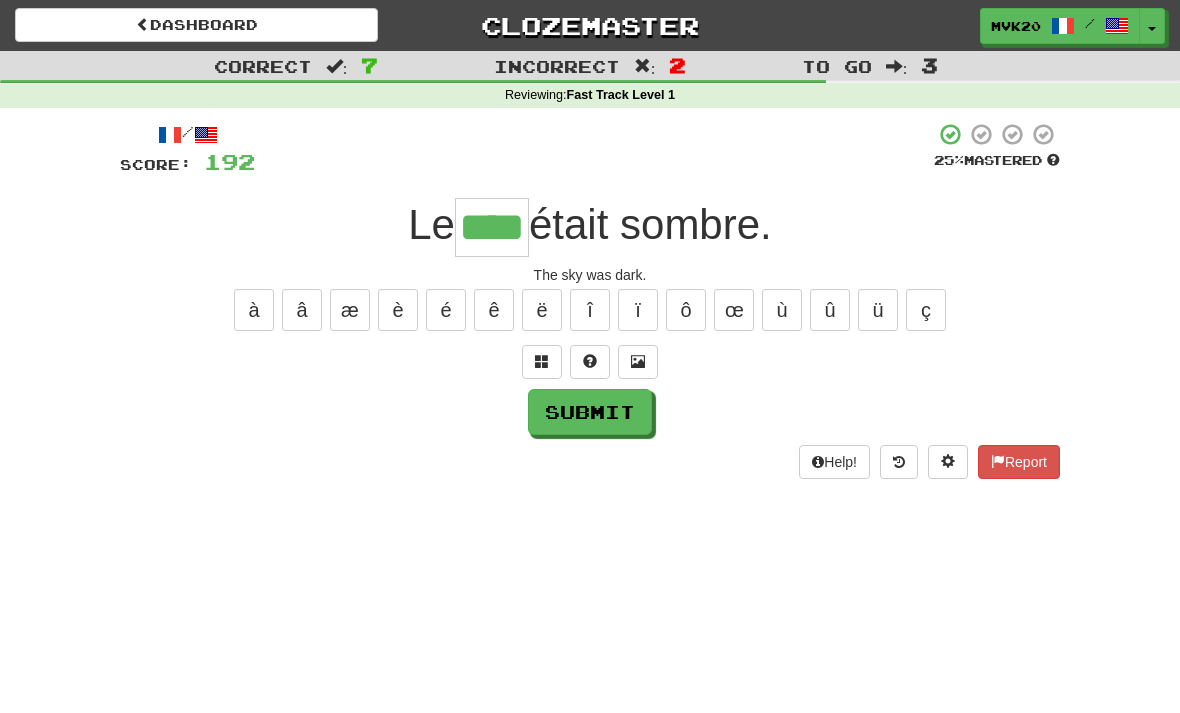 type on "****" 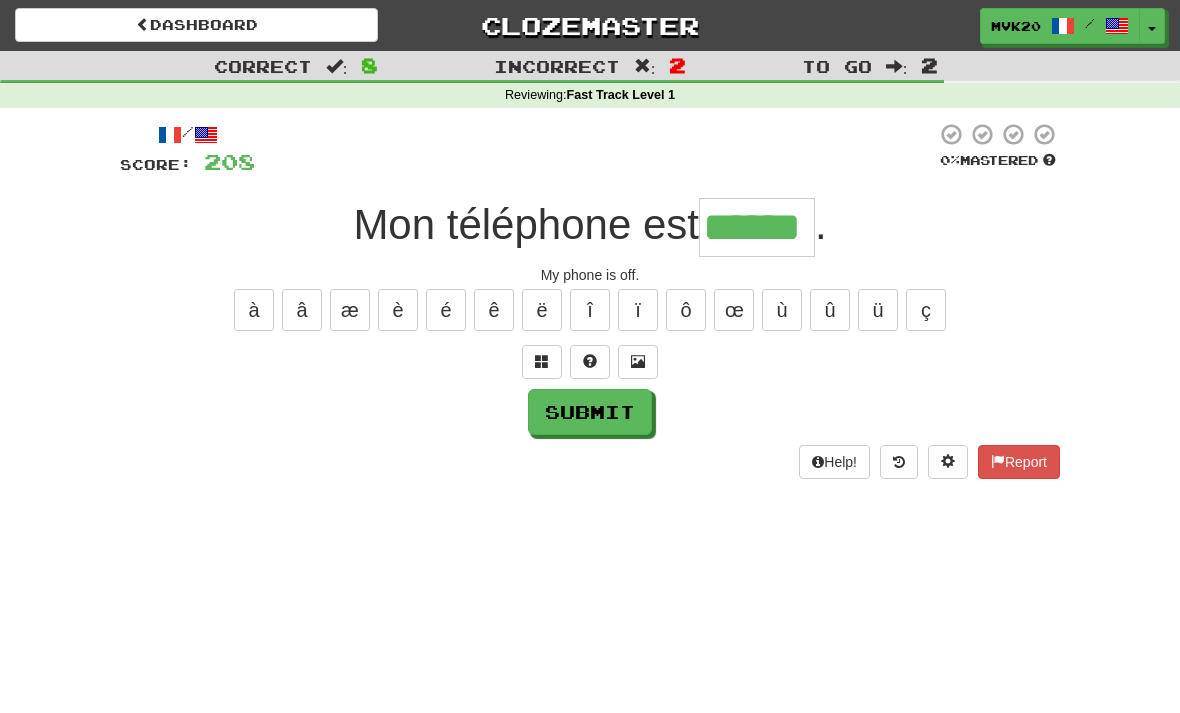 type on "******" 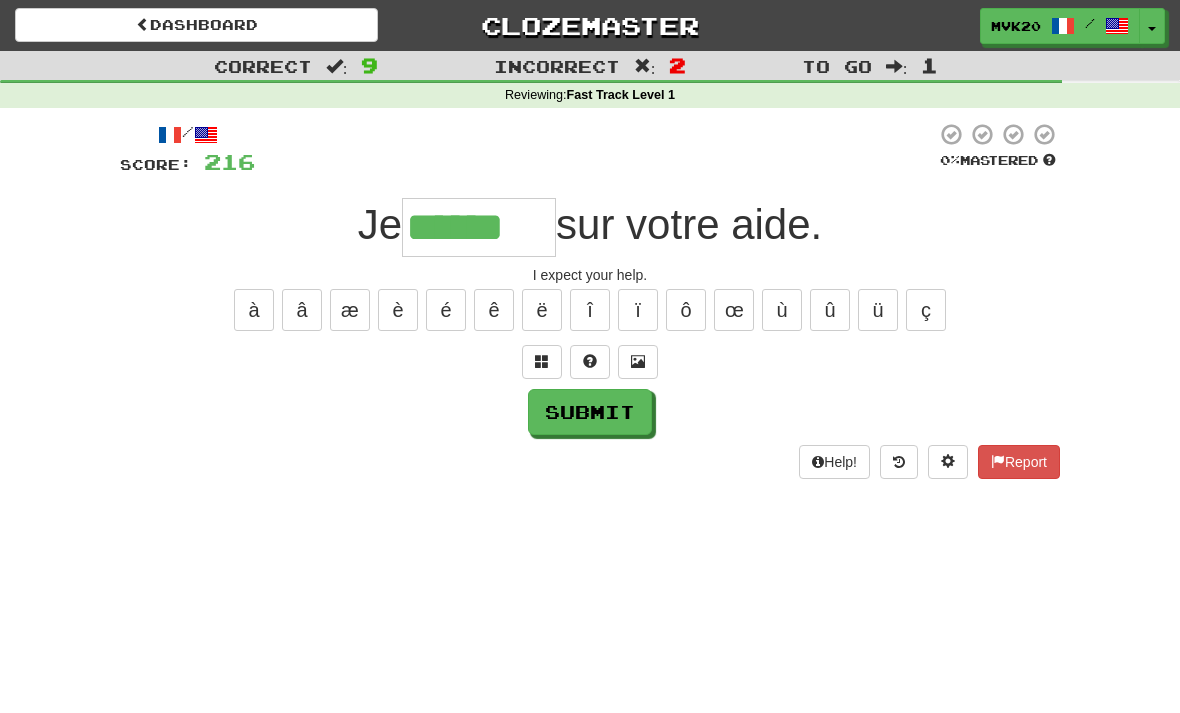 type on "******" 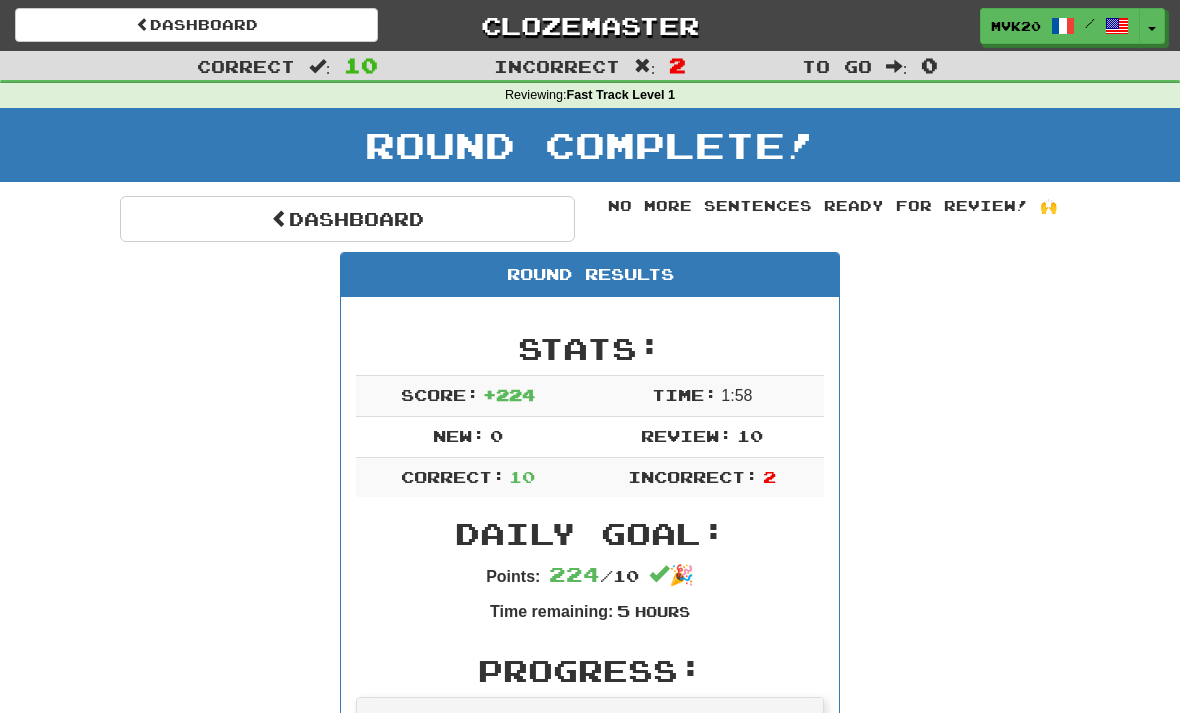 click on "Dashboard" at bounding box center (347, 219) 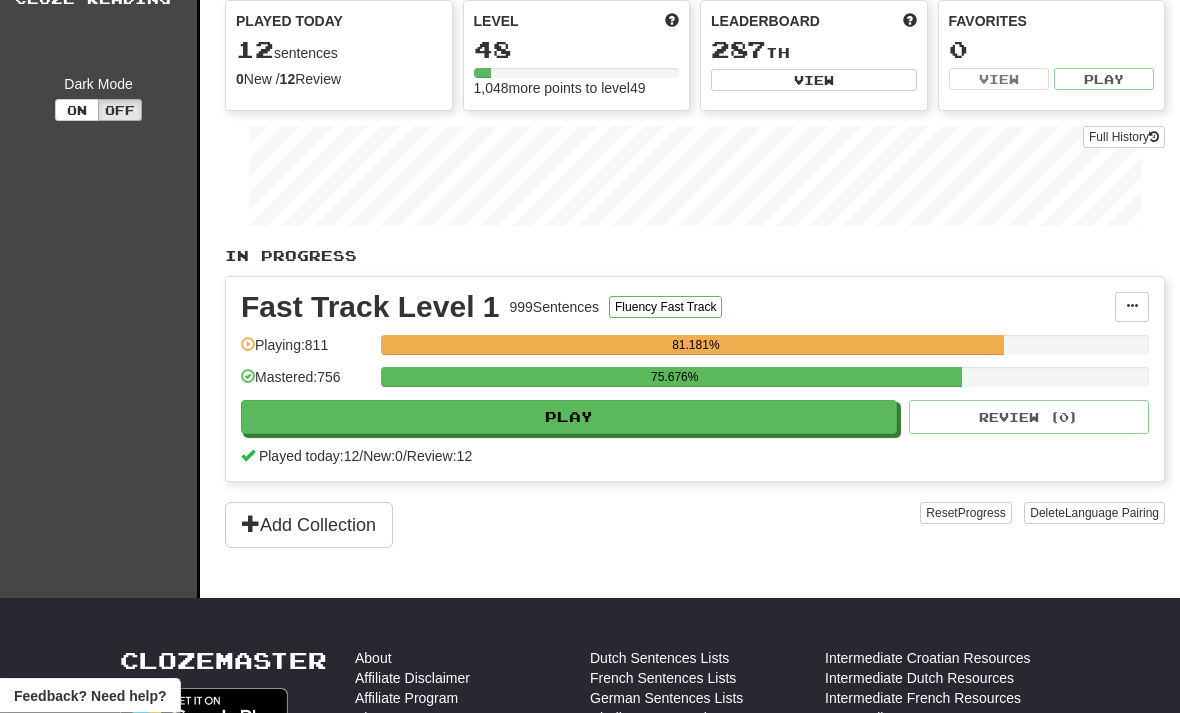 scroll, scrollTop: 185, scrollLeft: 0, axis: vertical 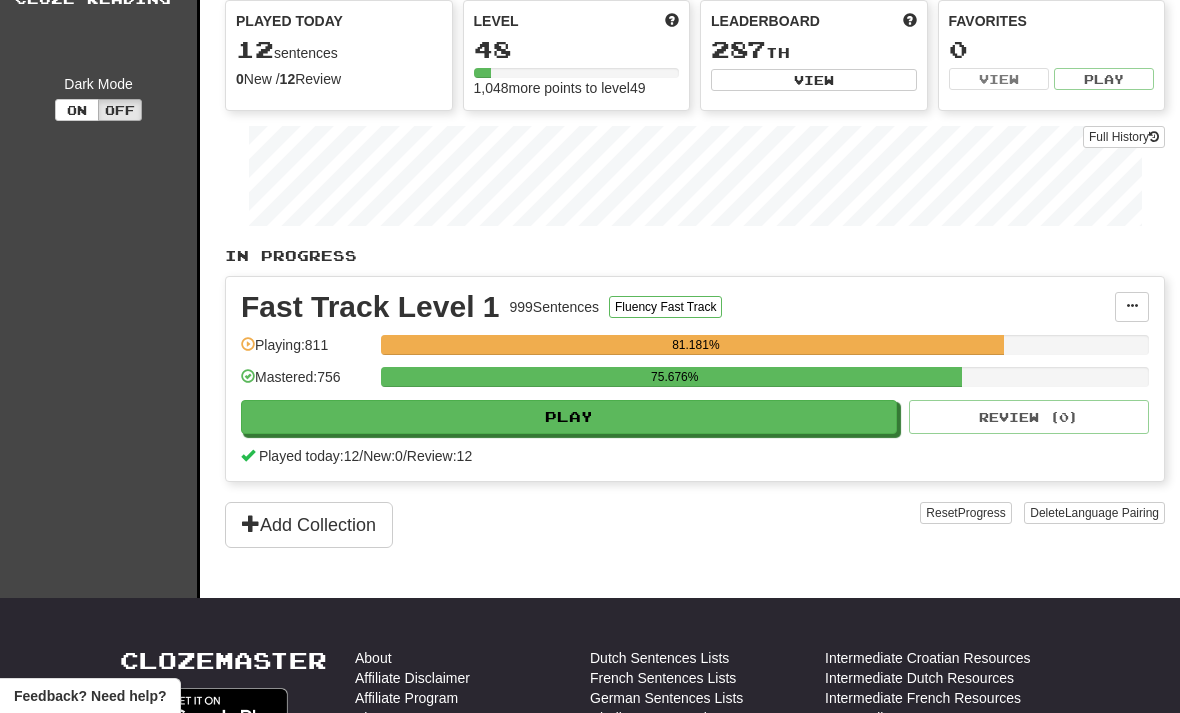 click on "Play" at bounding box center (569, 417) 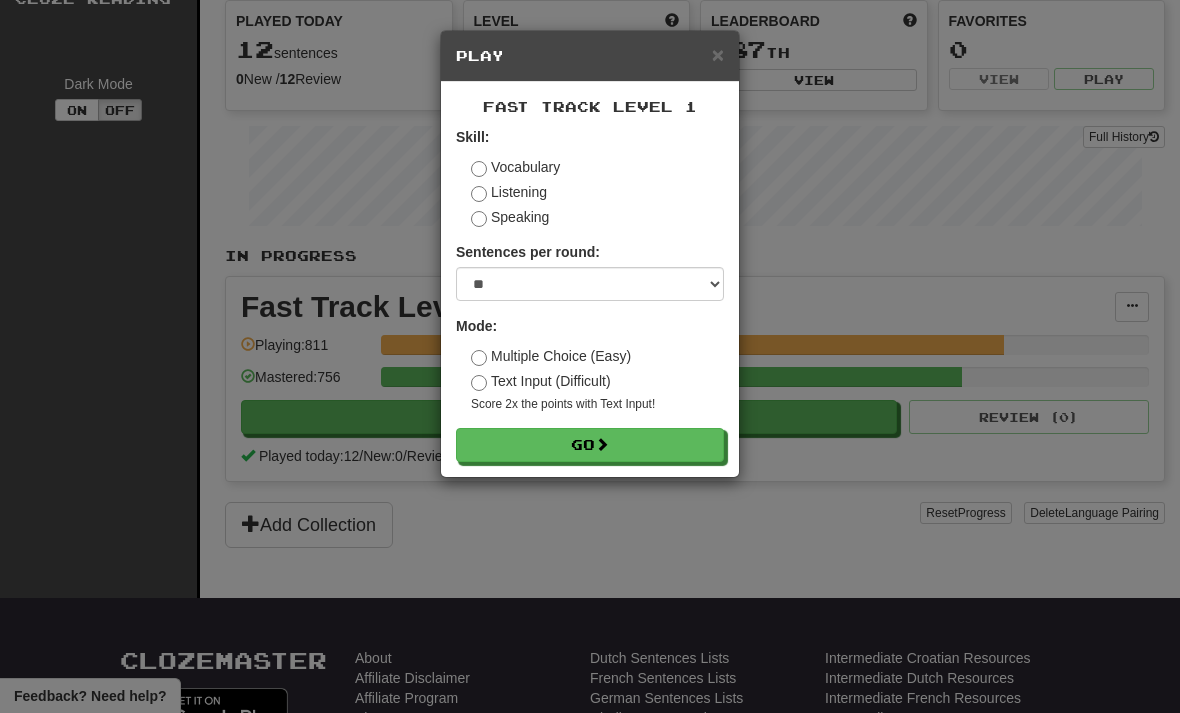 click on "Go" at bounding box center (590, 445) 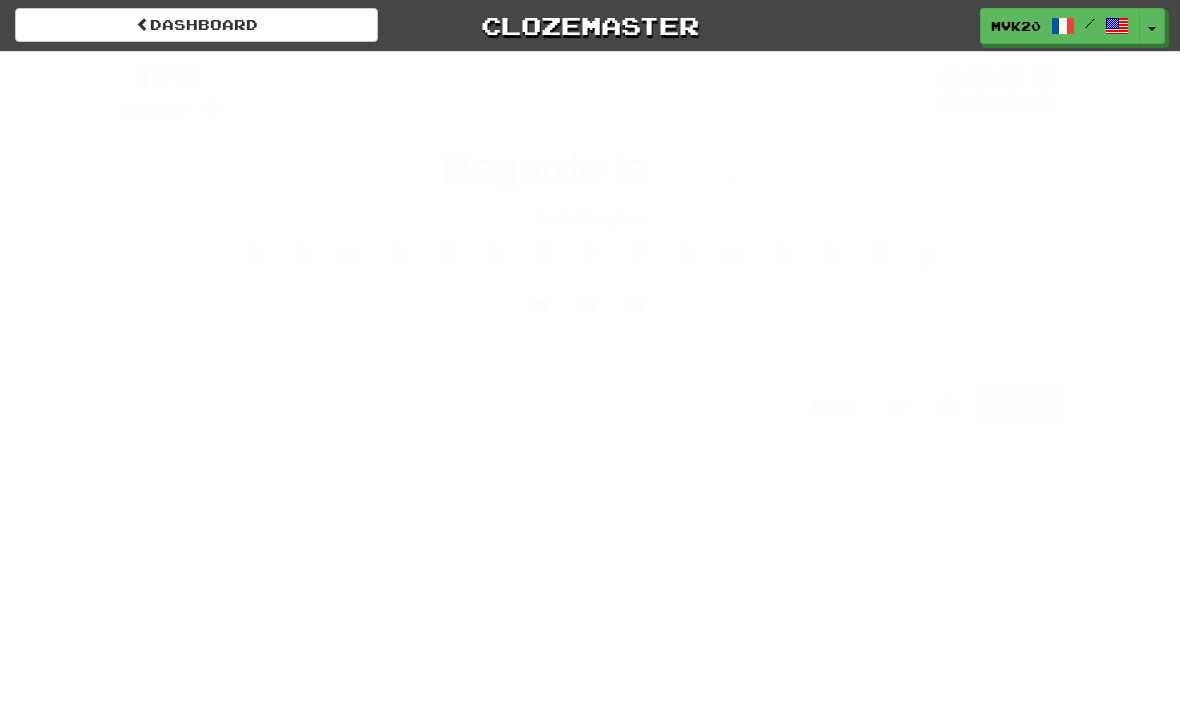 scroll, scrollTop: 0, scrollLeft: 0, axis: both 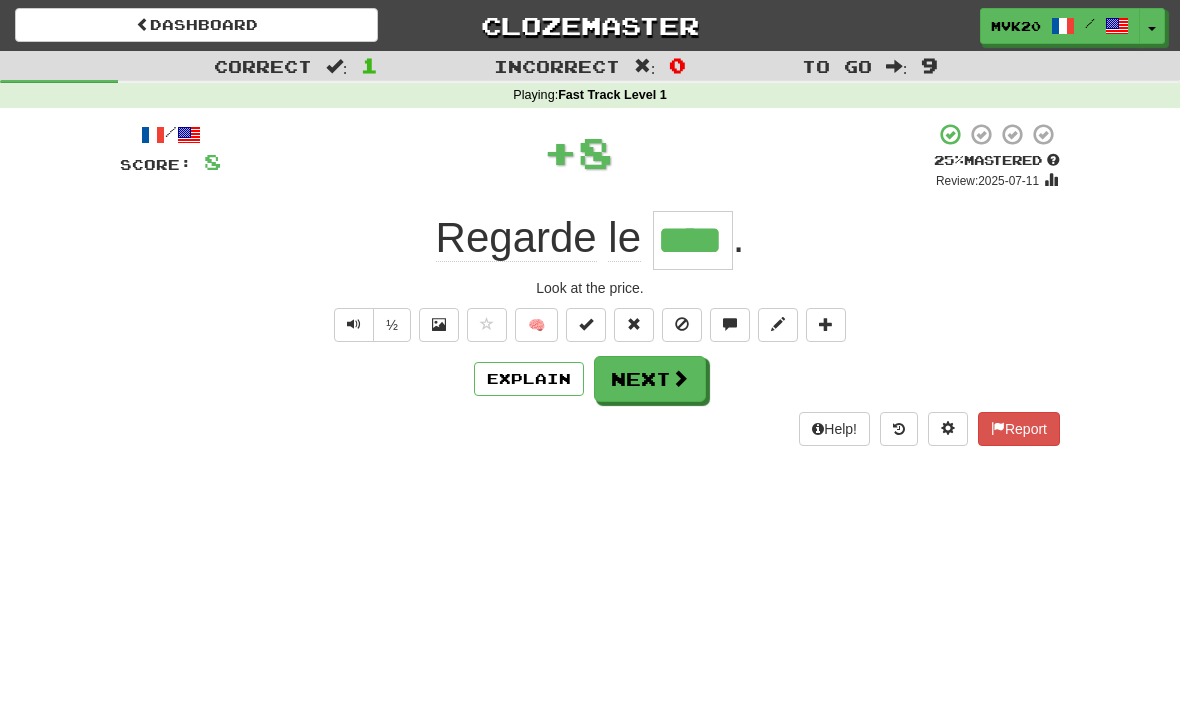 type on "****" 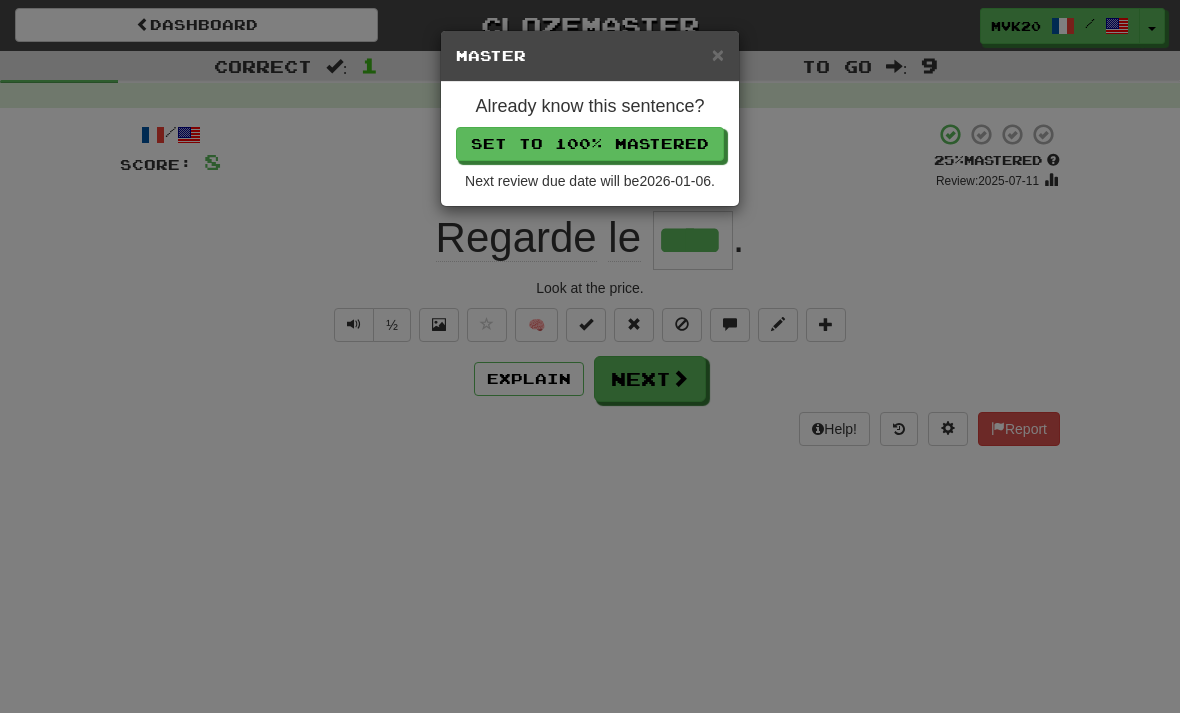 type on "****" 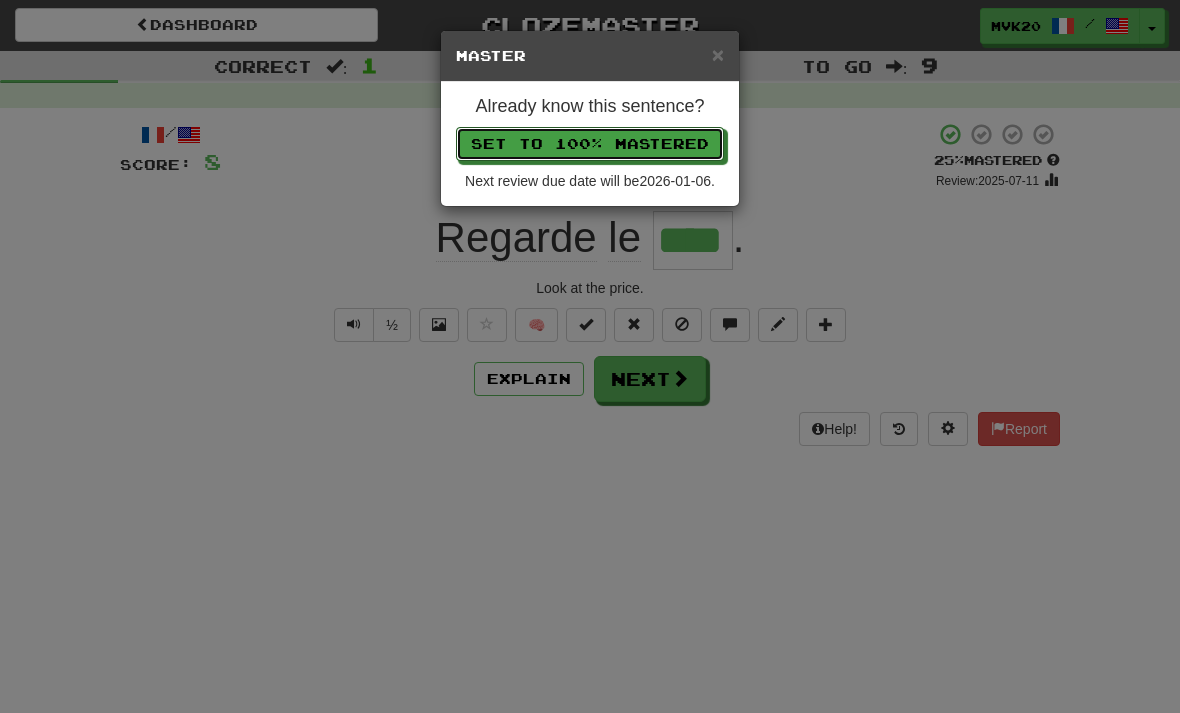 type 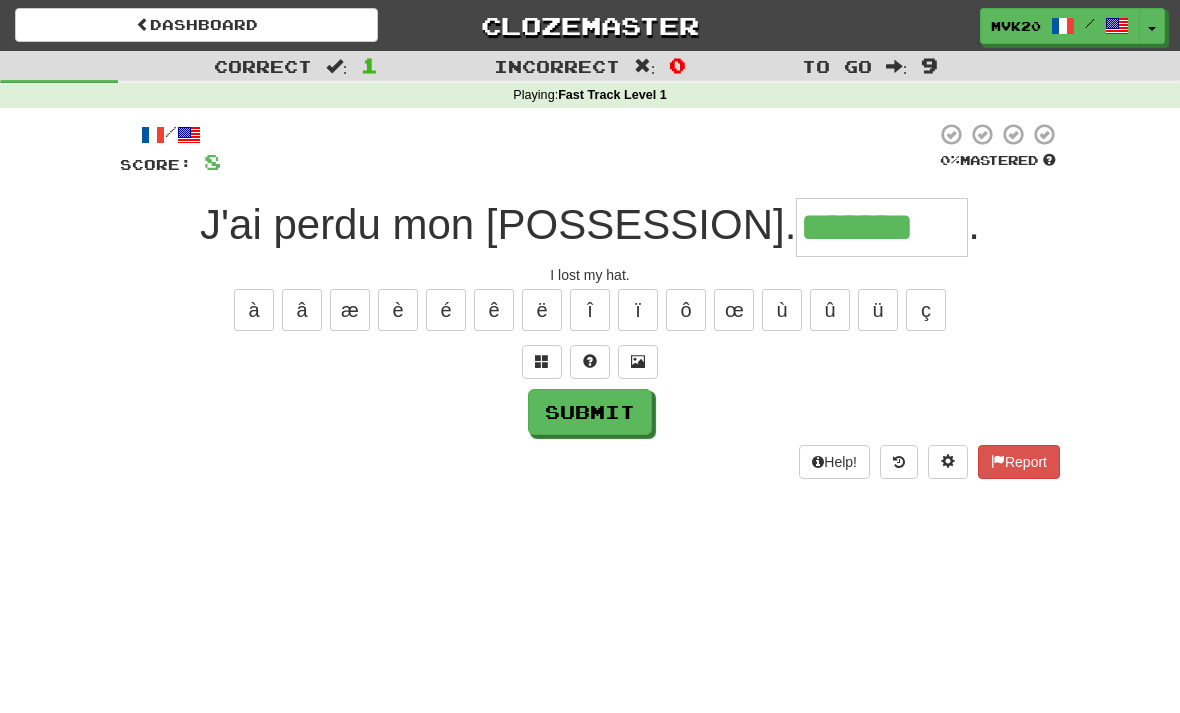 type on "*******" 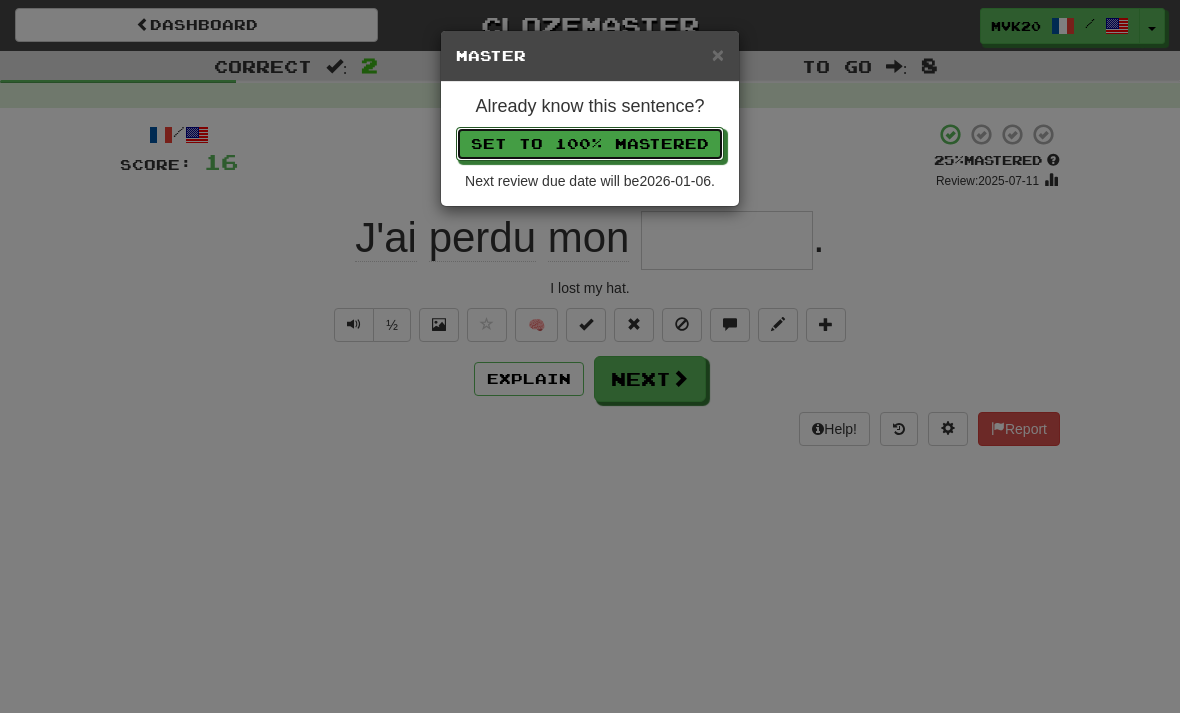 click on "Set to 100% Mastered" at bounding box center (590, 144) 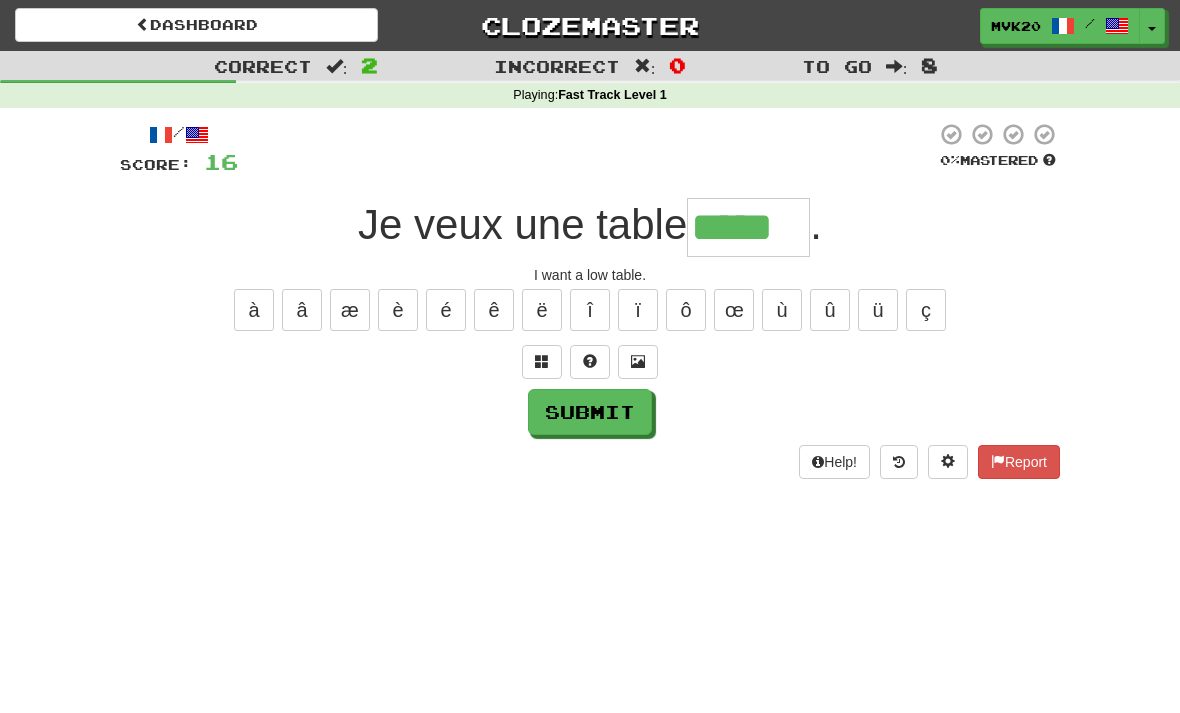 type on "*****" 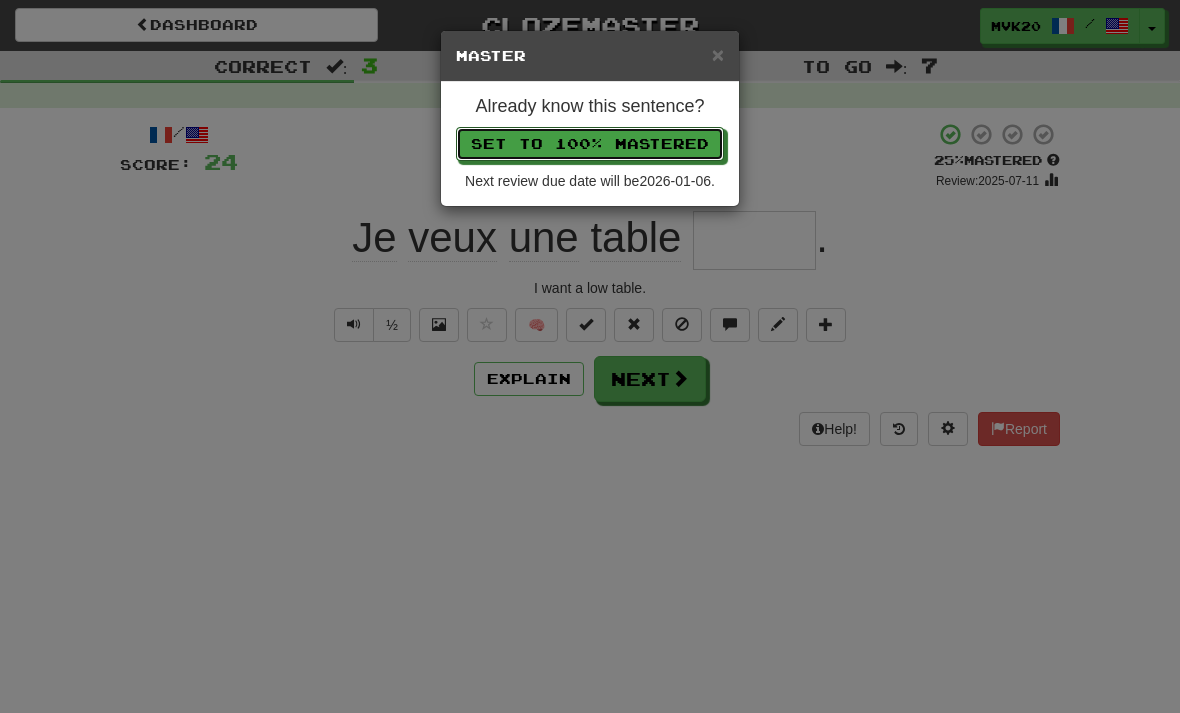 click on "Set to 100% Mastered" at bounding box center [590, 144] 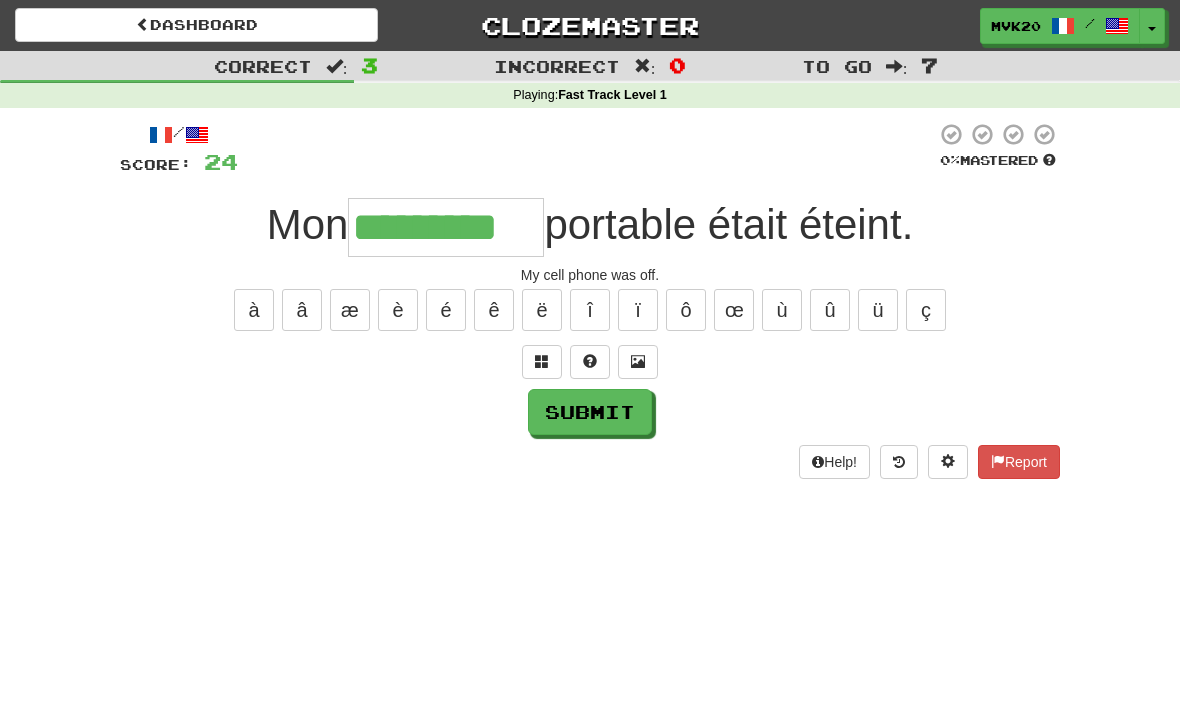 type on "*********" 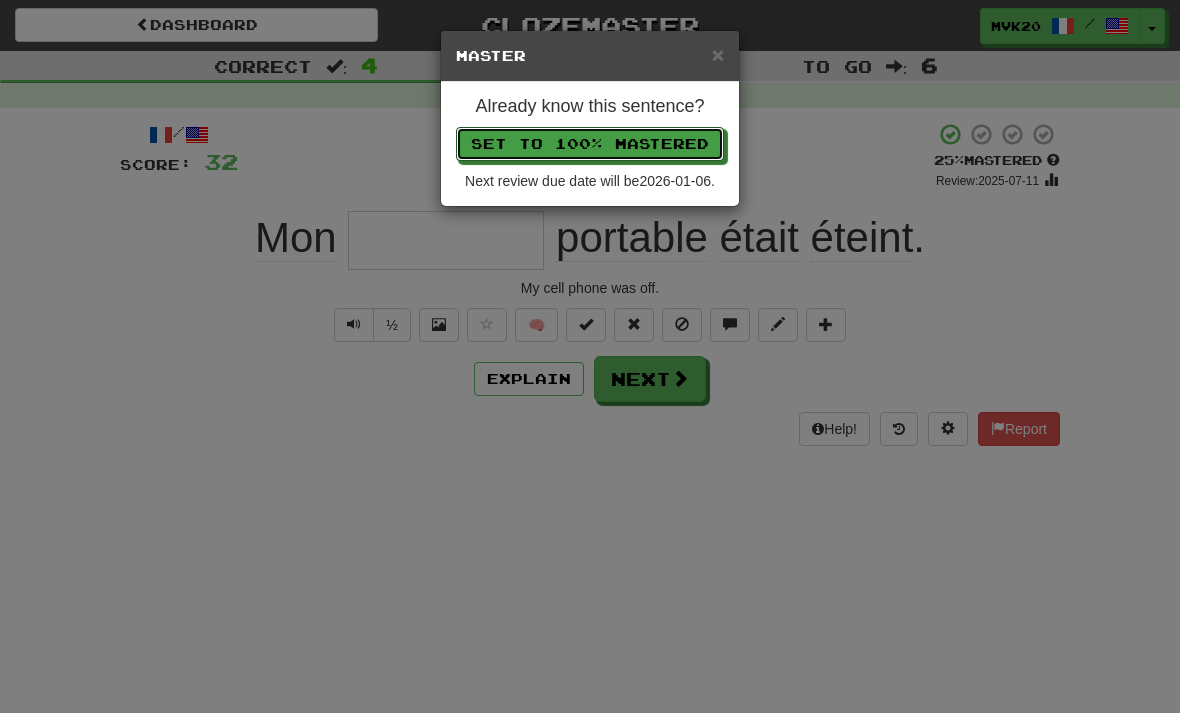 click on "Set to 100% Mastered" at bounding box center [590, 144] 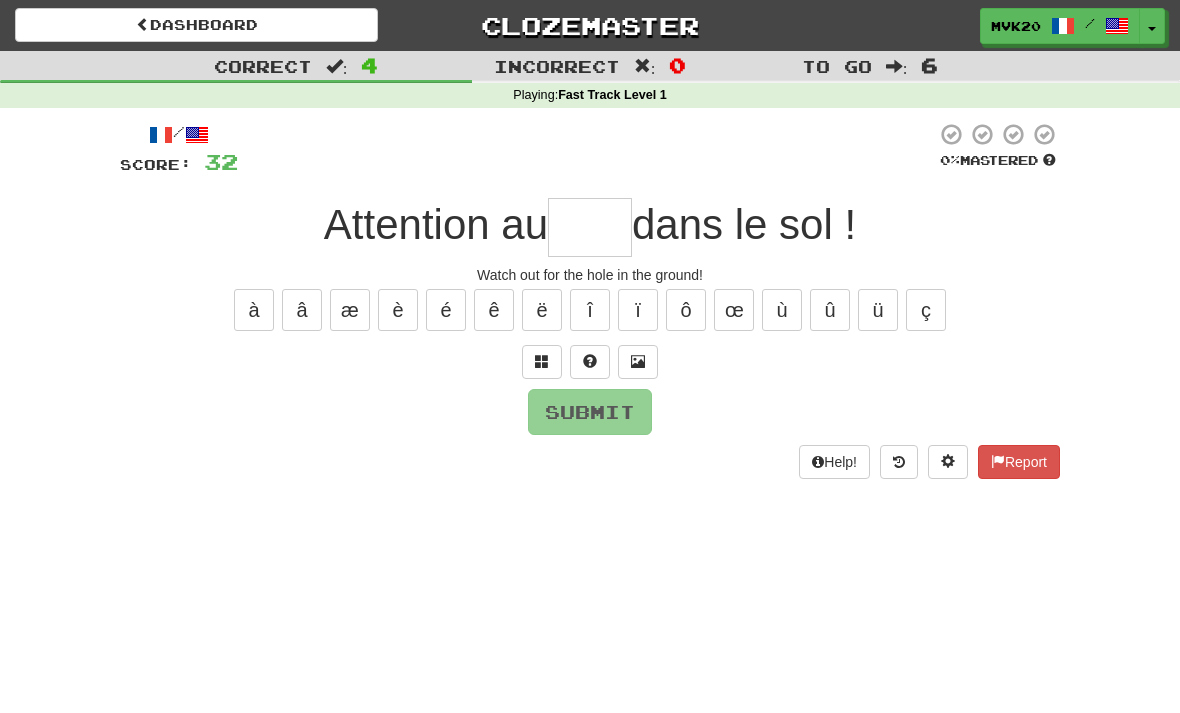 type on "****" 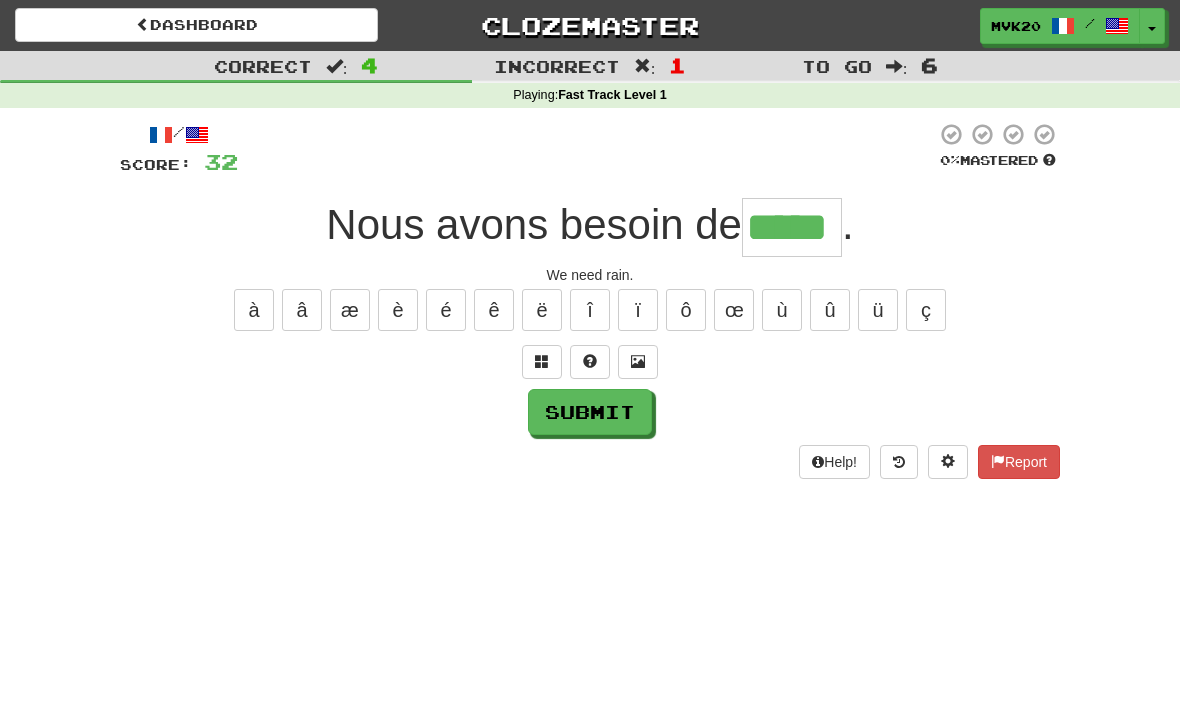 type on "*****" 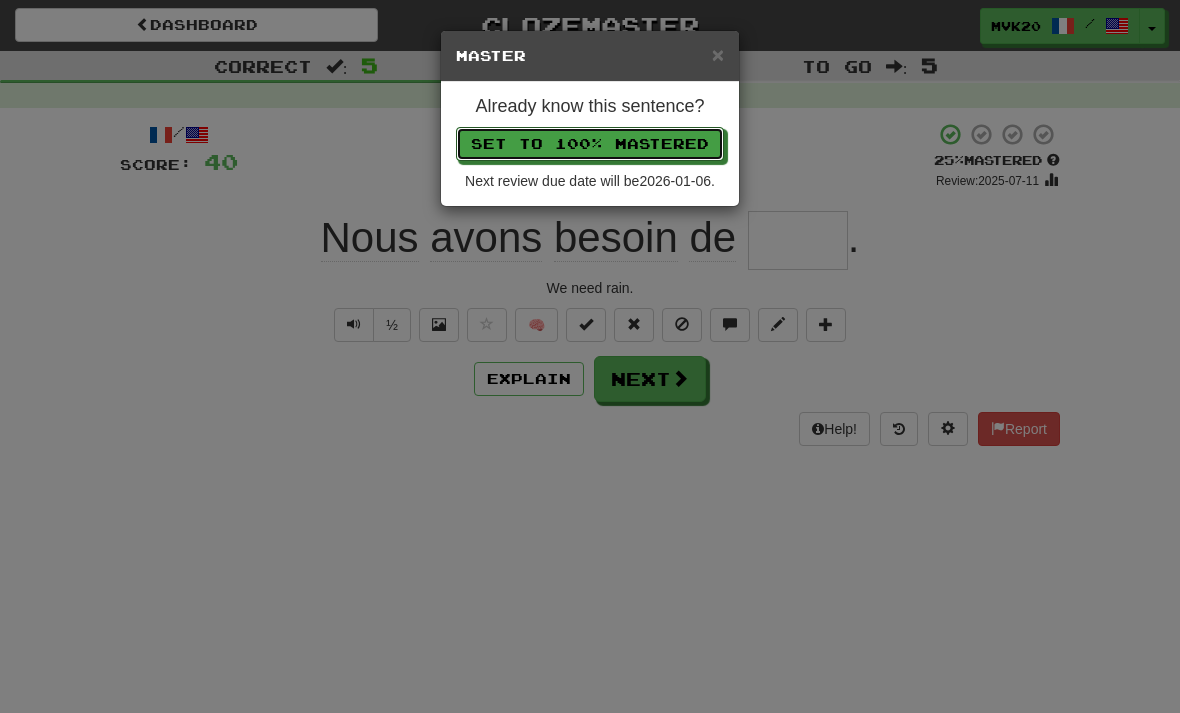 click on "Set to 100% Mastered" at bounding box center (590, 144) 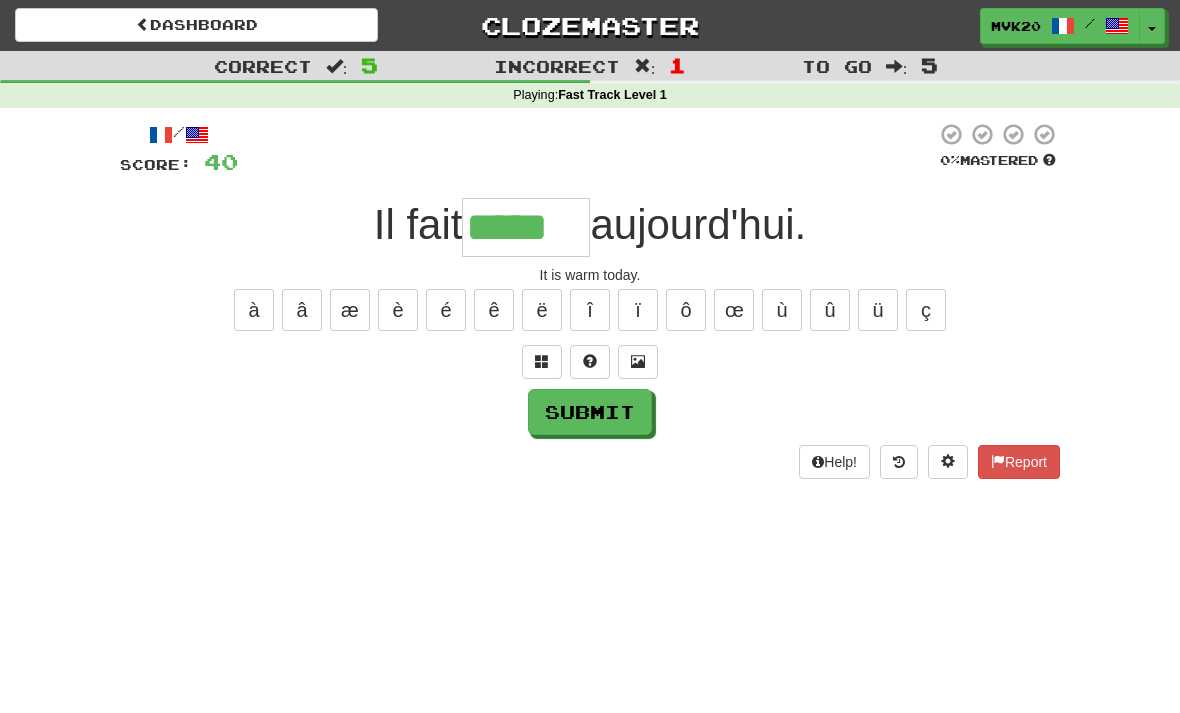 type on "*****" 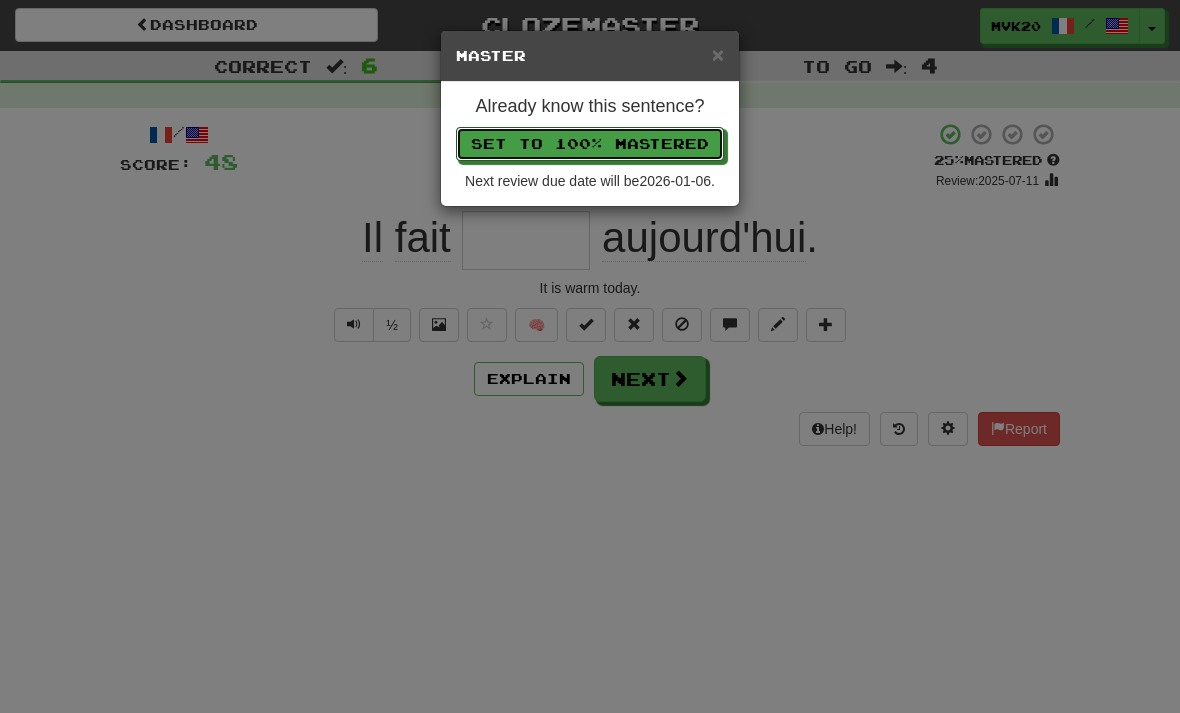 click on "Set to 100% Mastered" at bounding box center (590, 144) 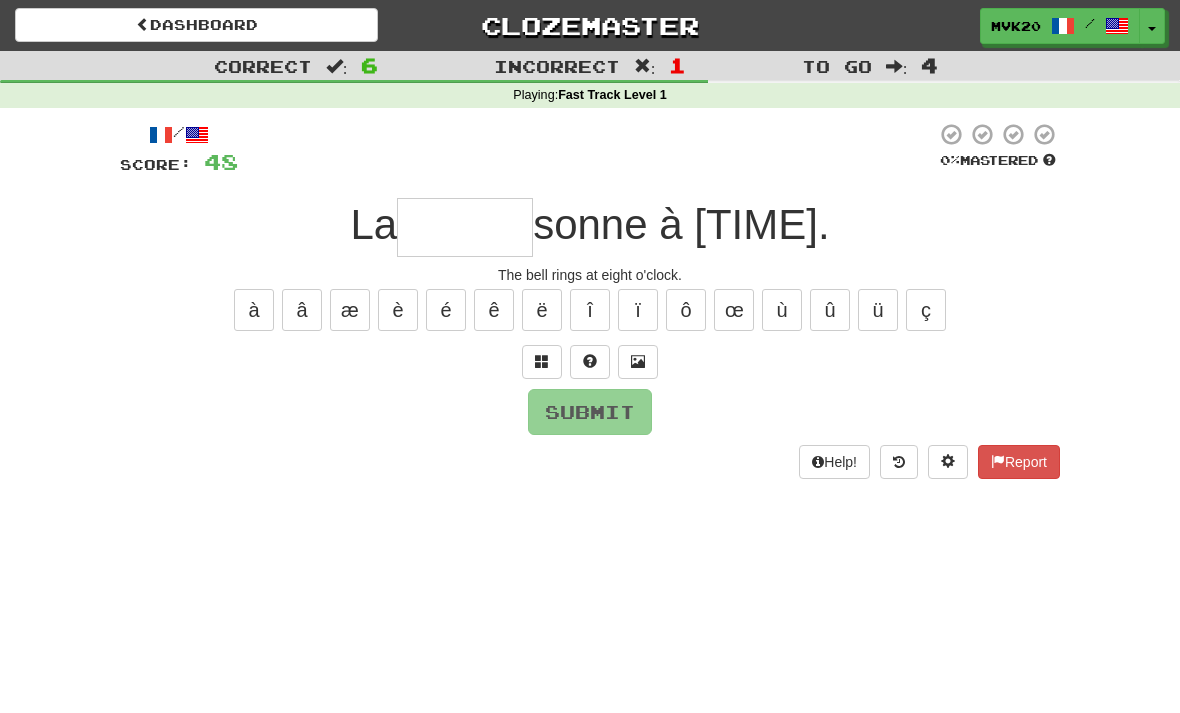 type on "*" 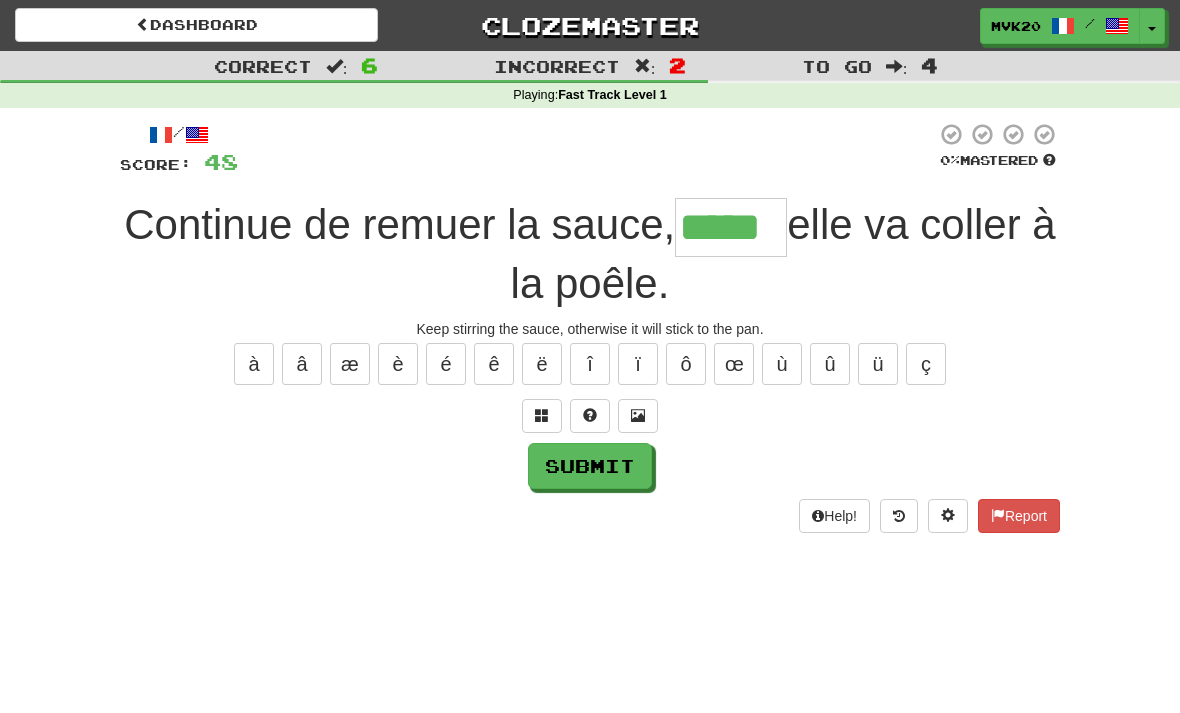 type on "*****" 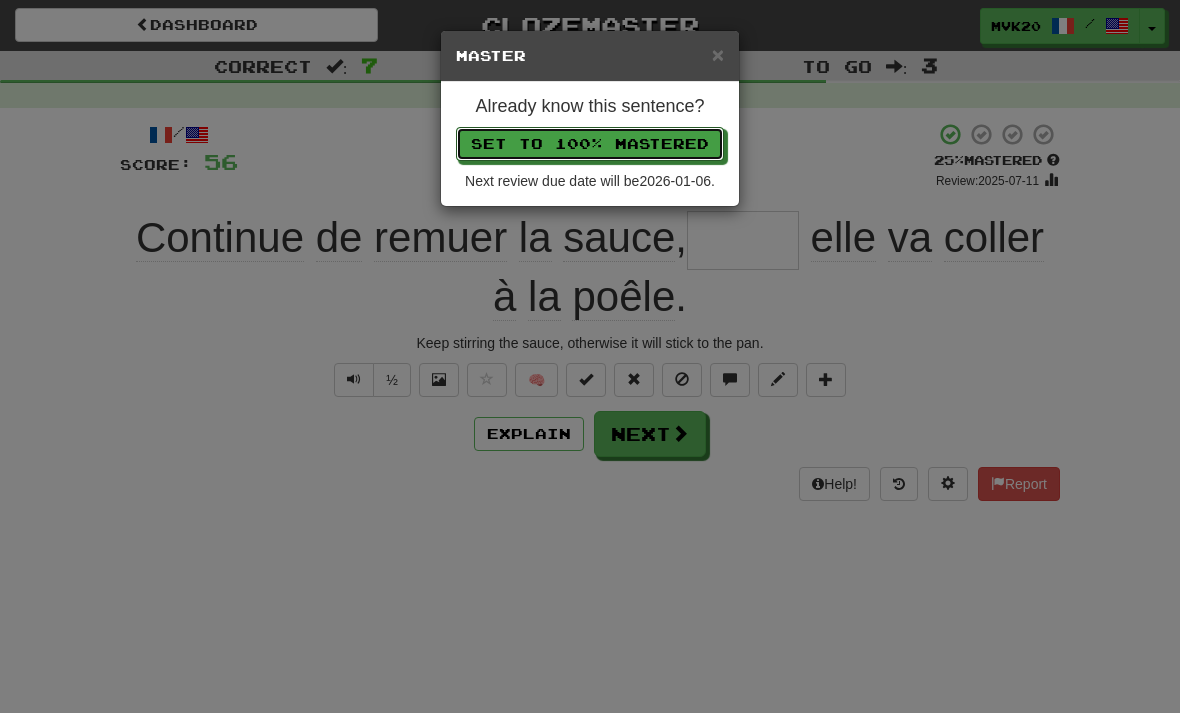 click on "Set to 100% Mastered" at bounding box center (590, 144) 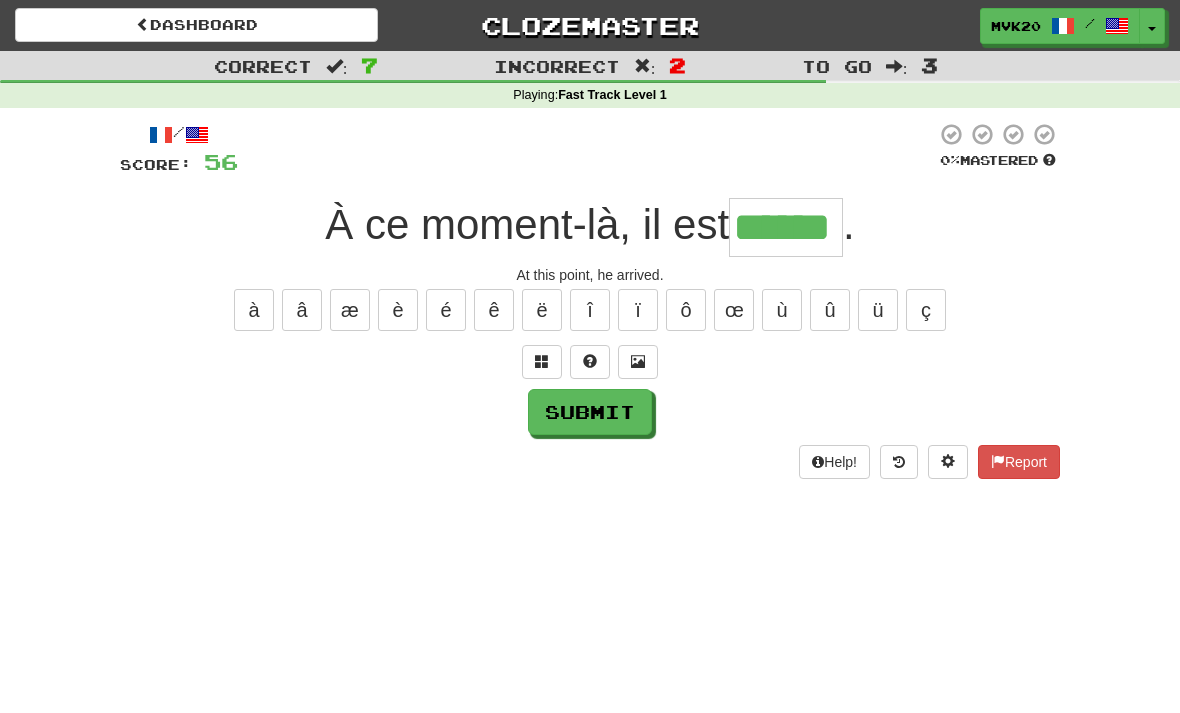 type on "******" 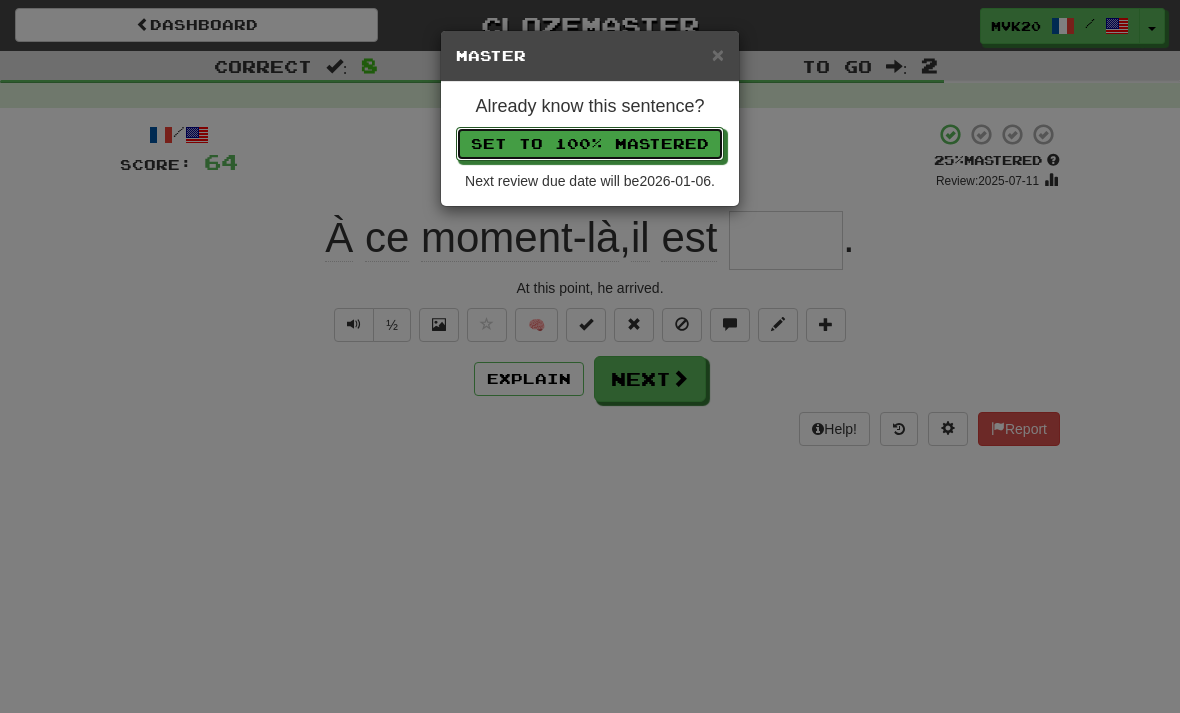 click on "Set to 100% Mastered" at bounding box center [590, 144] 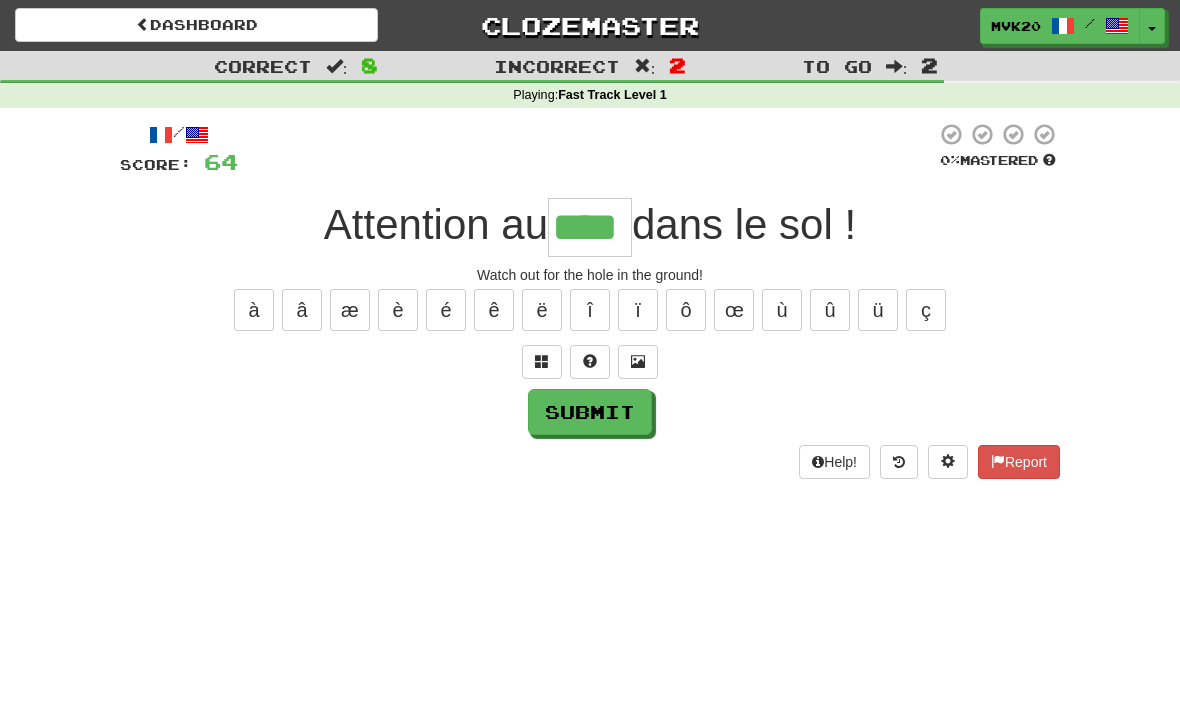 type on "****" 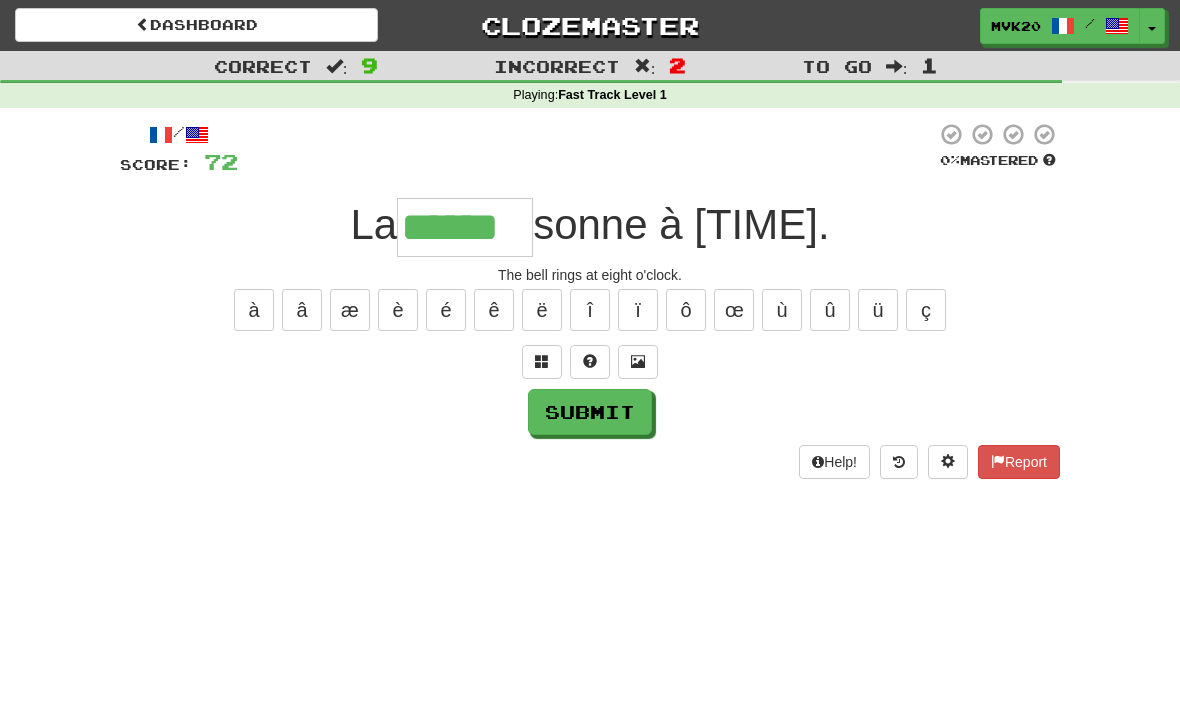 type on "******" 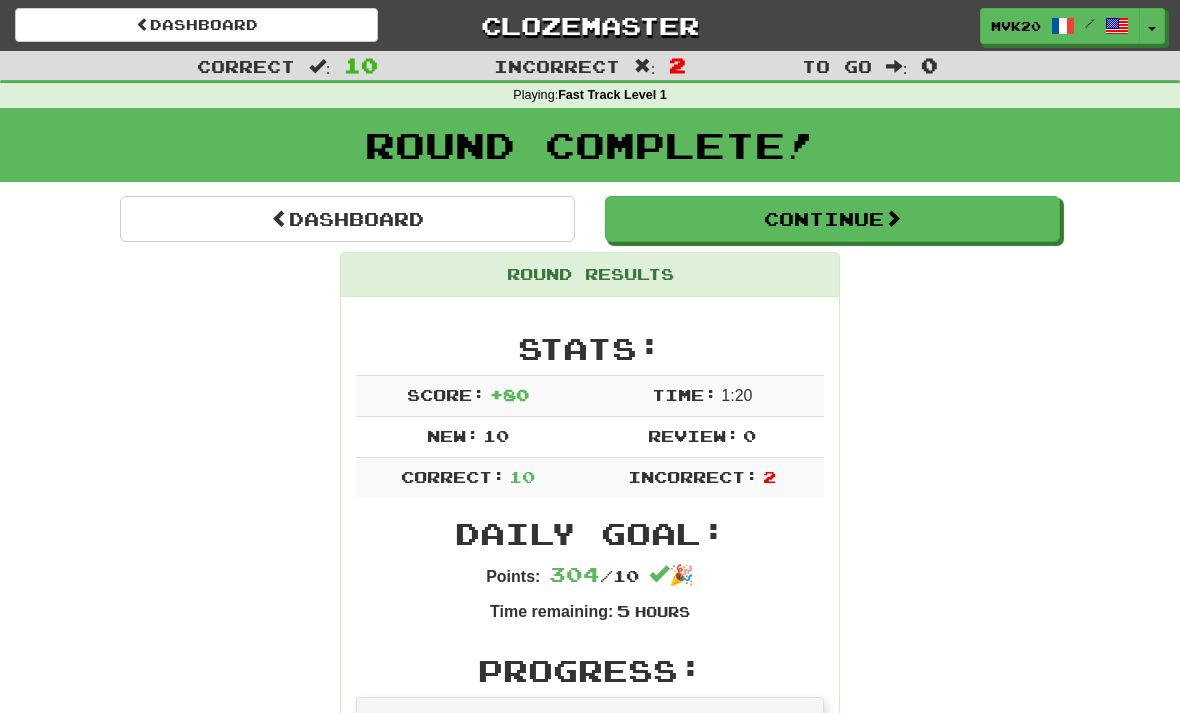 click on "Dashboard" at bounding box center (347, 219) 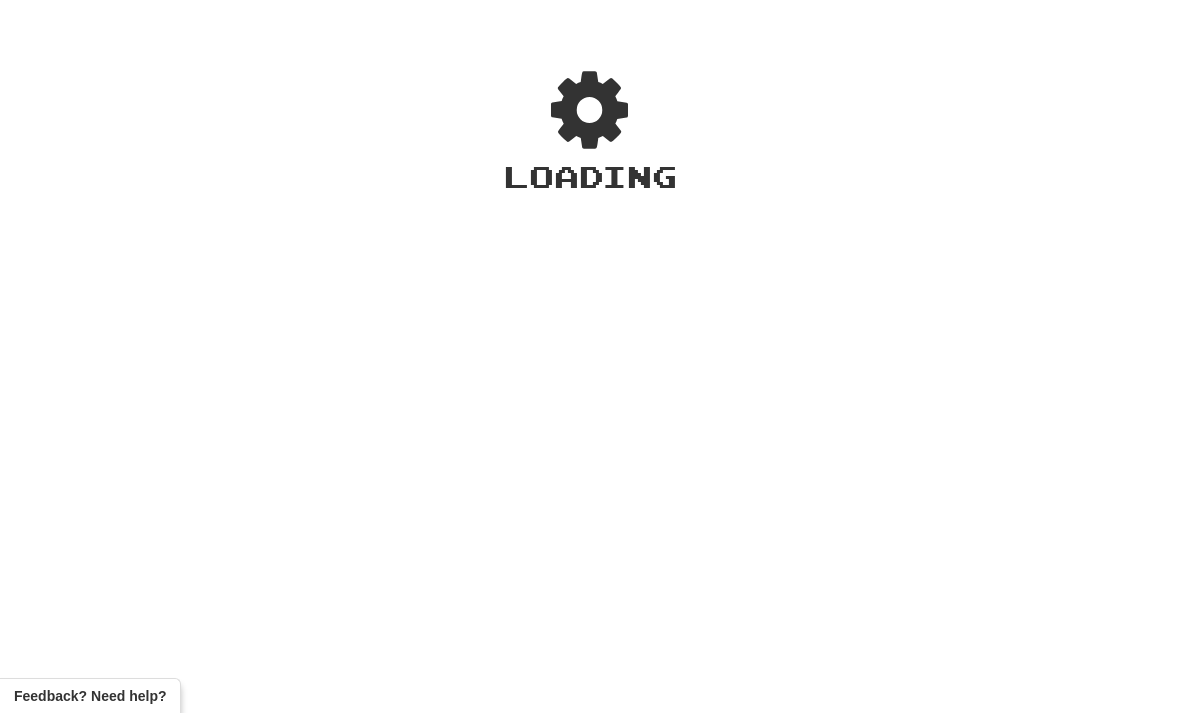 scroll, scrollTop: 0, scrollLeft: 0, axis: both 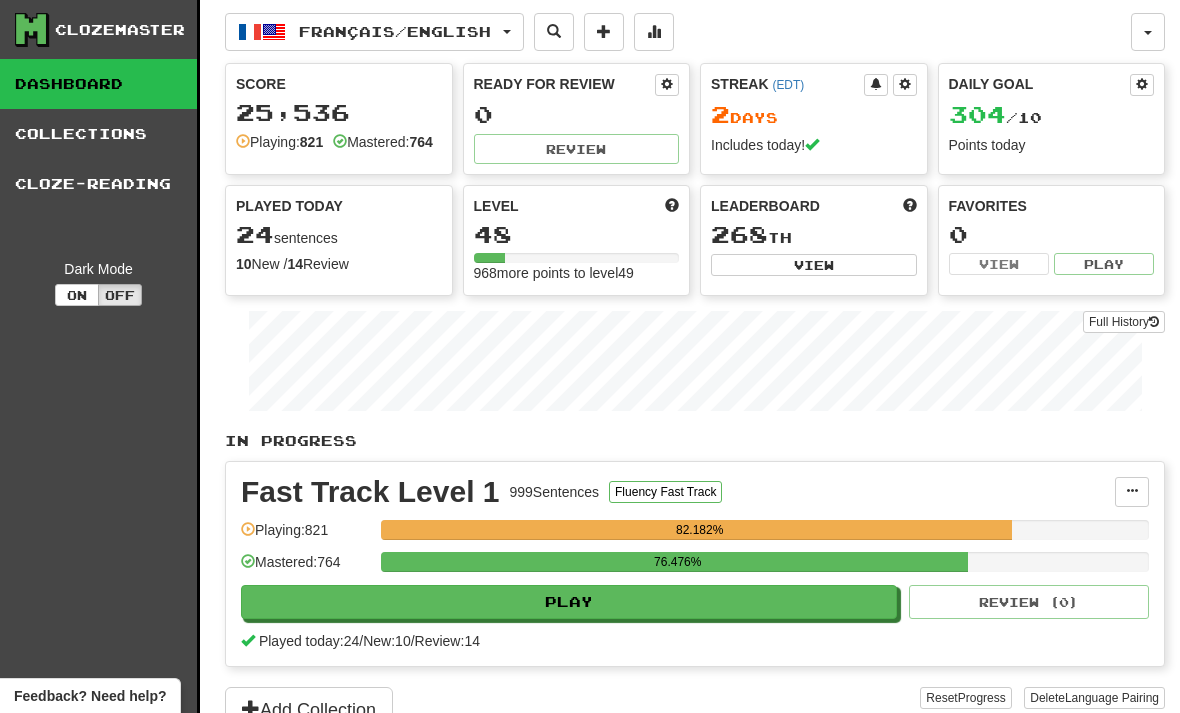 click at bounding box center [654, 32] 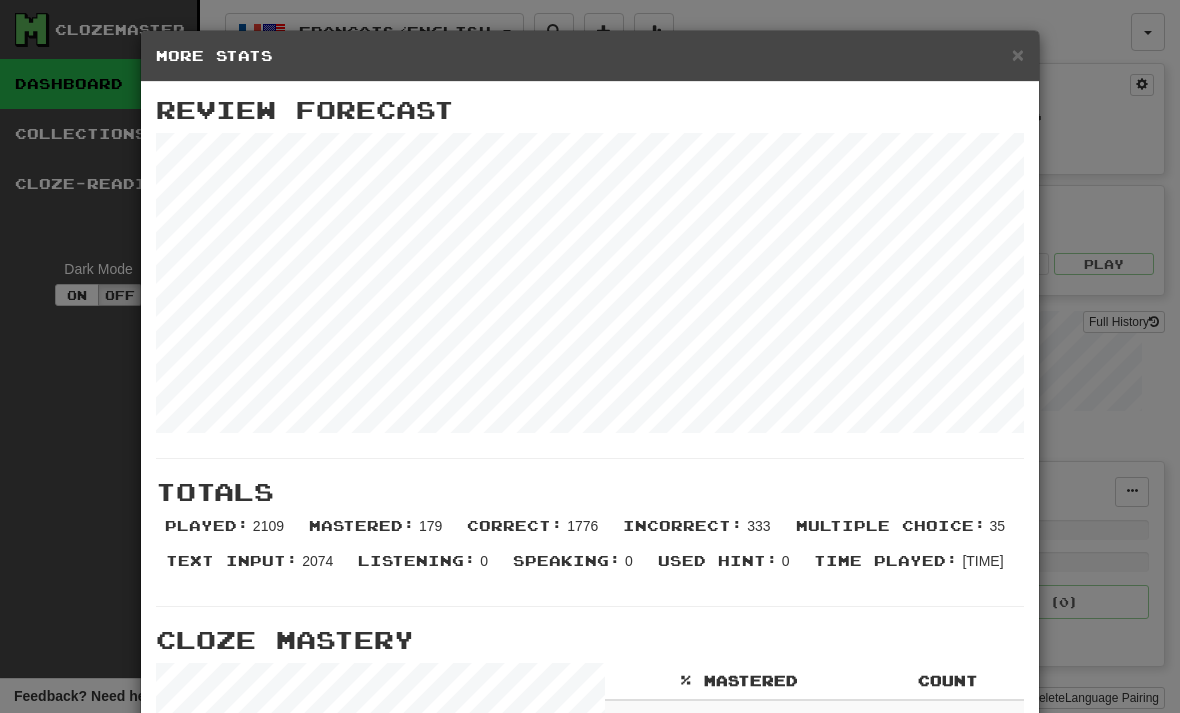 click on "×" at bounding box center (1018, 54) 